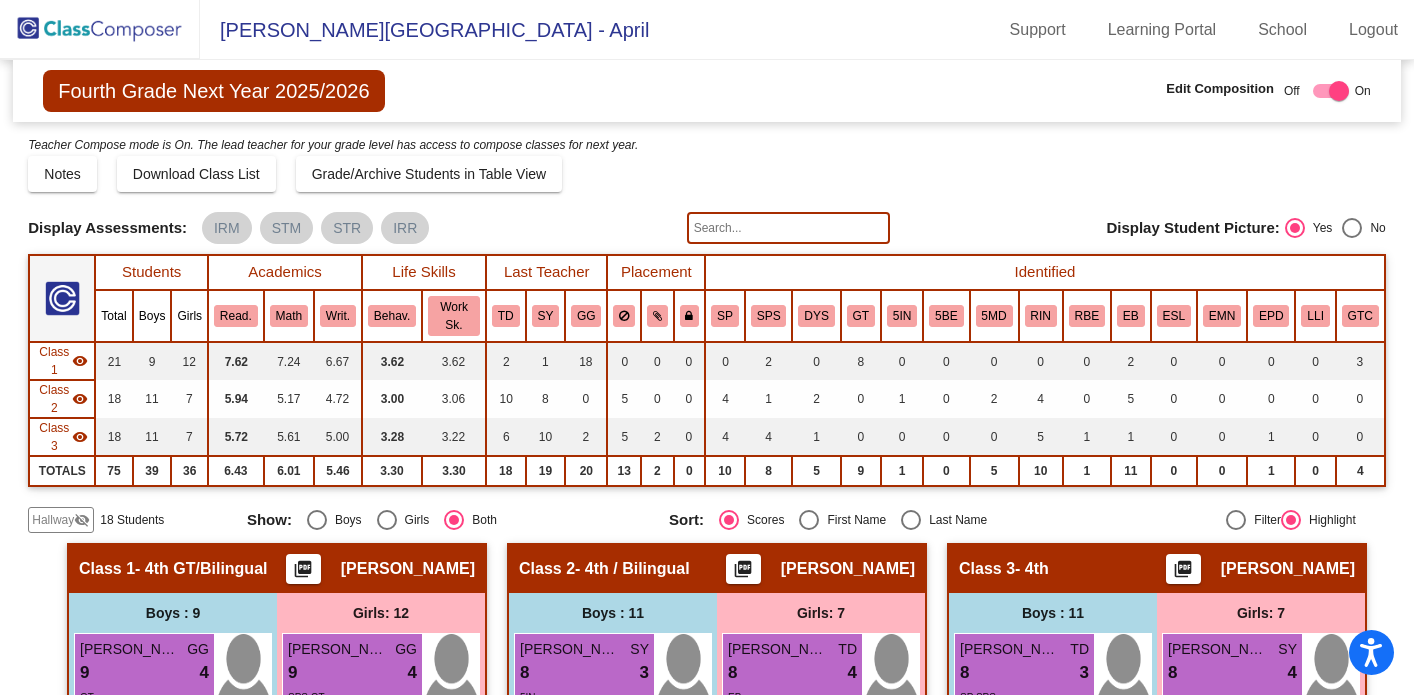 scroll, scrollTop: 0, scrollLeft: 0, axis: both 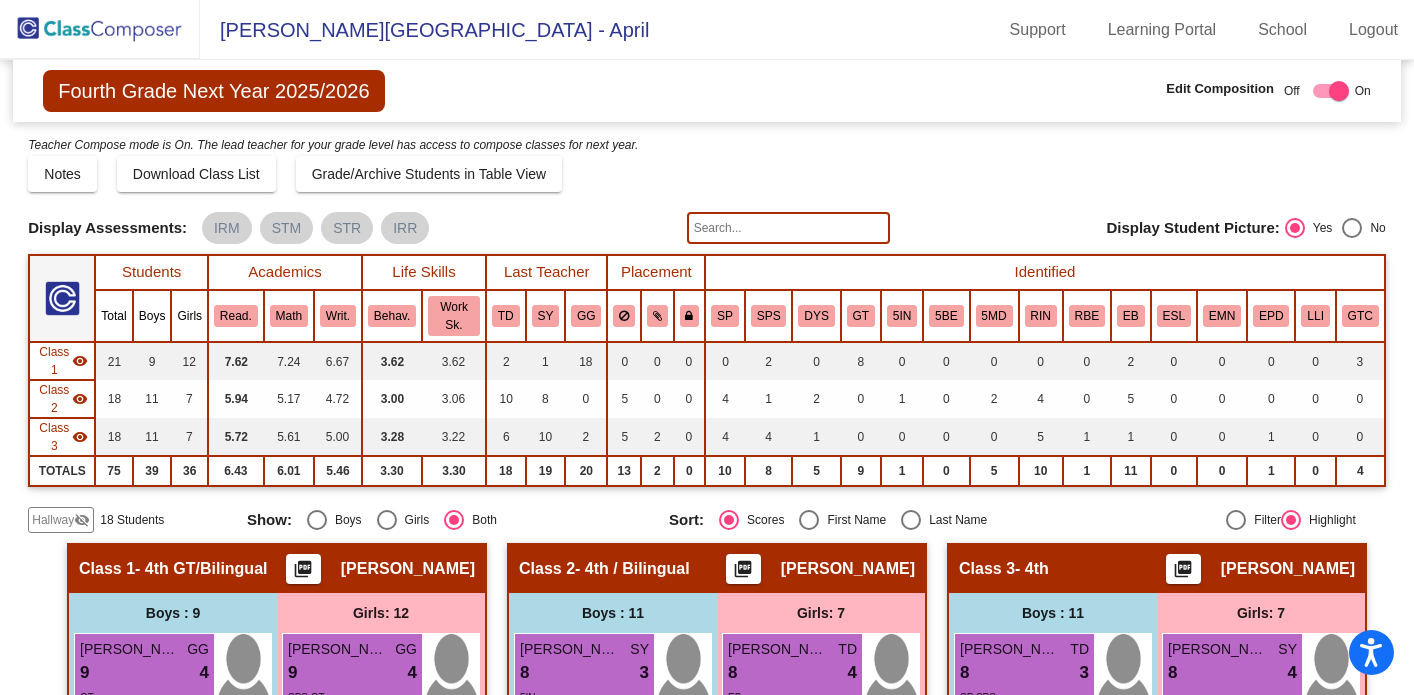 click 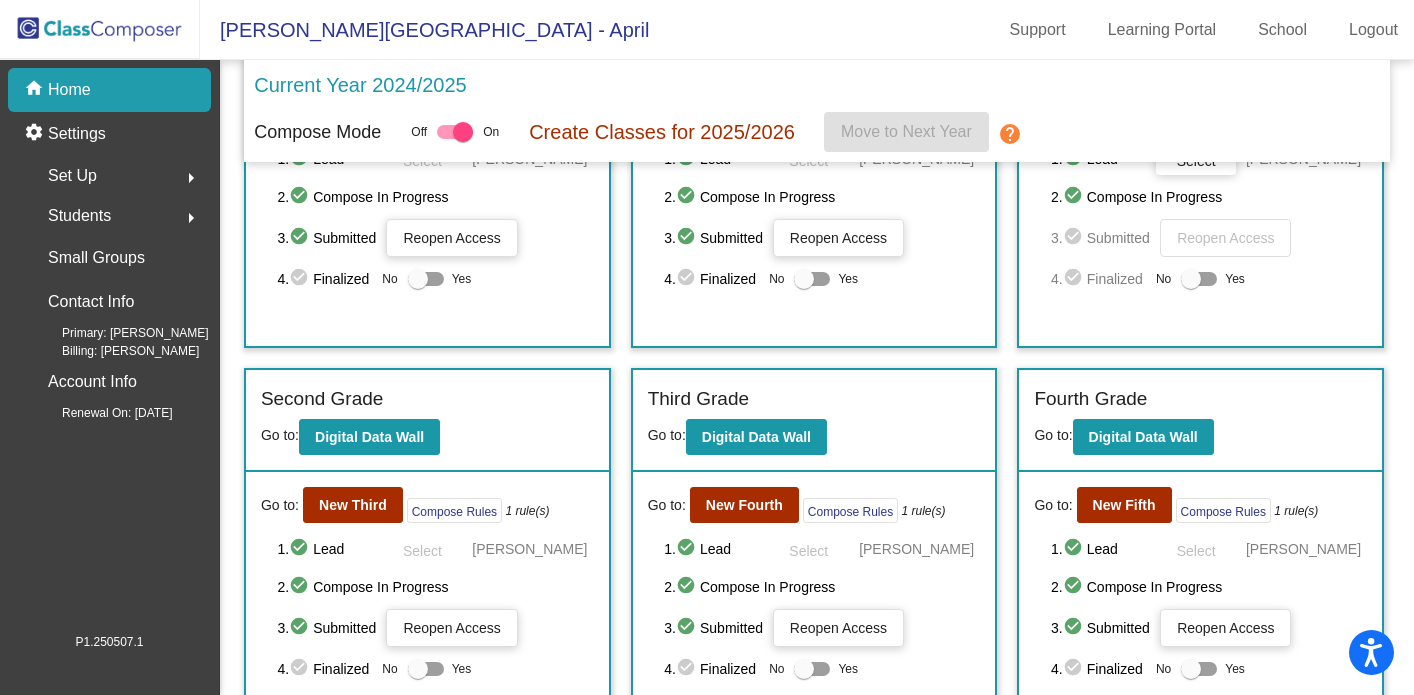 scroll, scrollTop: 375, scrollLeft: 0, axis: vertical 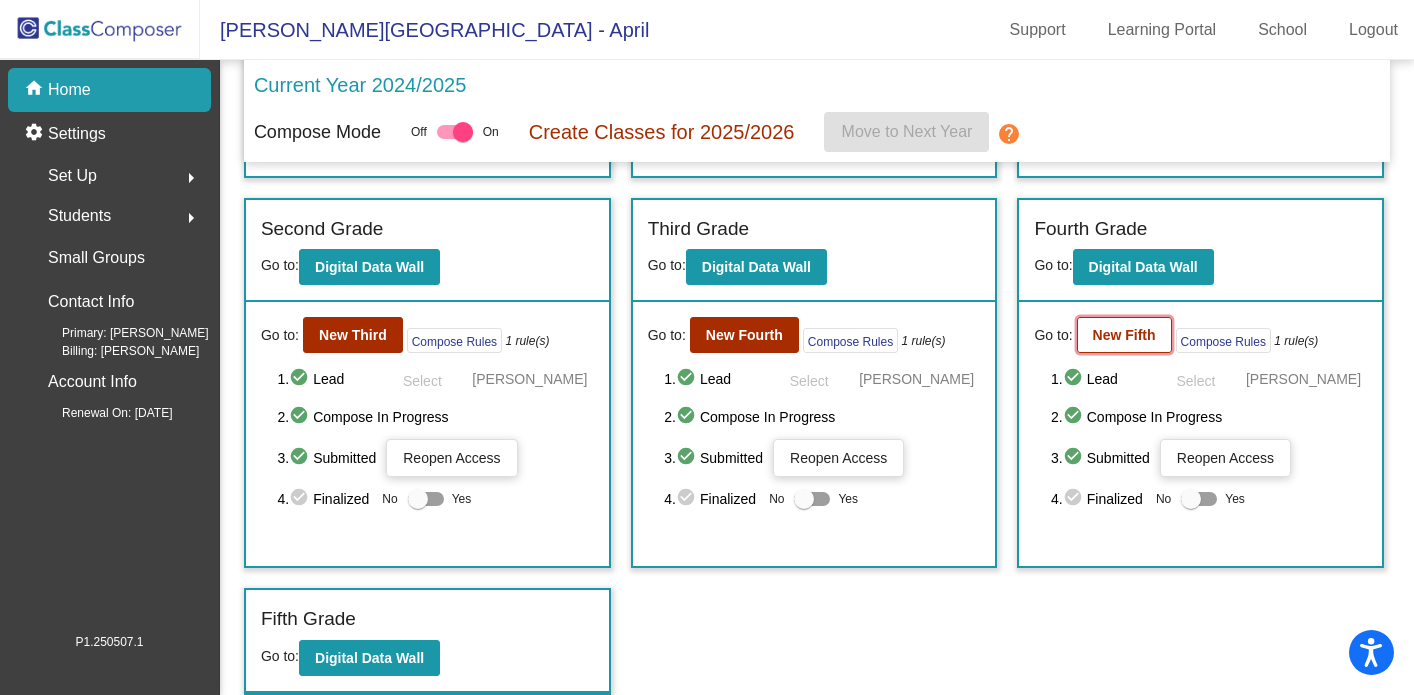 click on "New Fifth" 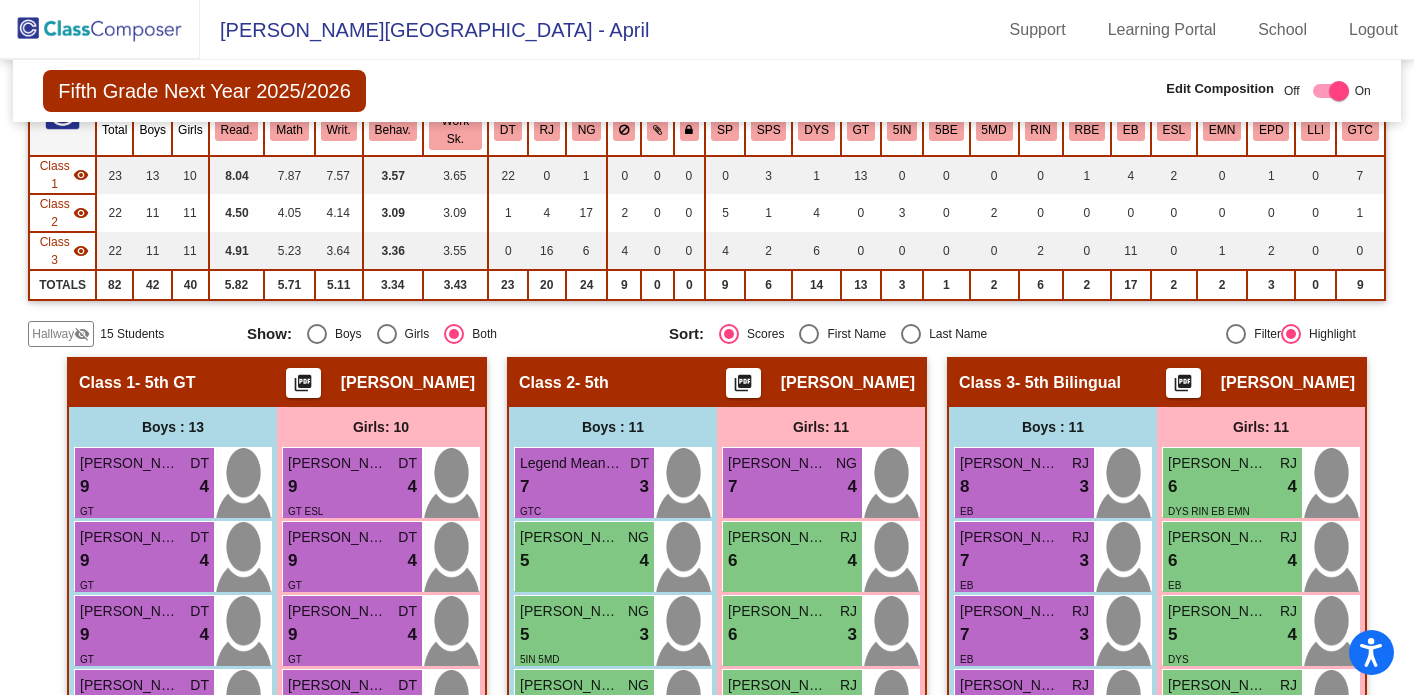 scroll, scrollTop: 168, scrollLeft: 0, axis: vertical 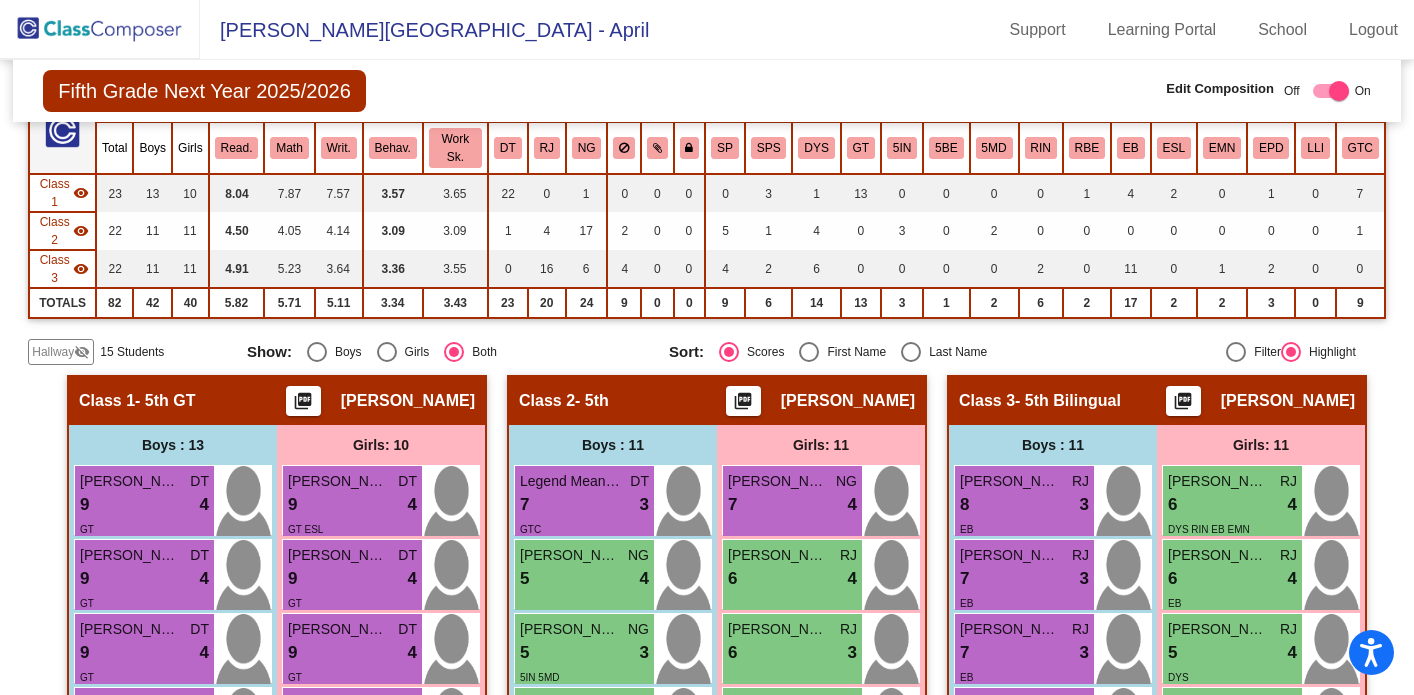 click 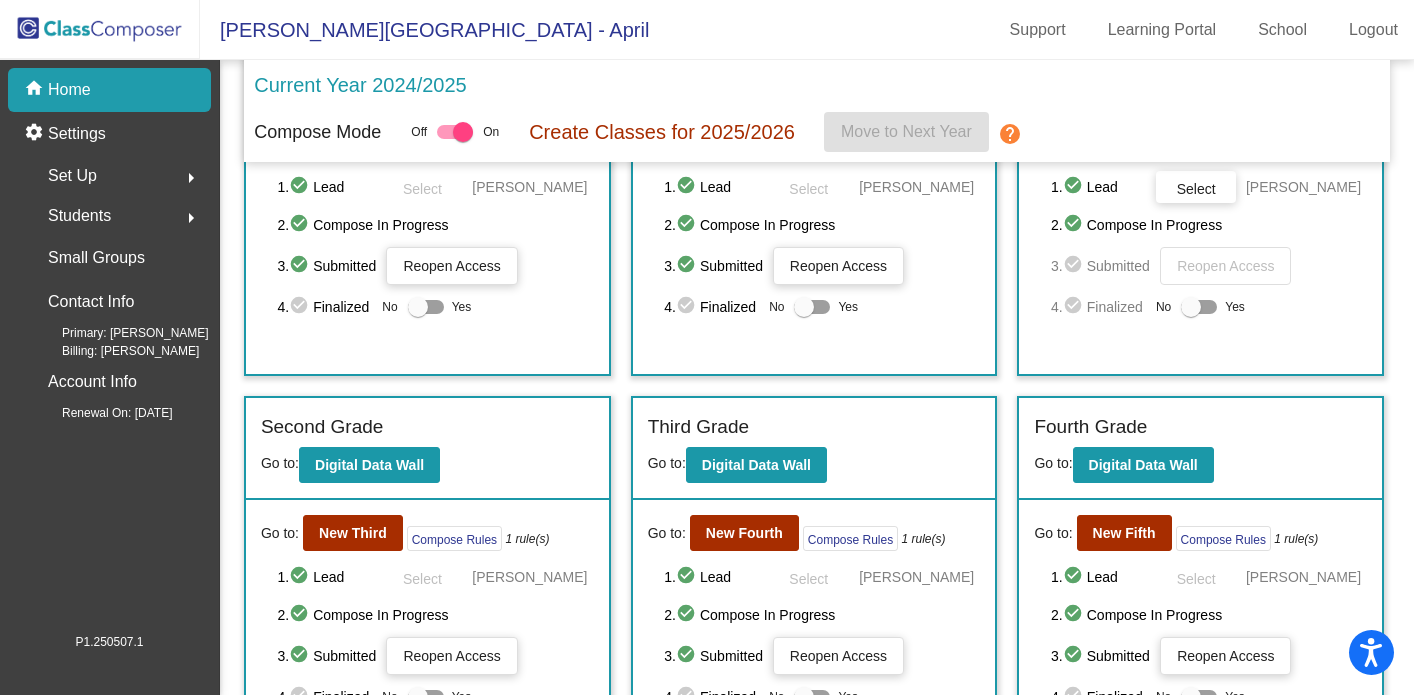 scroll, scrollTop: 182, scrollLeft: 0, axis: vertical 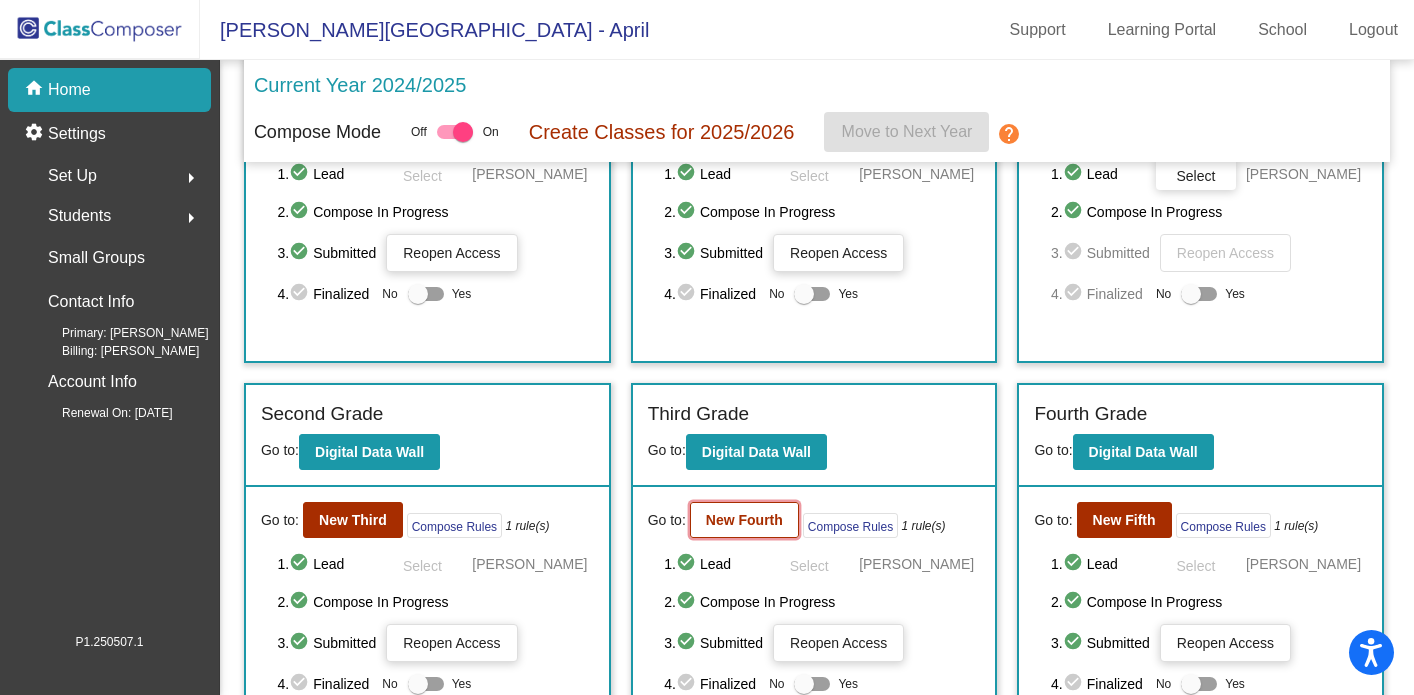 click on "New Fourth" 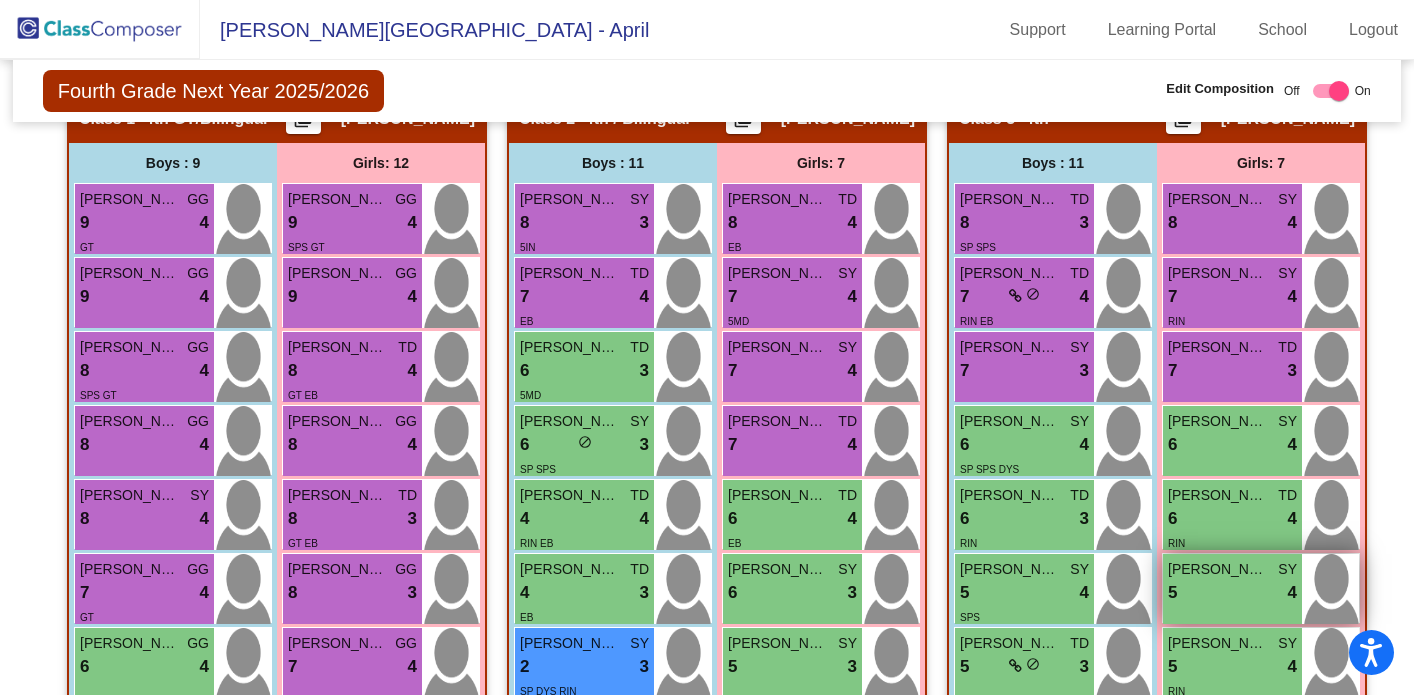 scroll, scrollTop: 448, scrollLeft: 0, axis: vertical 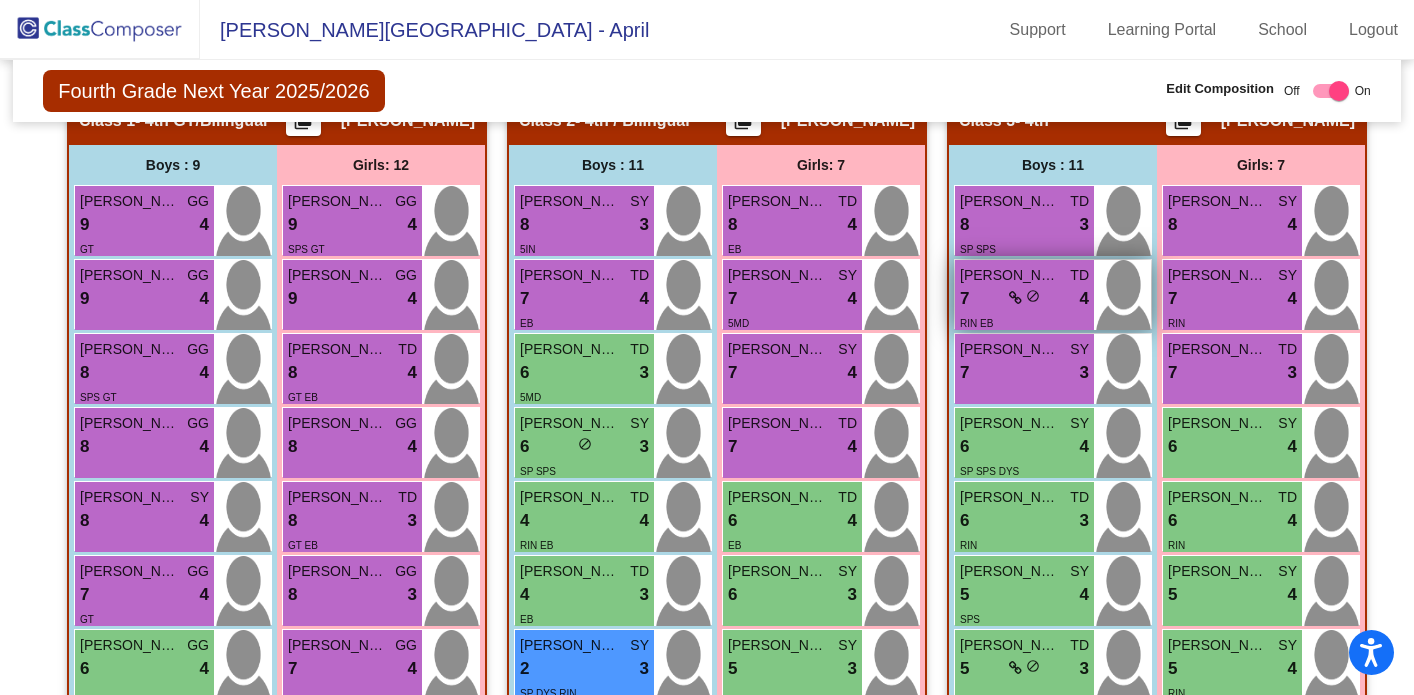 click on "RIN EB" at bounding box center (1024, 322) 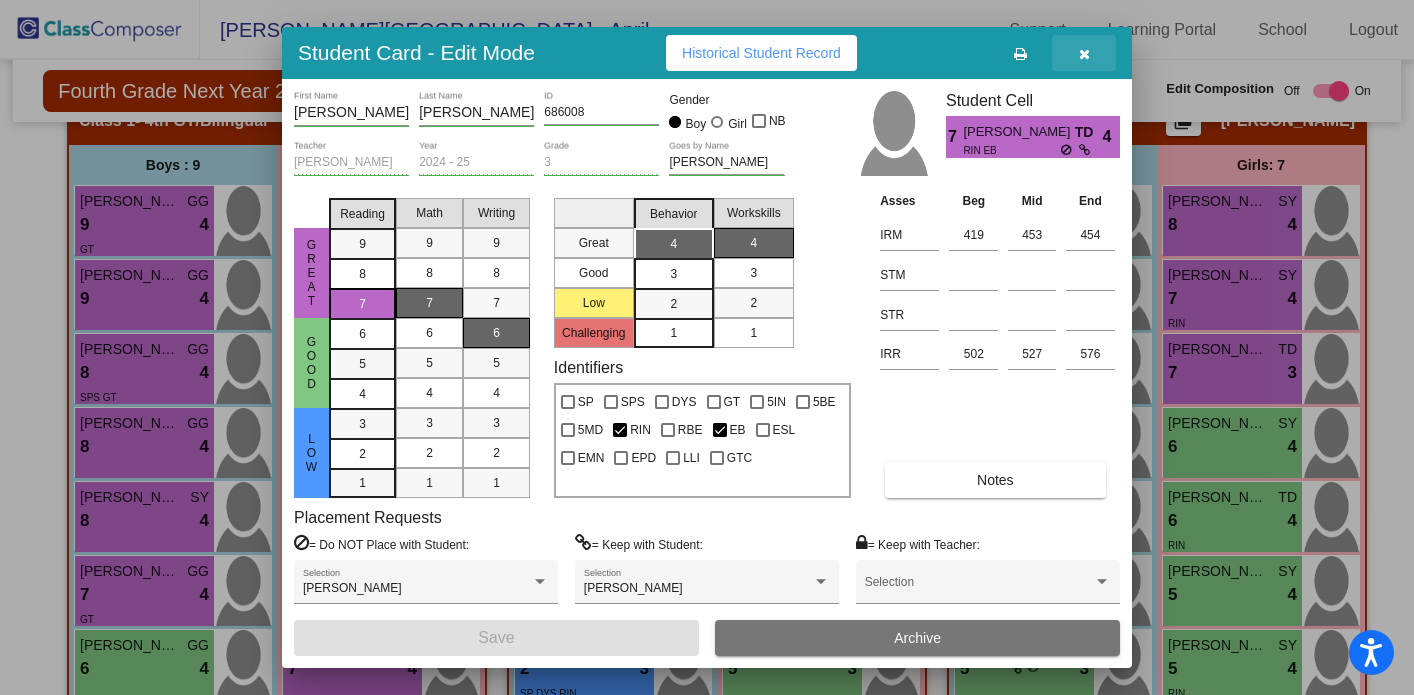 click at bounding box center [1084, 54] 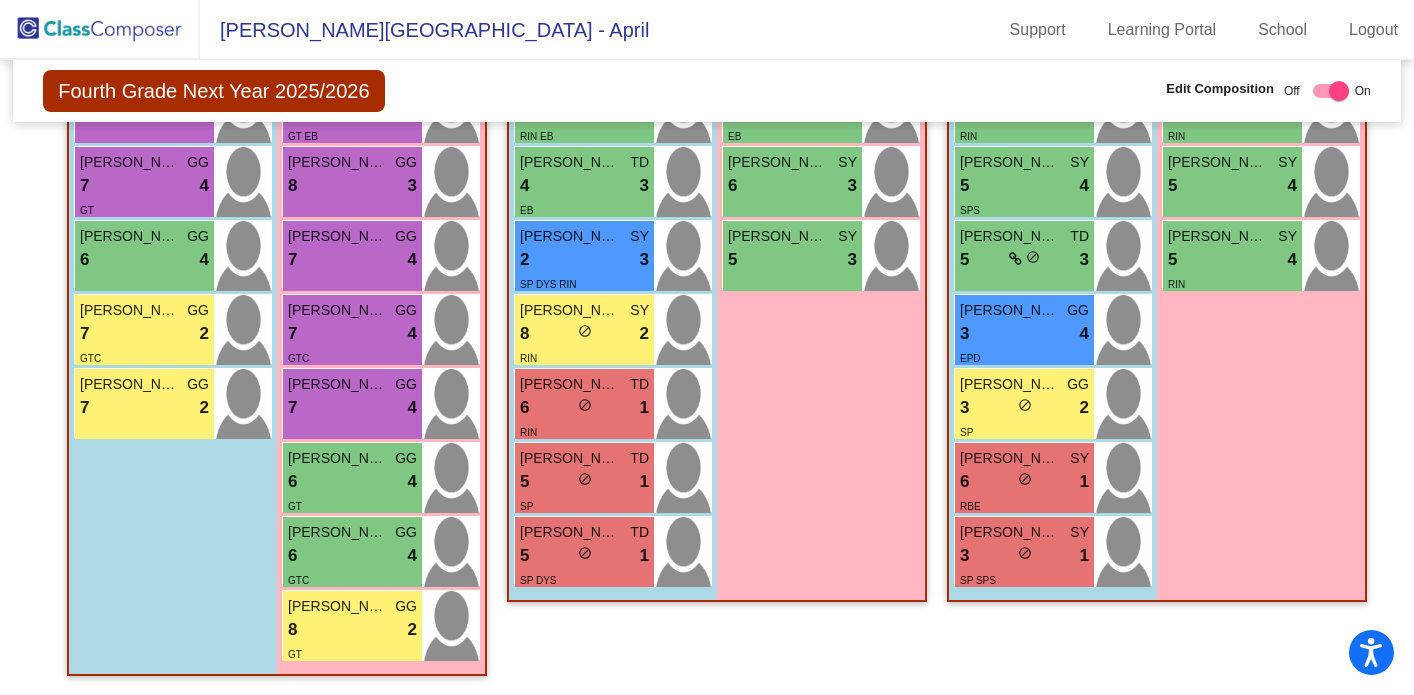 scroll, scrollTop: 848, scrollLeft: 0, axis: vertical 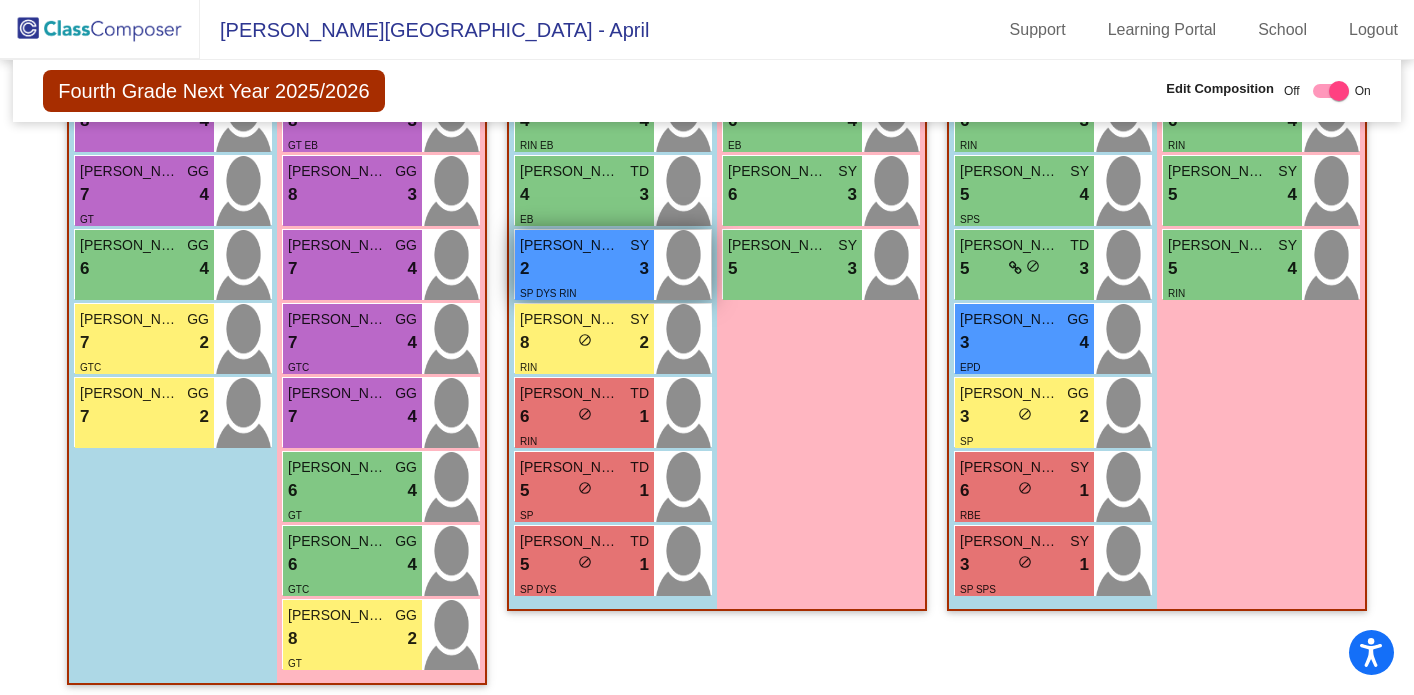 click on "2 lock do_not_disturb_alt 3" at bounding box center [584, 269] 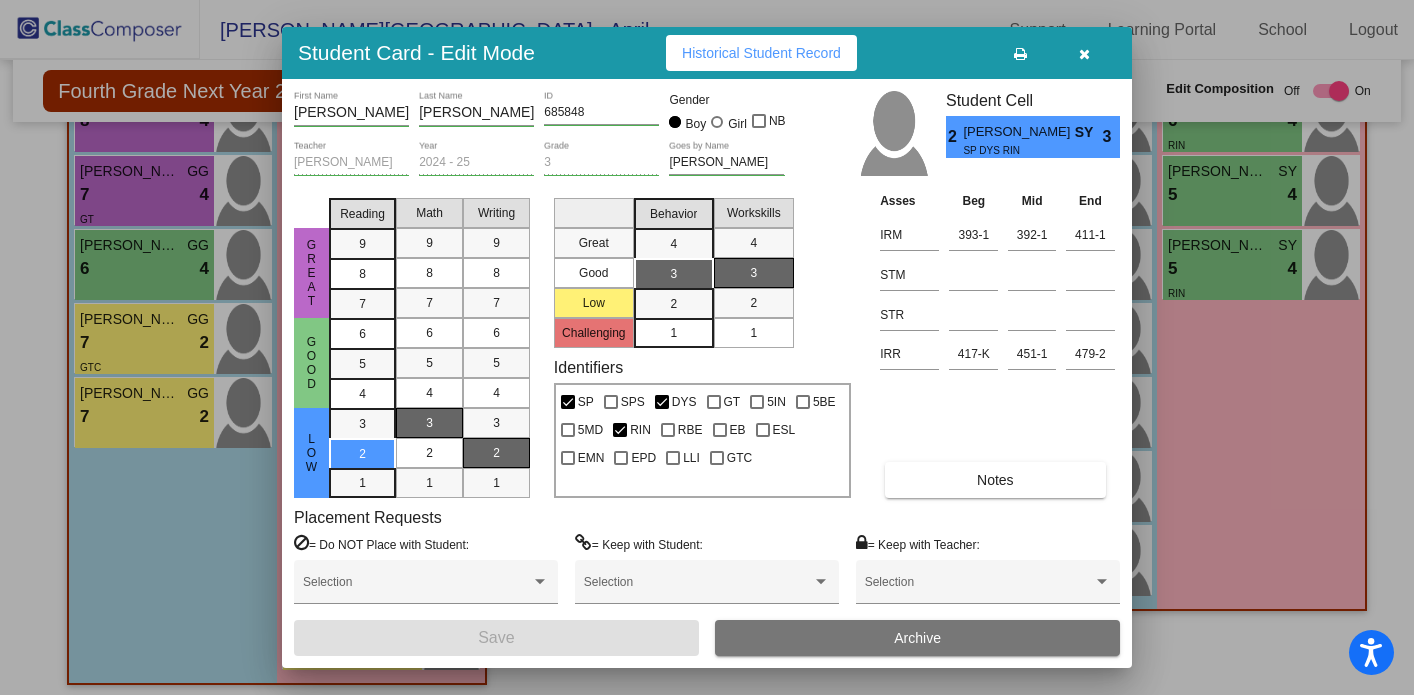 click at bounding box center [1084, 53] 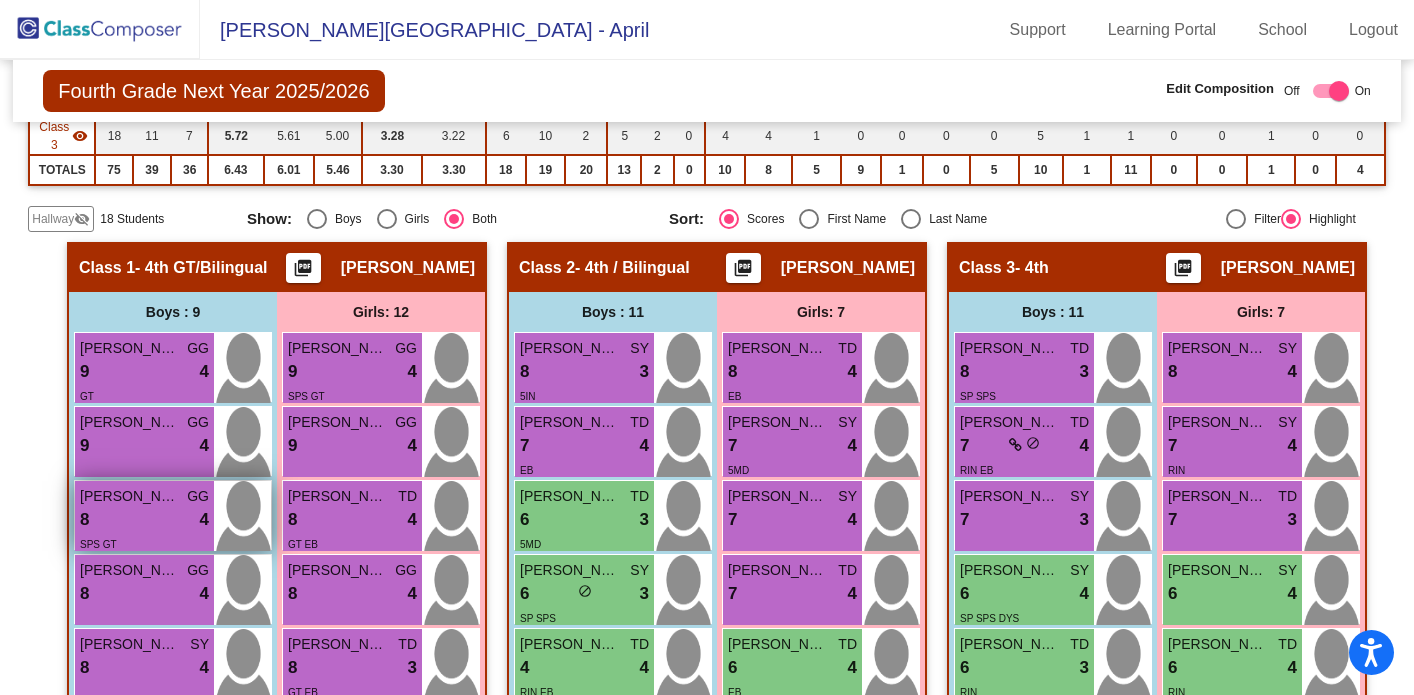 scroll, scrollTop: 289, scrollLeft: 0, axis: vertical 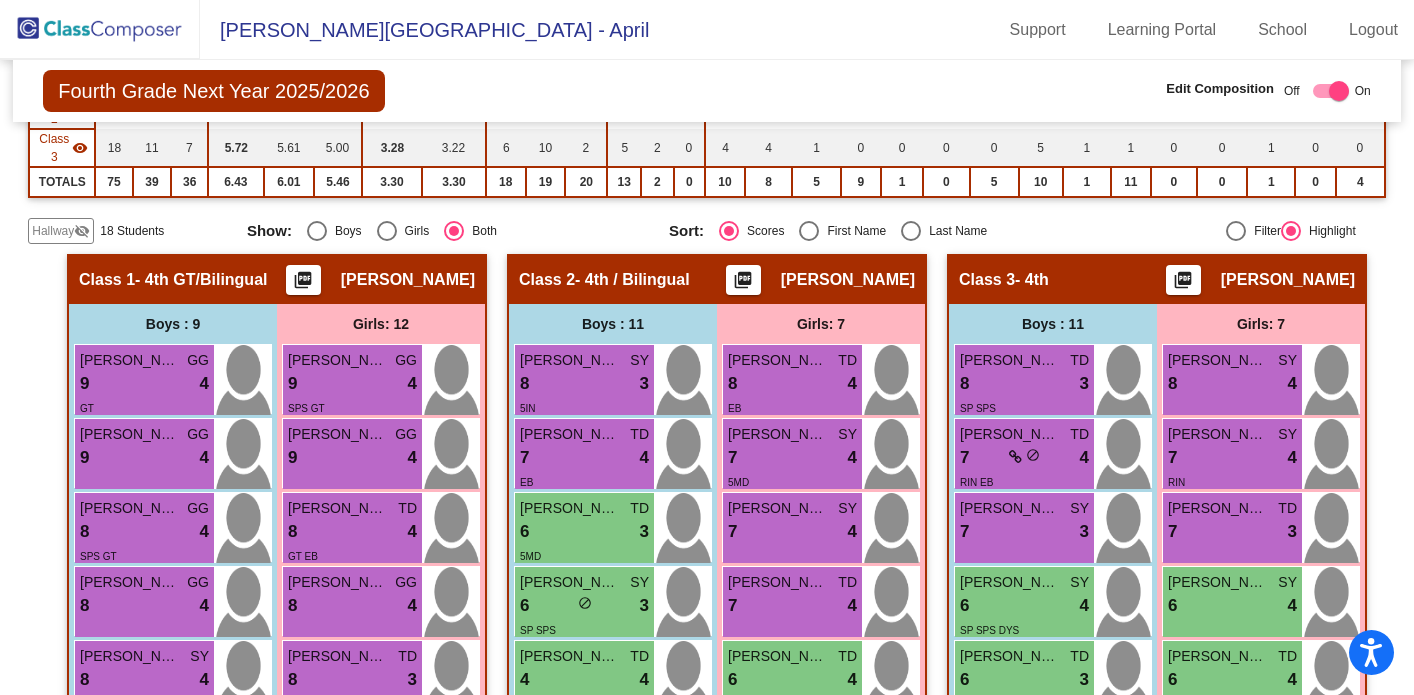 click 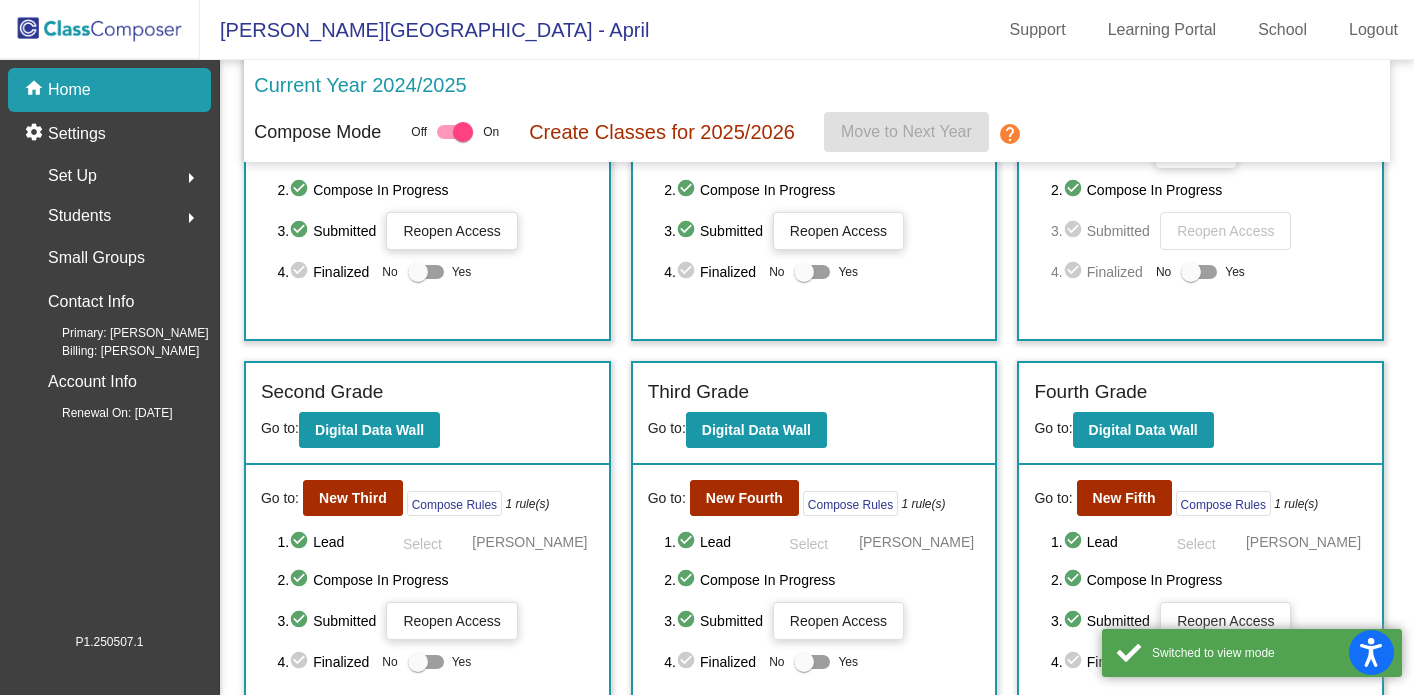 scroll, scrollTop: 214, scrollLeft: 0, axis: vertical 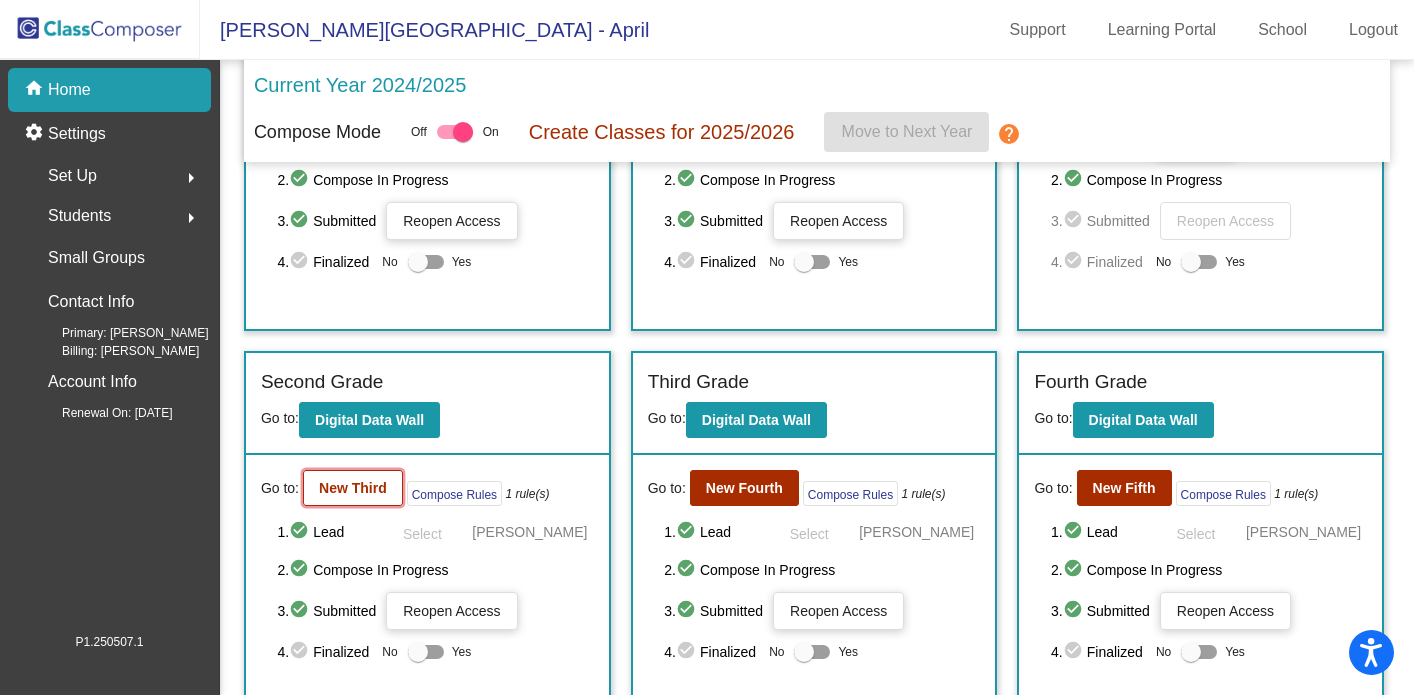 click on "New Third" 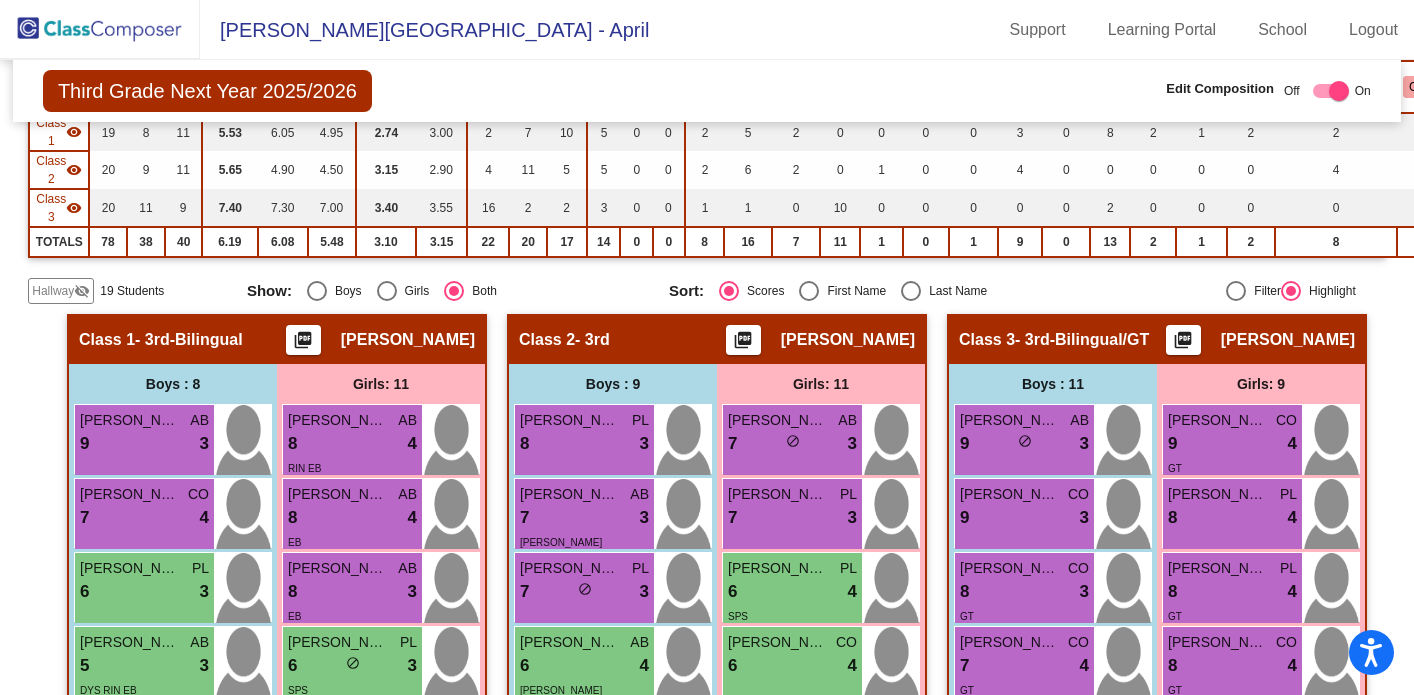 scroll, scrollTop: 230, scrollLeft: 0, axis: vertical 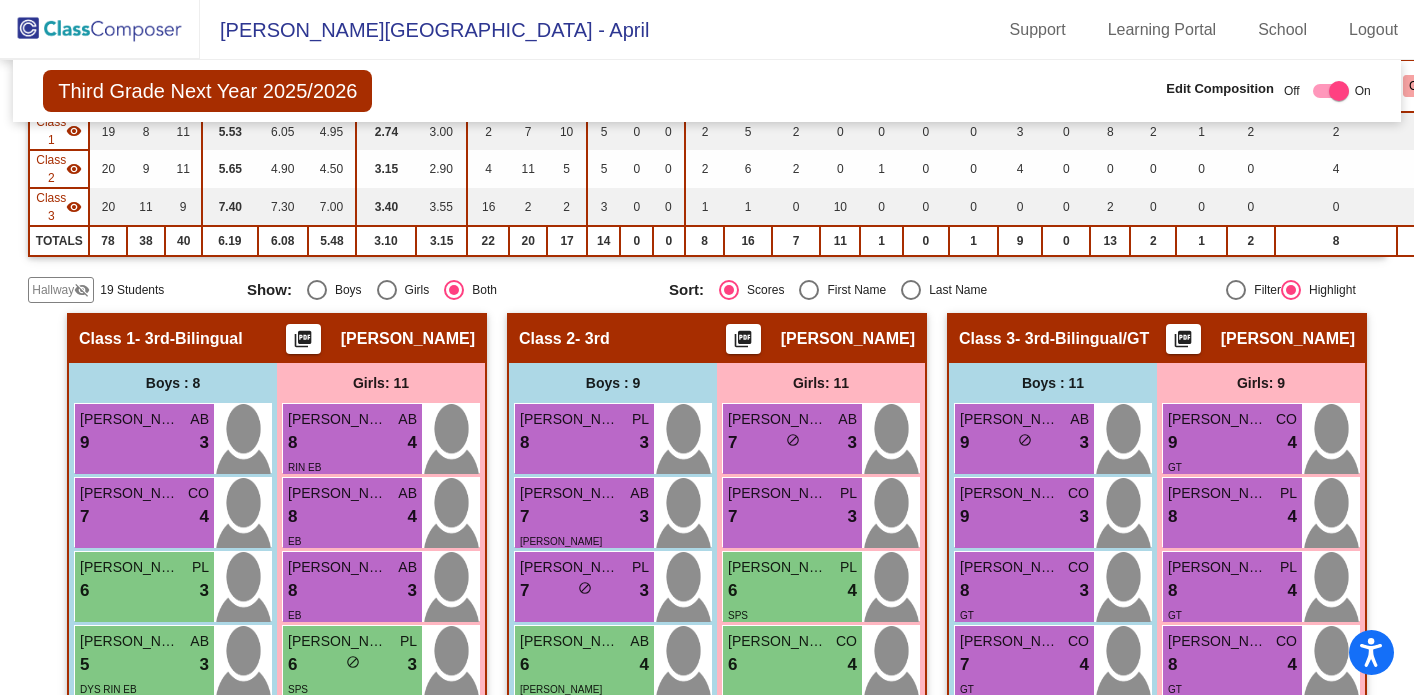 click 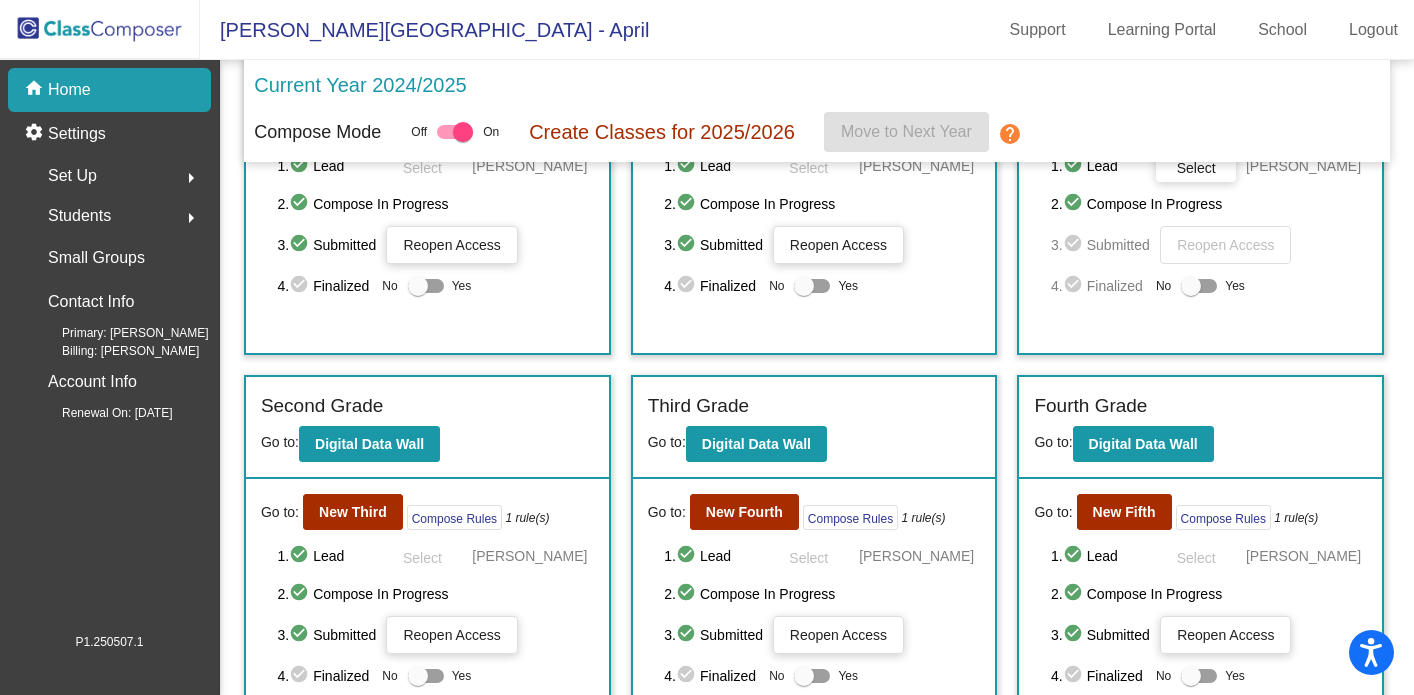 scroll, scrollTop: 194, scrollLeft: 0, axis: vertical 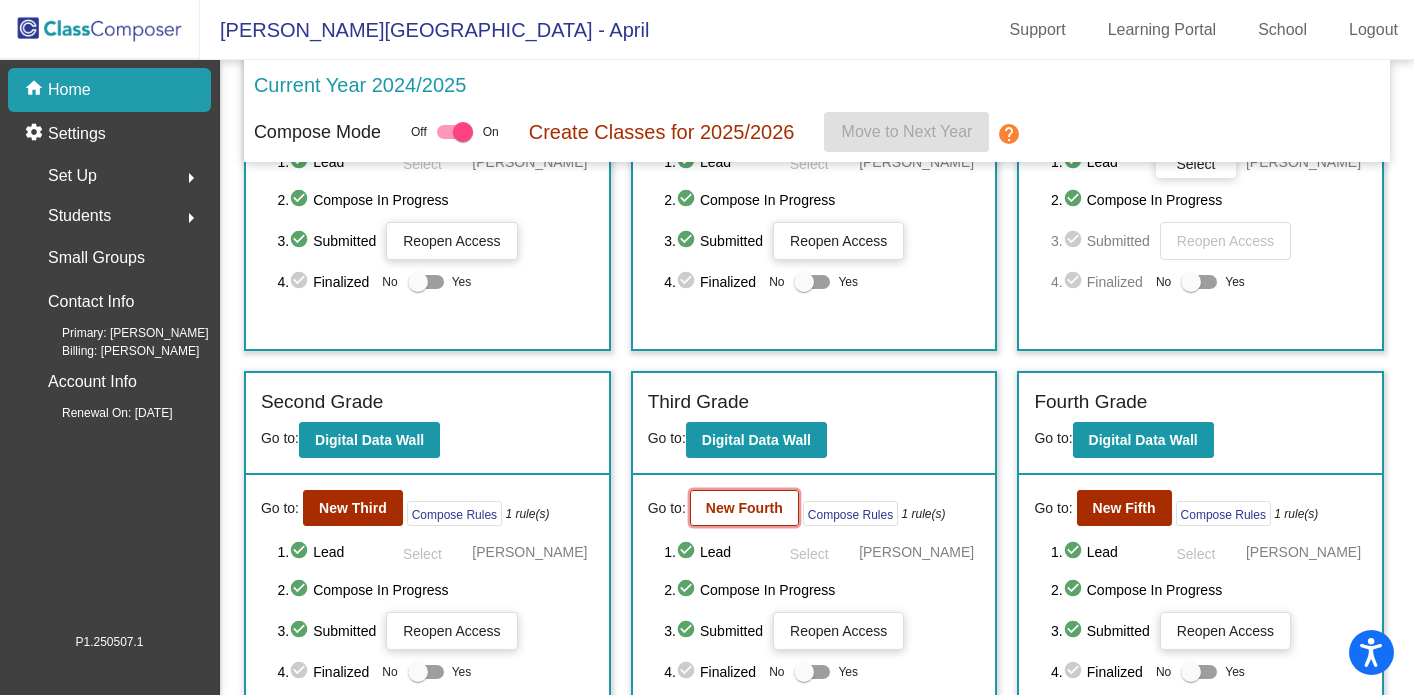 click on "New Fourth" 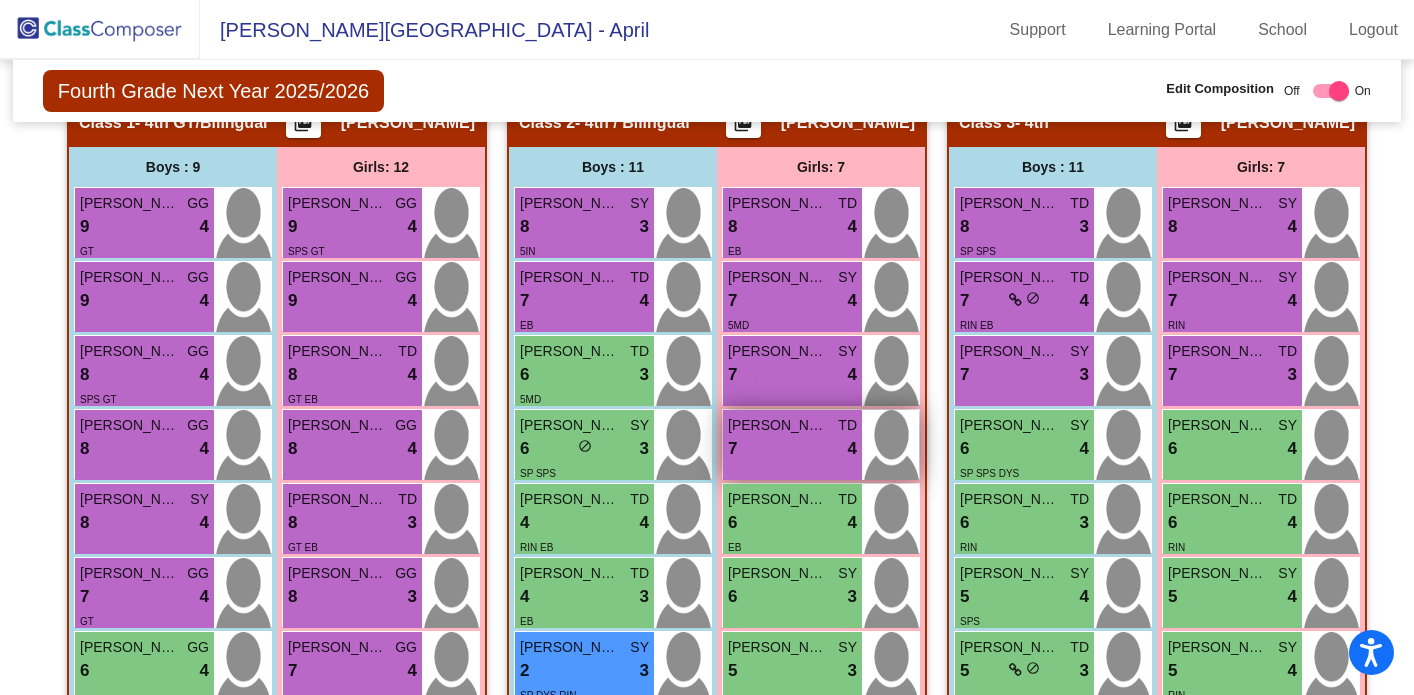 scroll, scrollTop: 0, scrollLeft: 0, axis: both 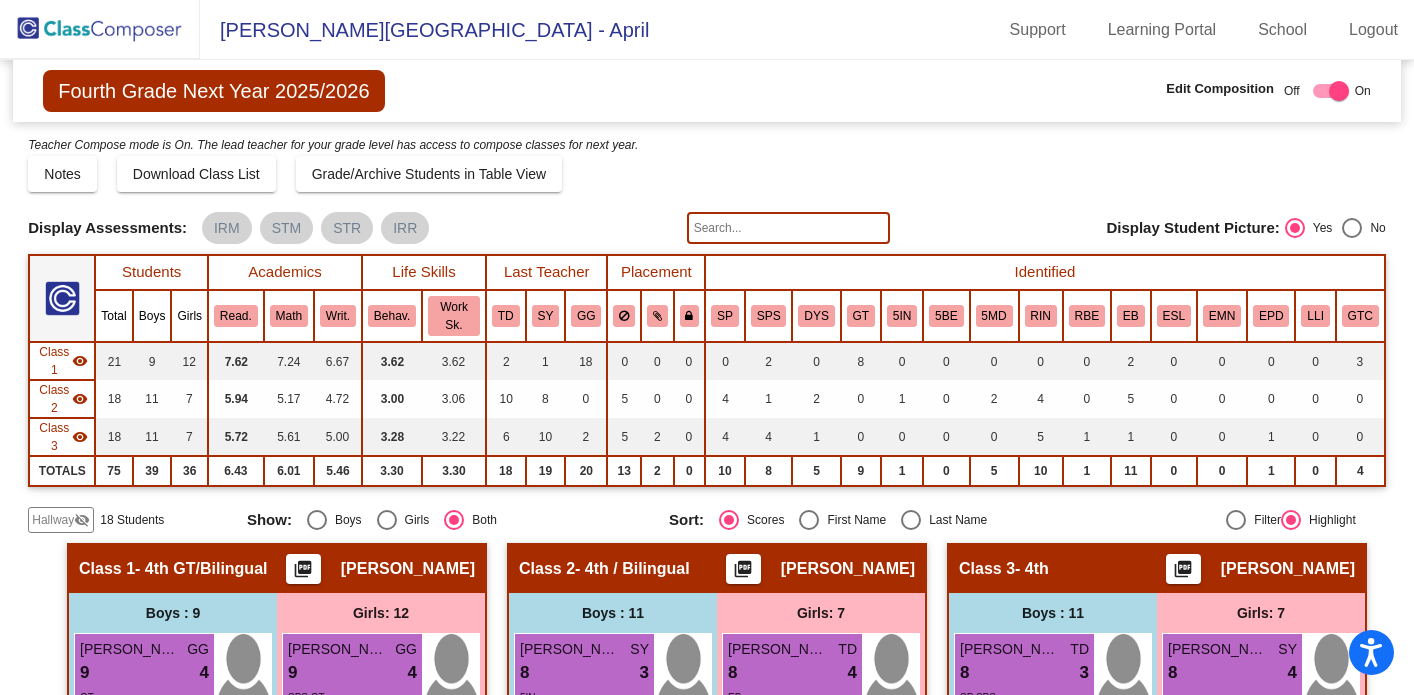 click 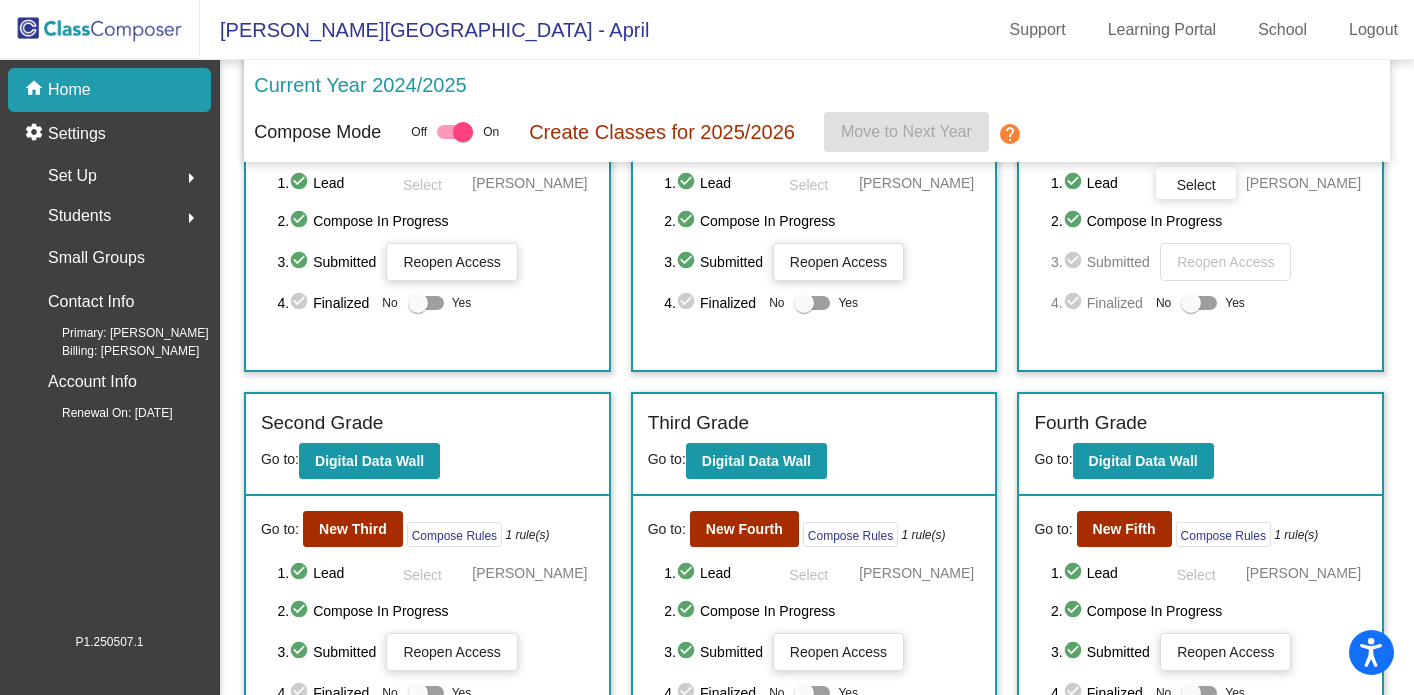 scroll, scrollTop: 180, scrollLeft: 0, axis: vertical 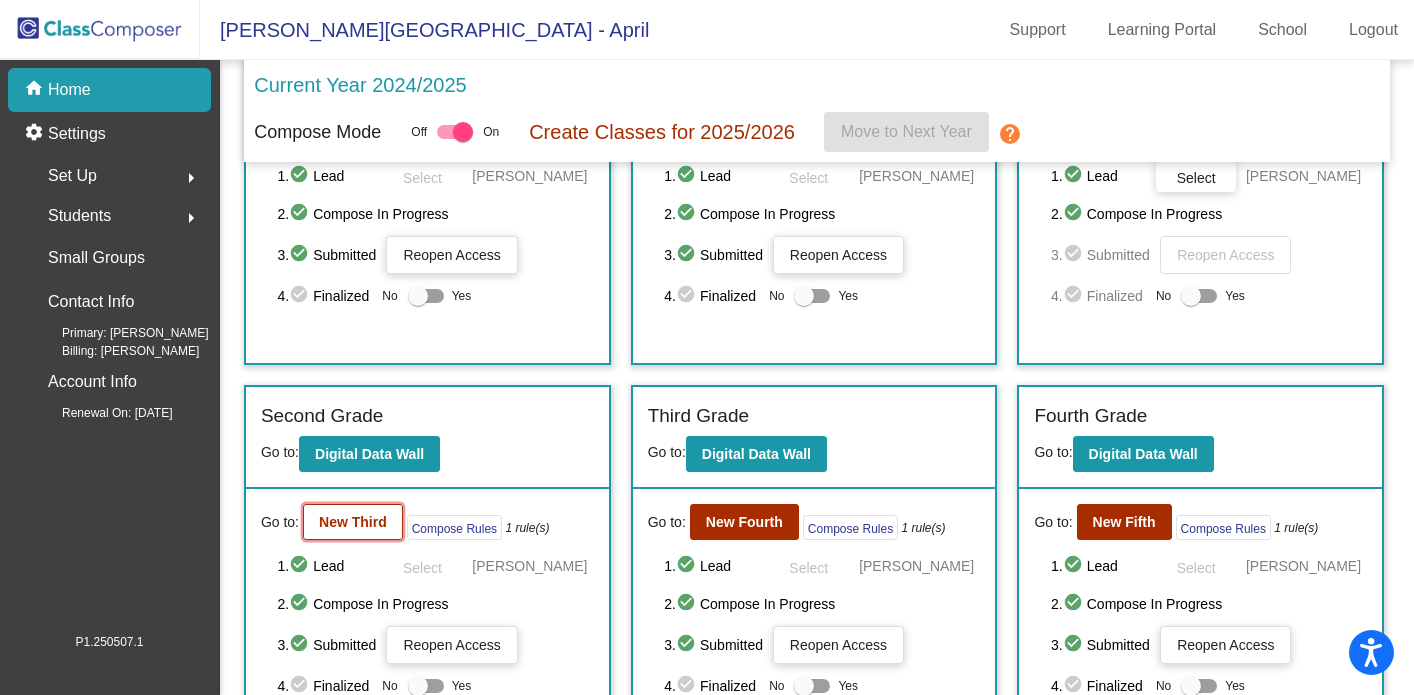 click on "New Third" 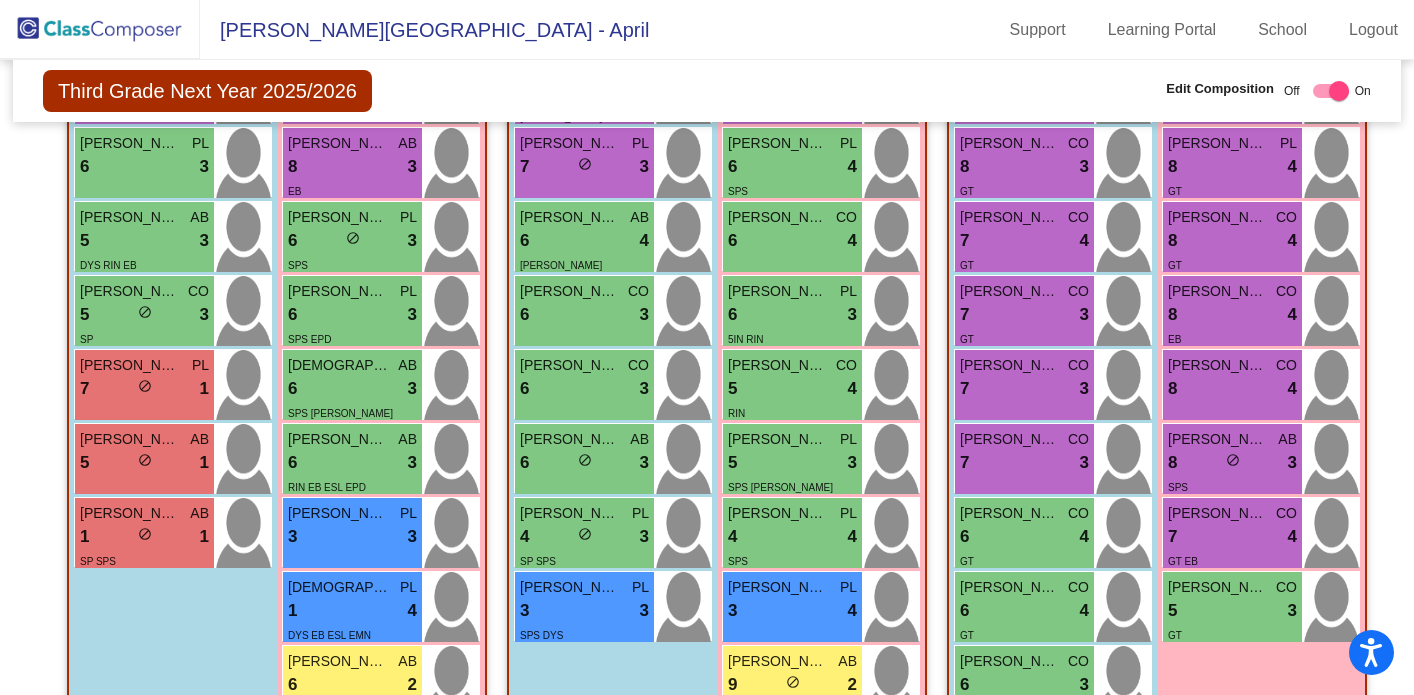 scroll, scrollTop: 783, scrollLeft: 0, axis: vertical 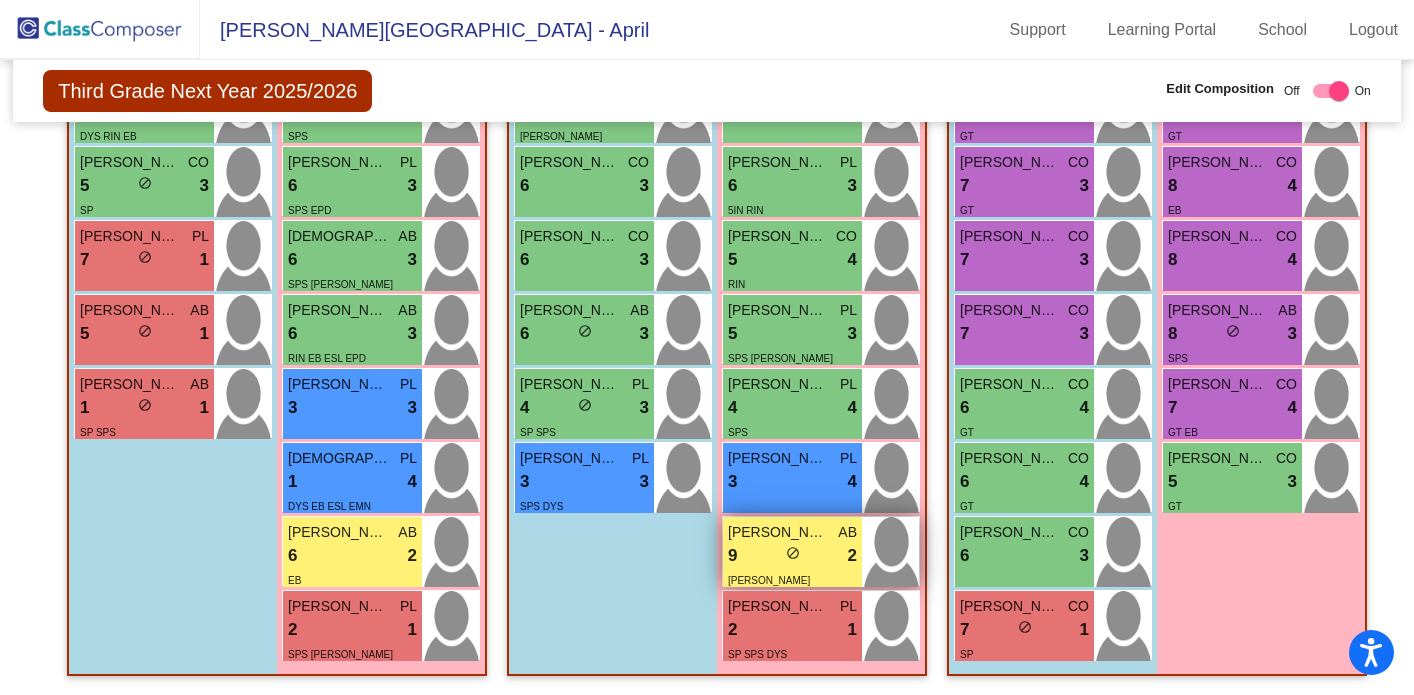 click on "9 lock do_not_disturb_alt 2" at bounding box center [792, 556] 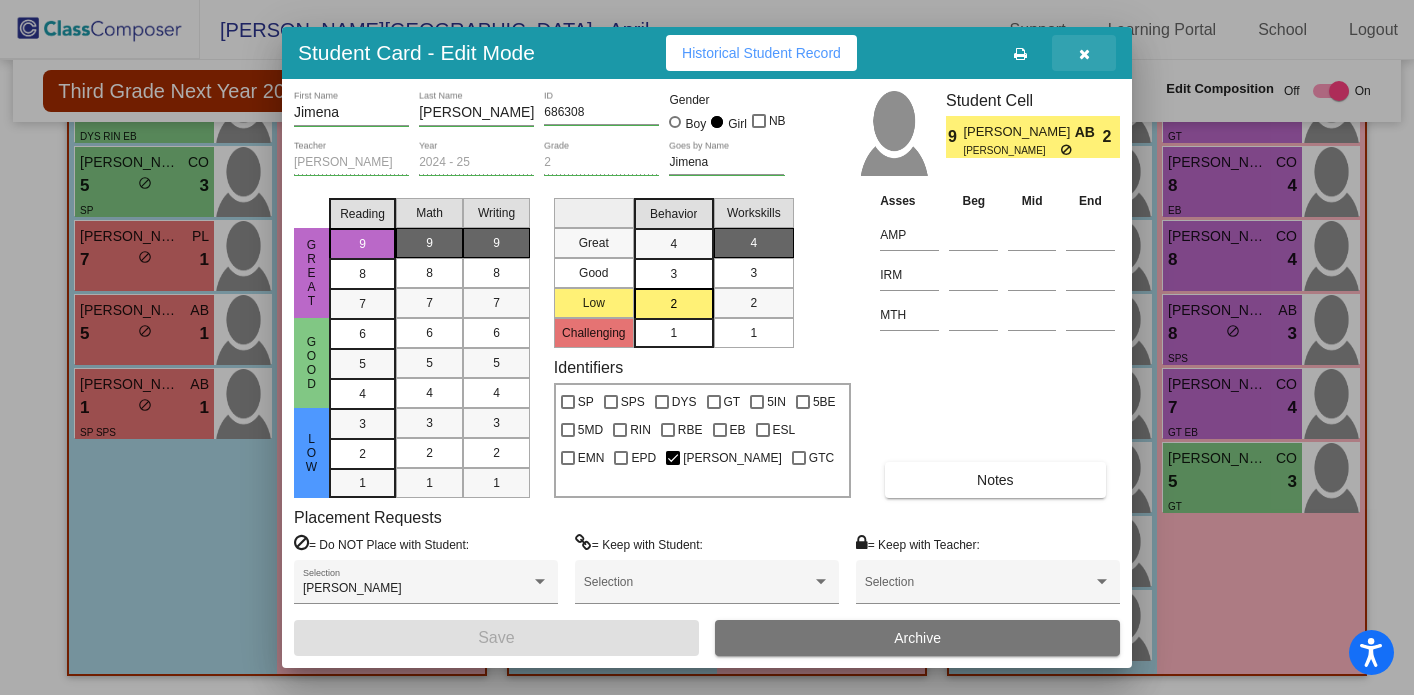 click at bounding box center [1084, 54] 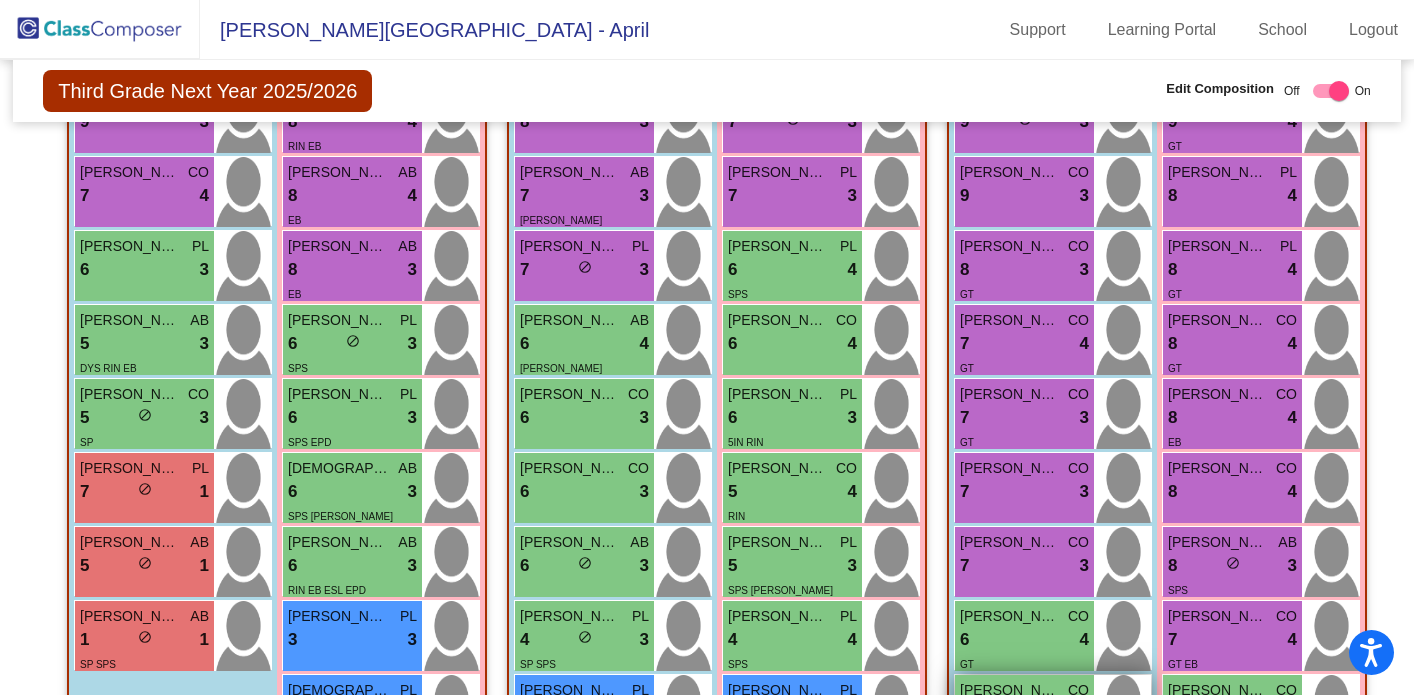 scroll, scrollTop: 514, scrollLeft: 0, axis: vertical 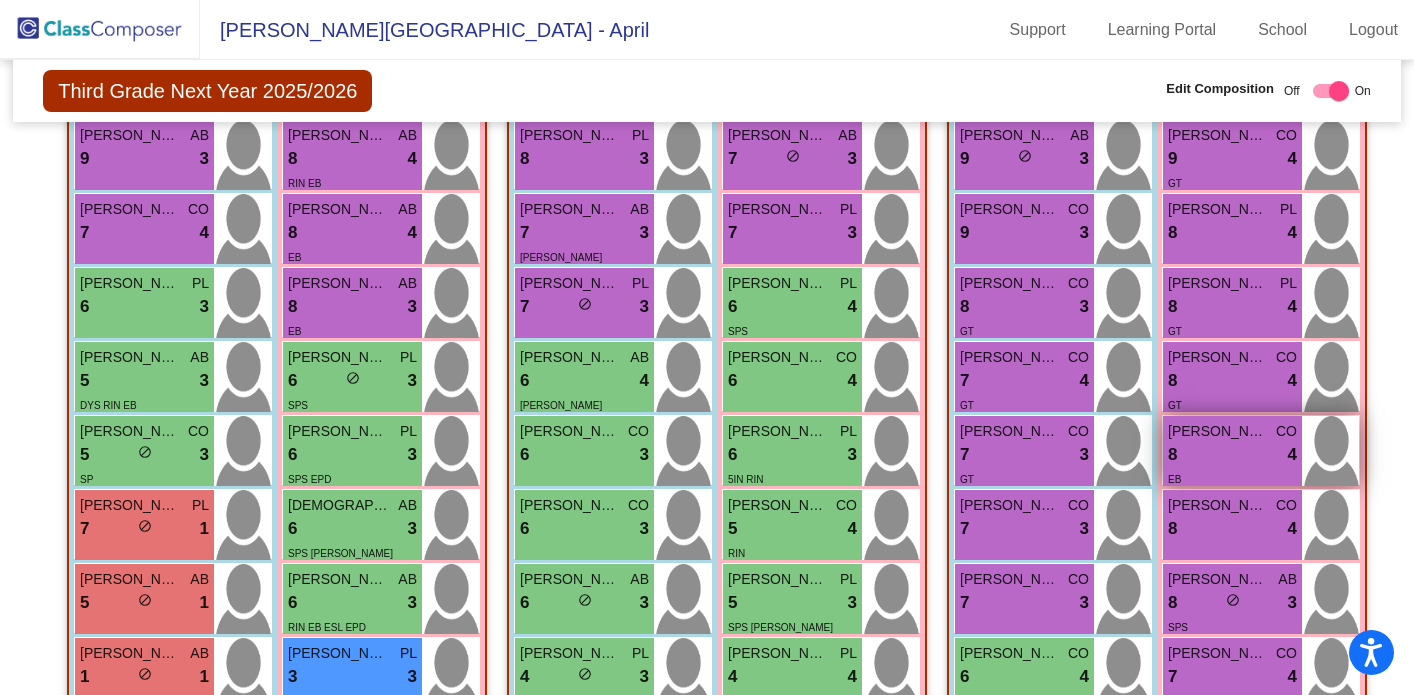 click on "8 lock do_not_disturb_alt 4" at bounding box center [1232, 455] 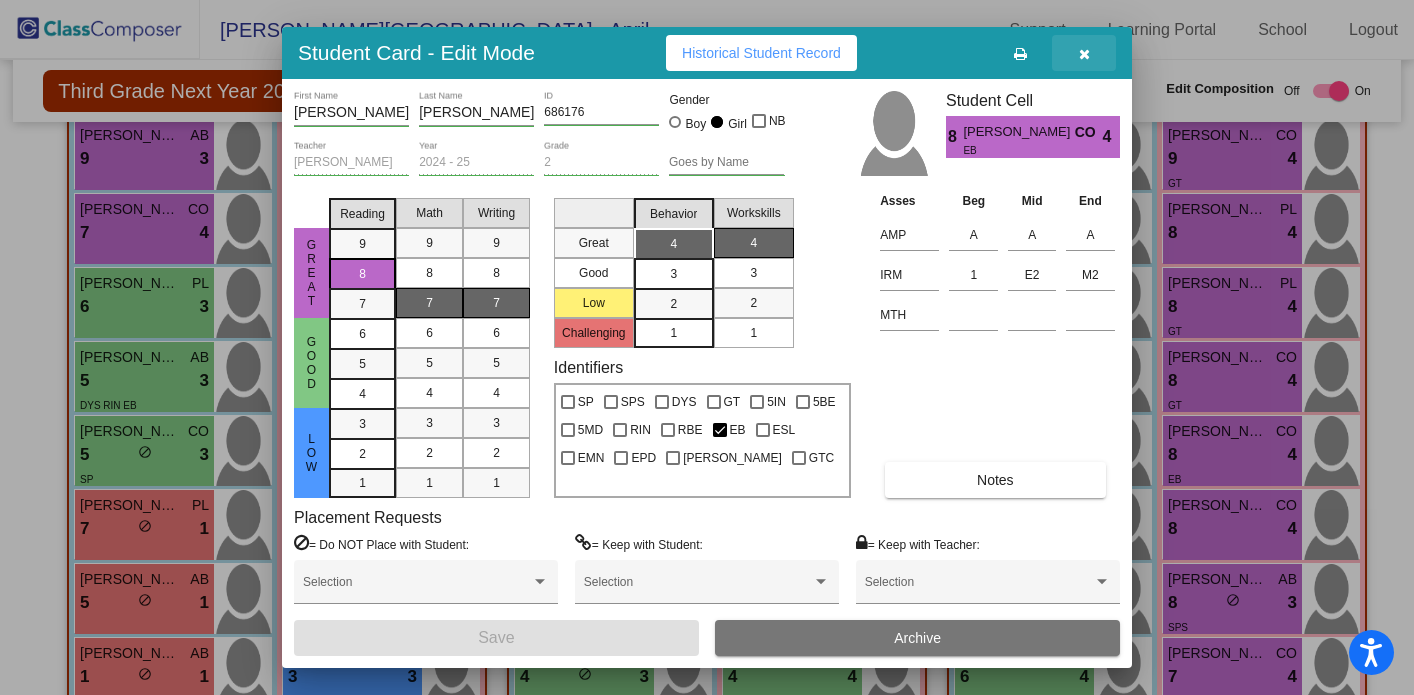 click at bounding box center (1084, 54) 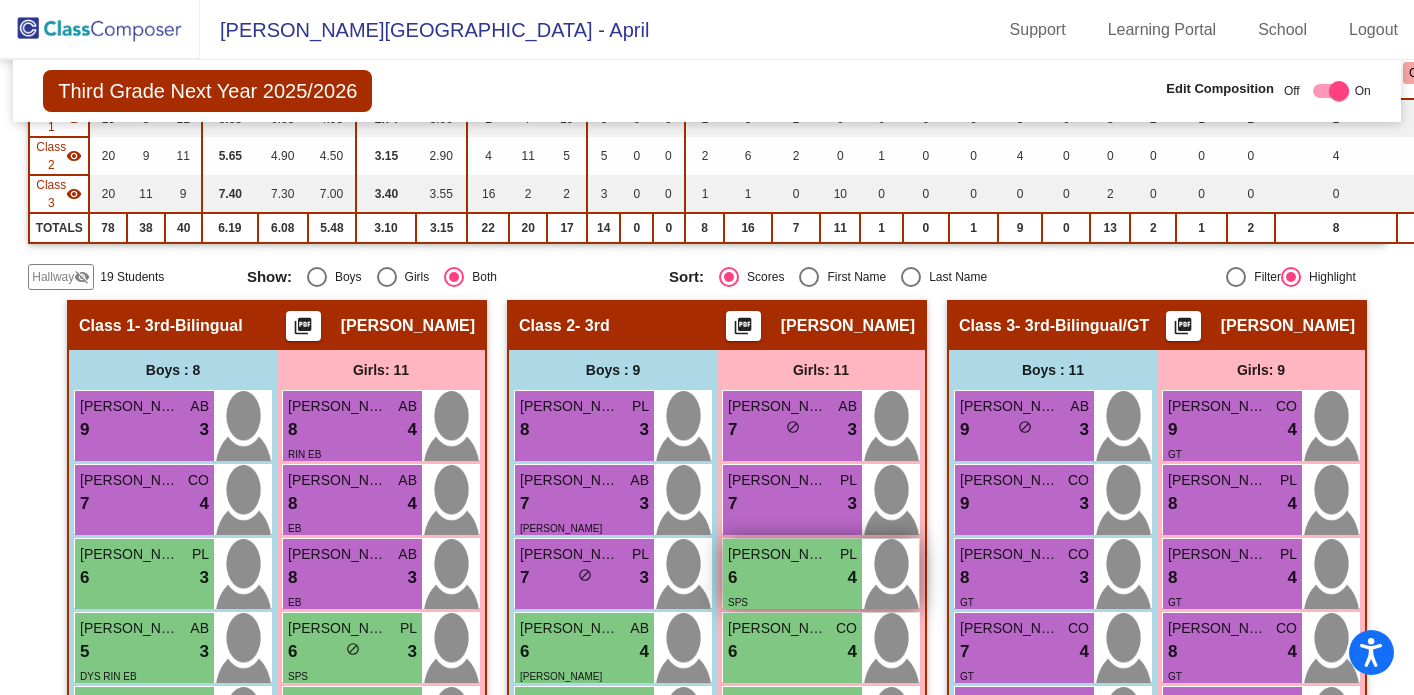 scroll, scrollTop: 179, scrollLeft: 0, axis: vertical 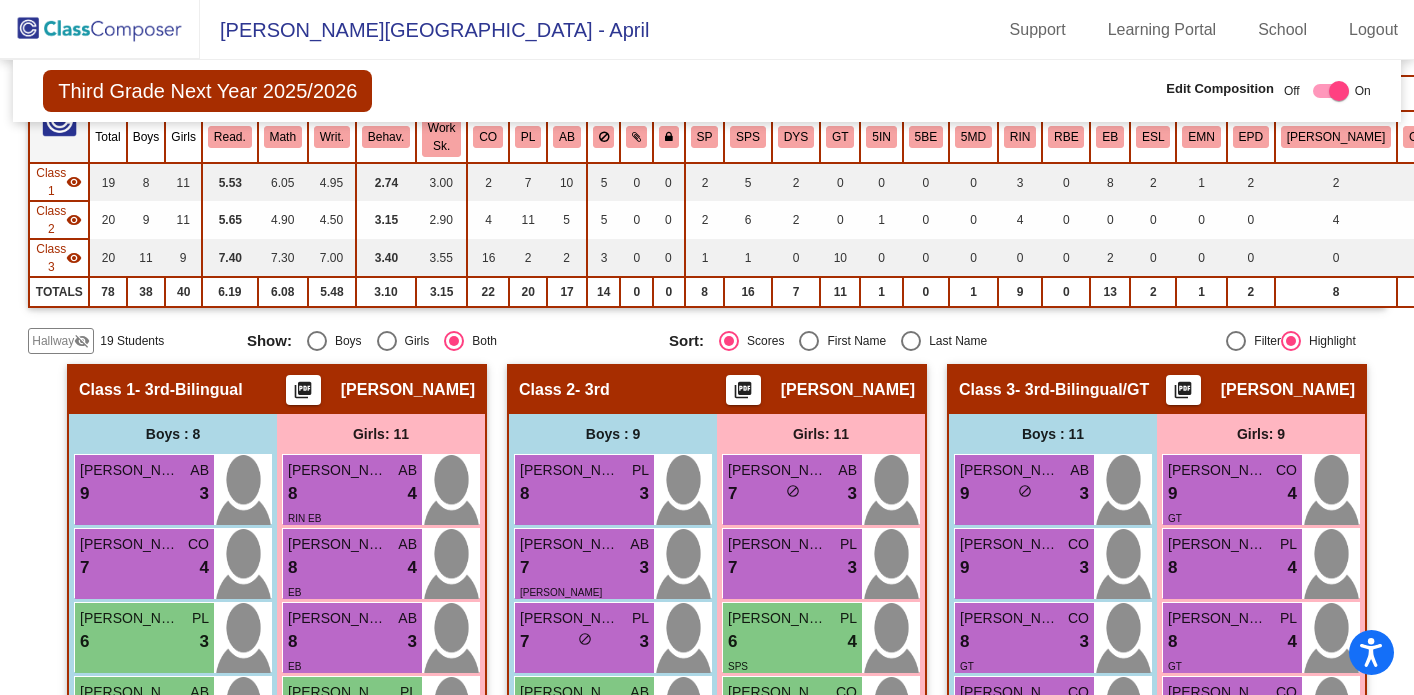 click 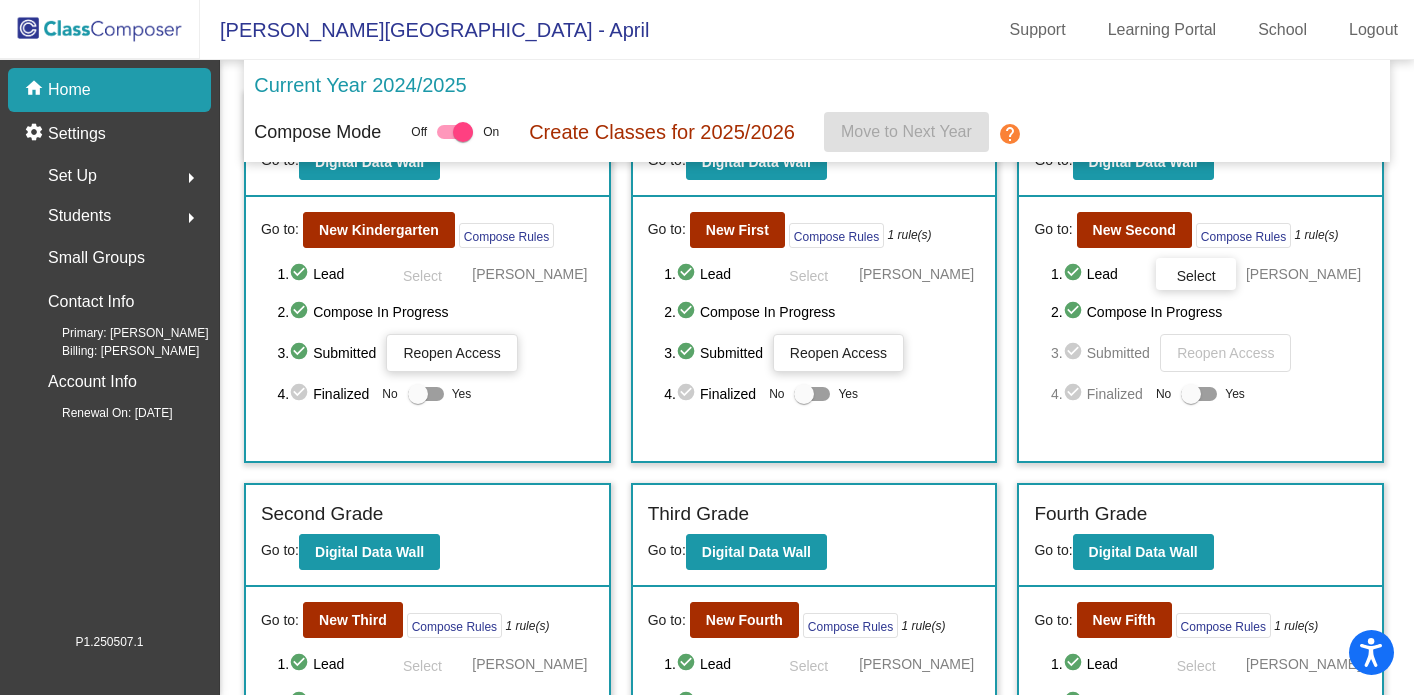 scroll, scrollTop: 81, scrollLeft: 0, axis: vertical 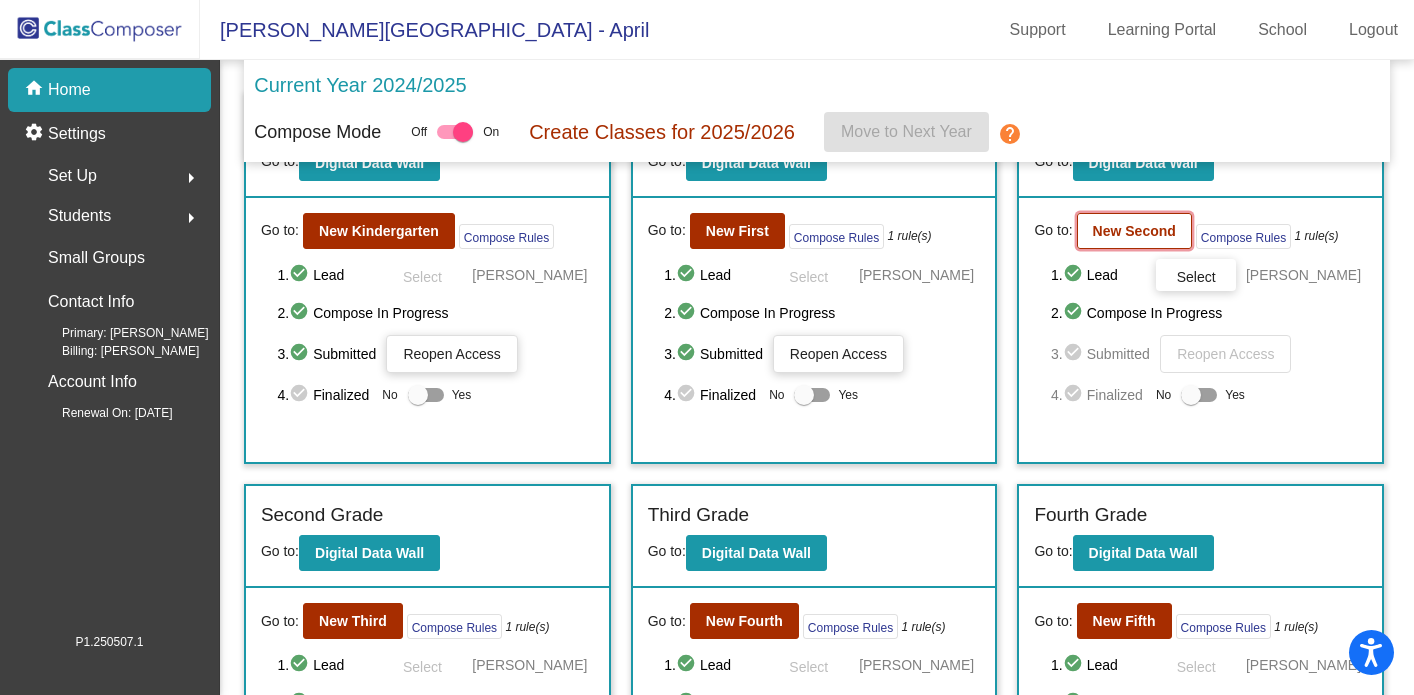 click on "New Second" 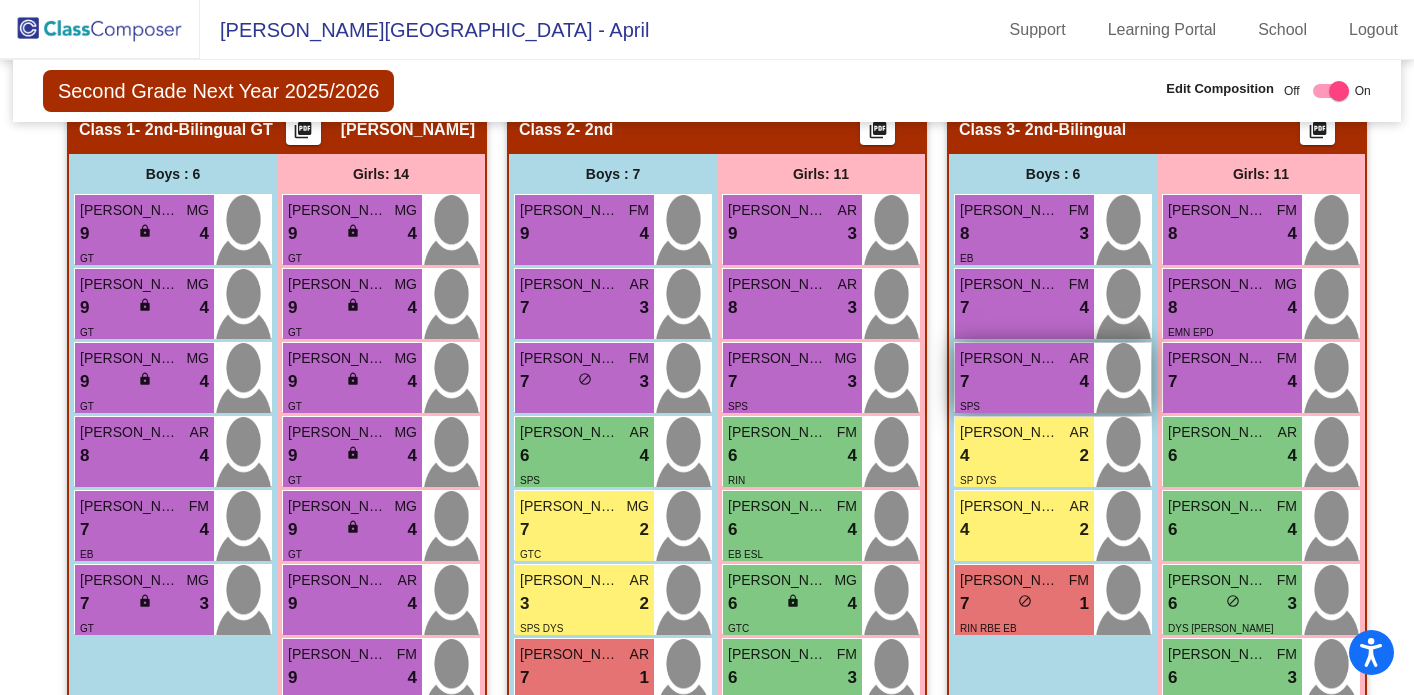 scroll, scrollTop: 445, scrollLeft: 0, axis: vertical 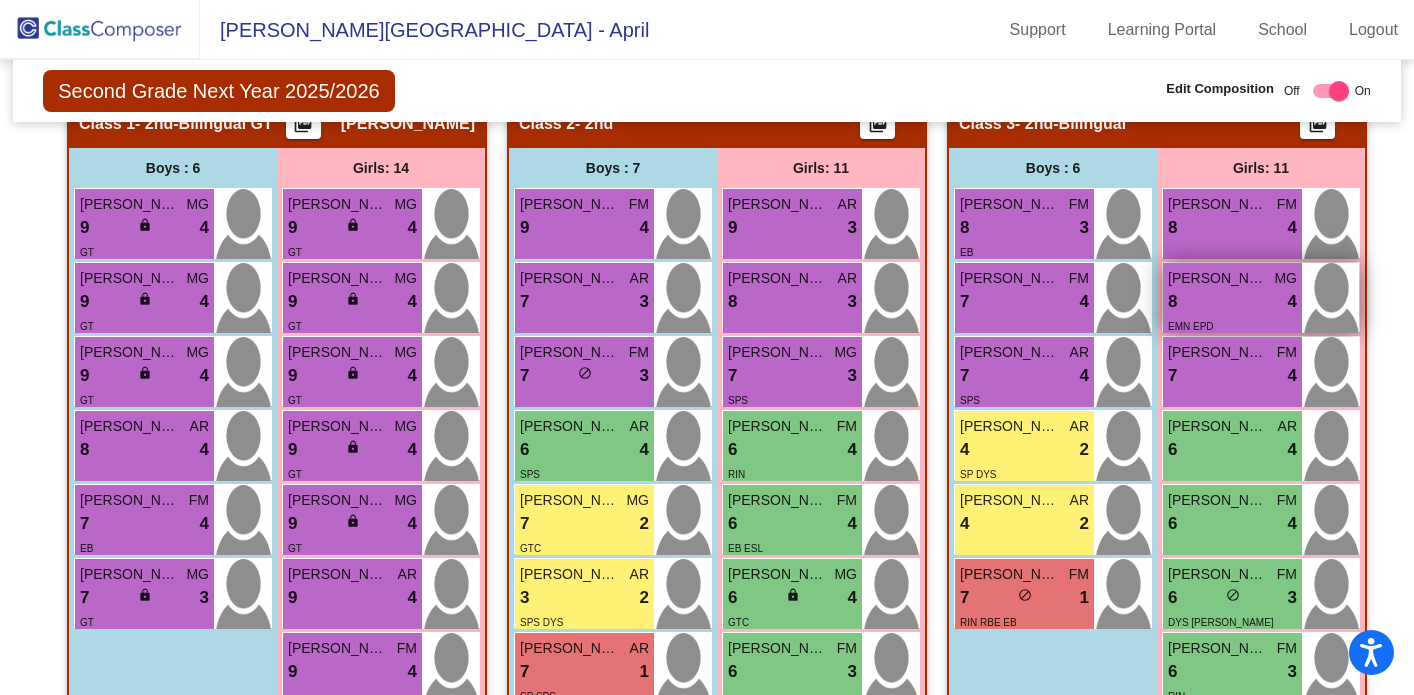 click on "8 lock do_not_disturb_alt 4" at bounding box center [1232, 302] 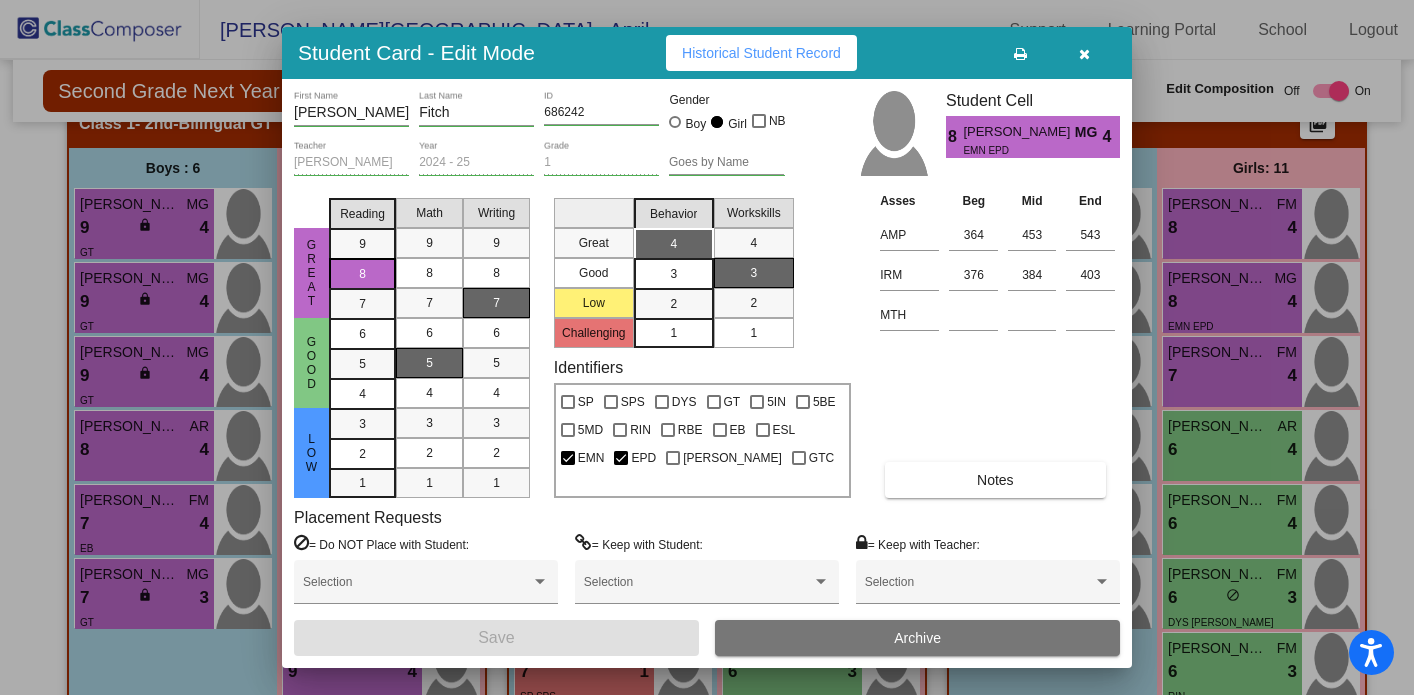 click at bounding box center (1084, 54) 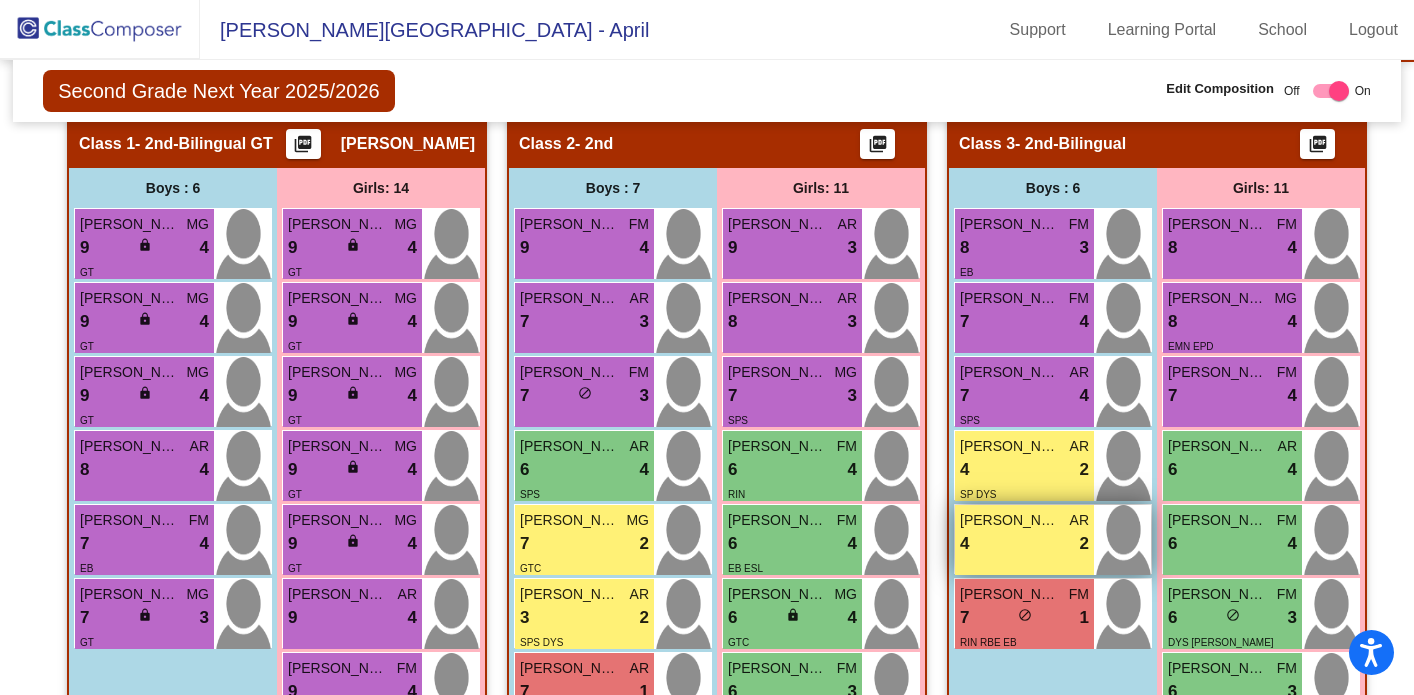 scroll, scrollTop: 398, scrollLeft: 0, axis: vertical 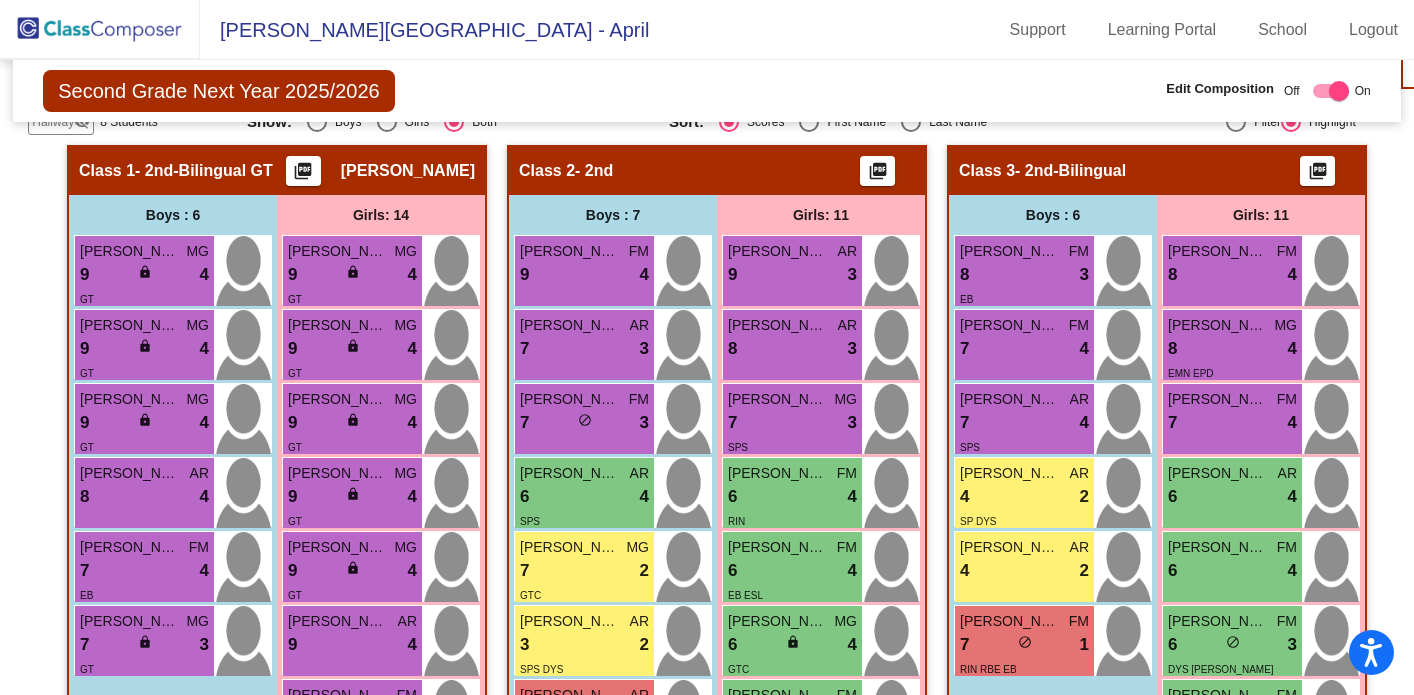click 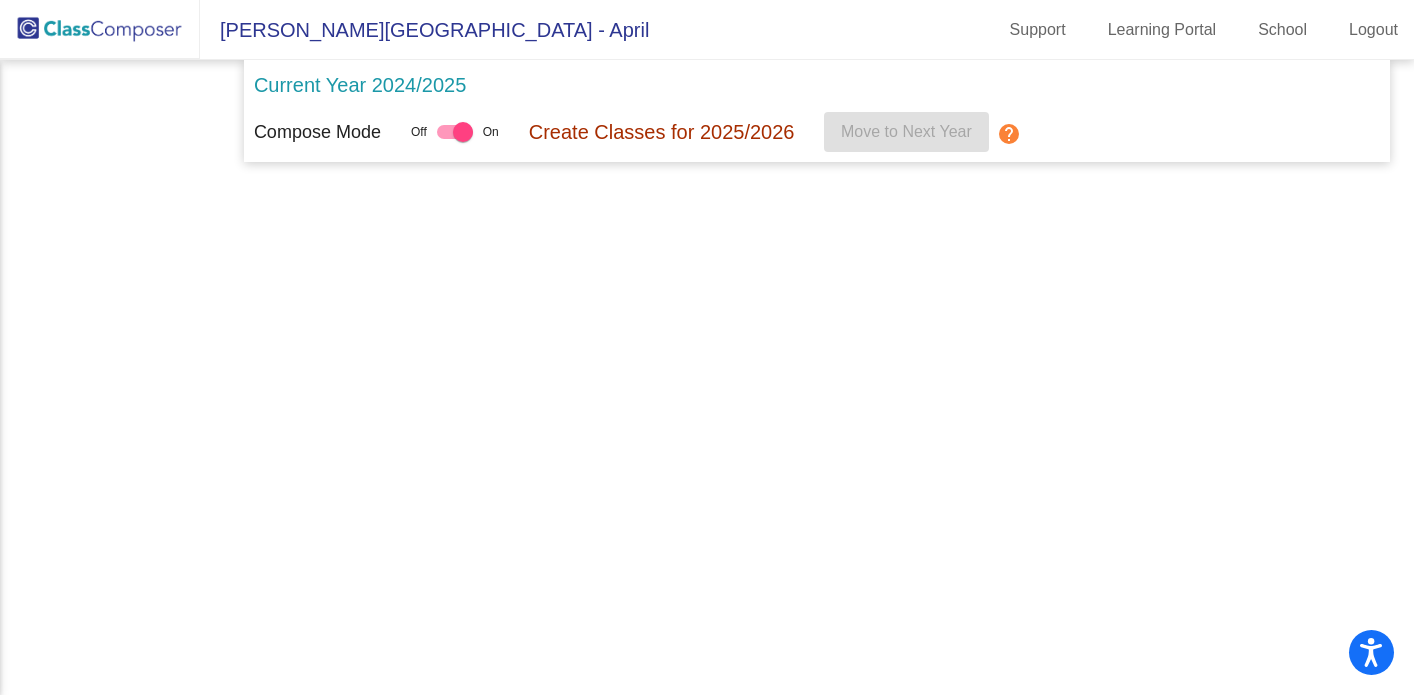 scroll, scrollTop: 0, scrollLeft: 0, axis: both 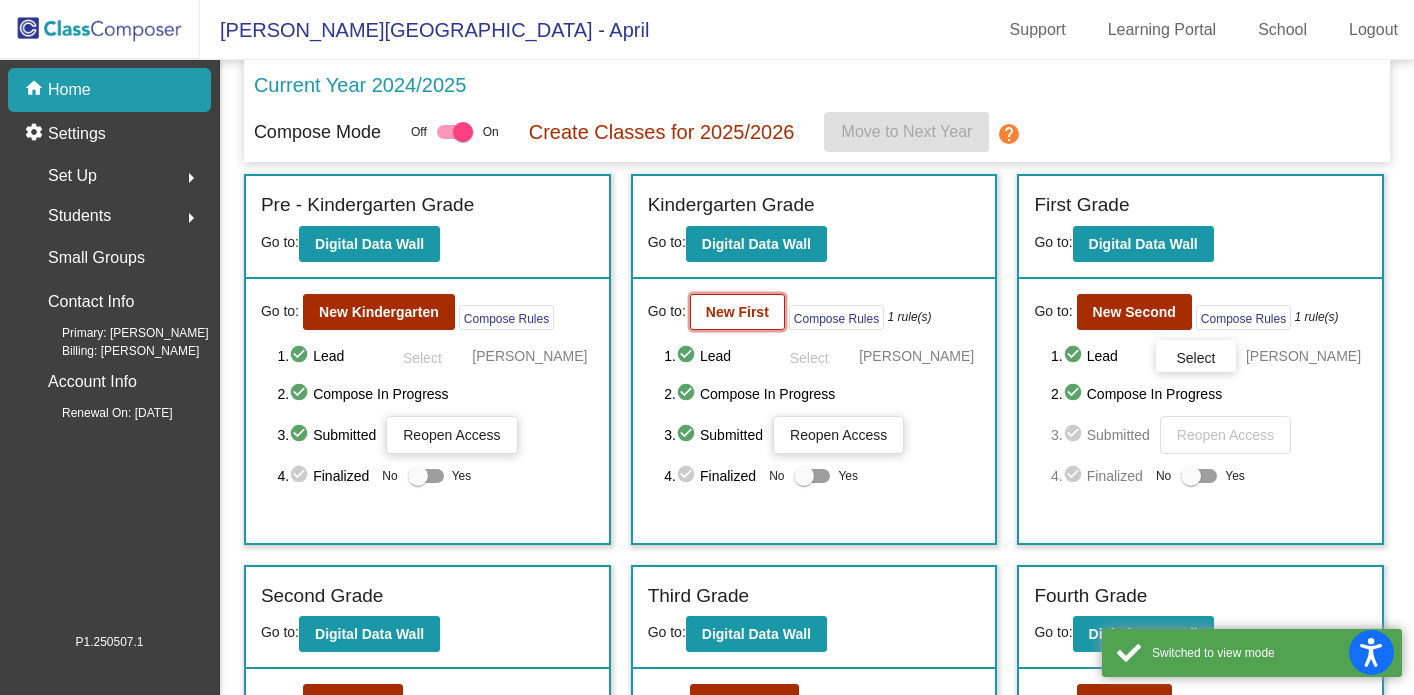click on "New First" 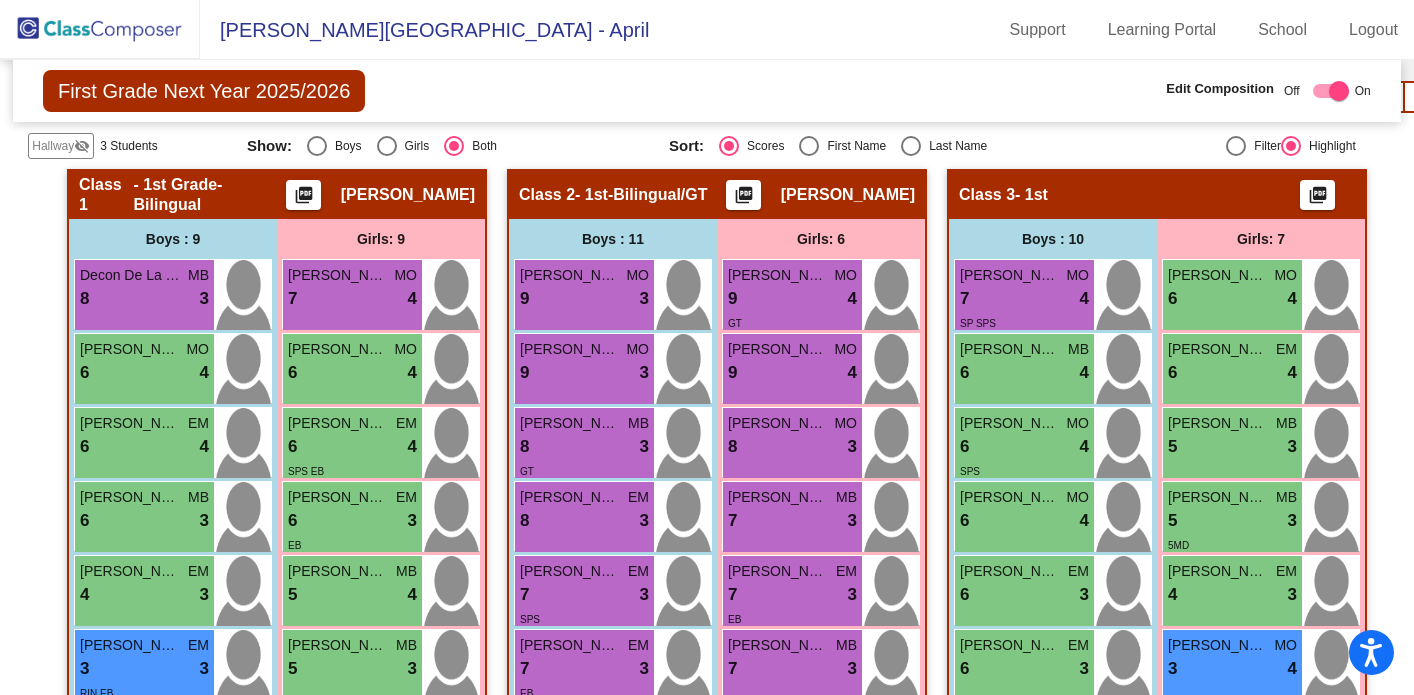 scroll, scrollTop: 0, scrollLeft: 0, axis: both 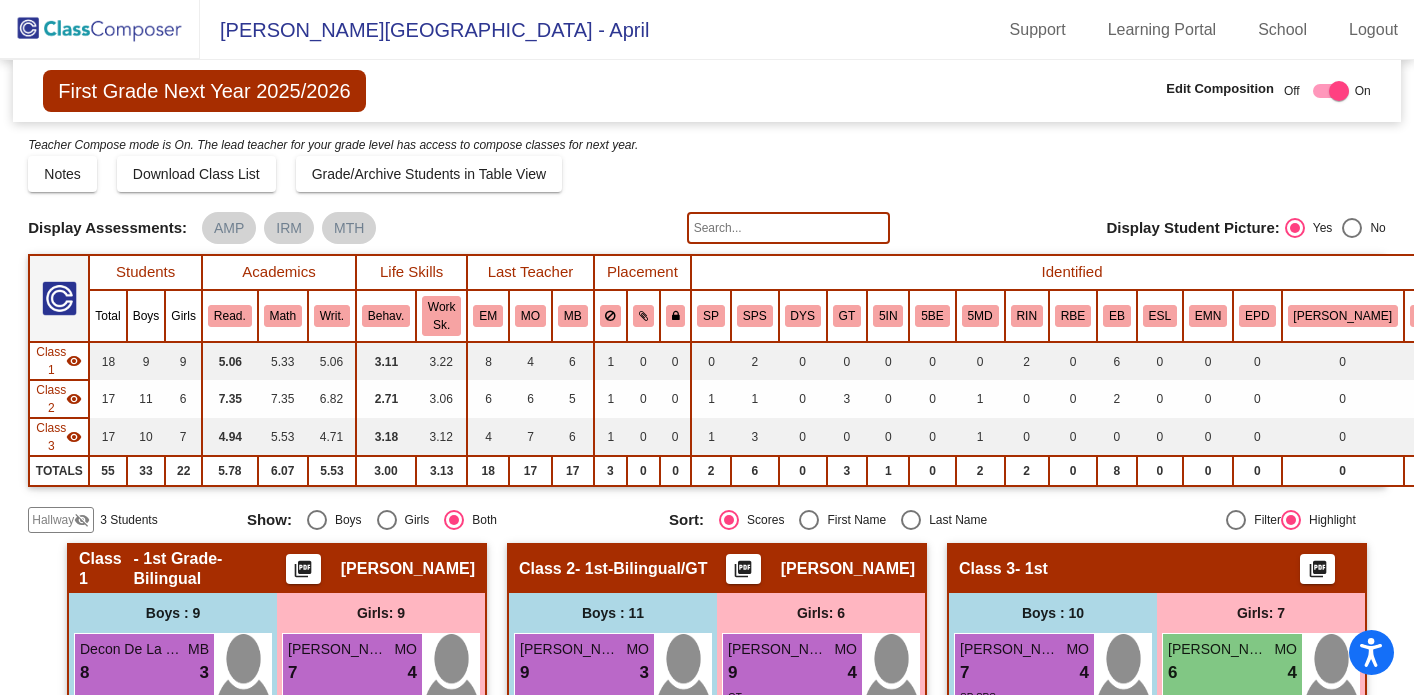 click 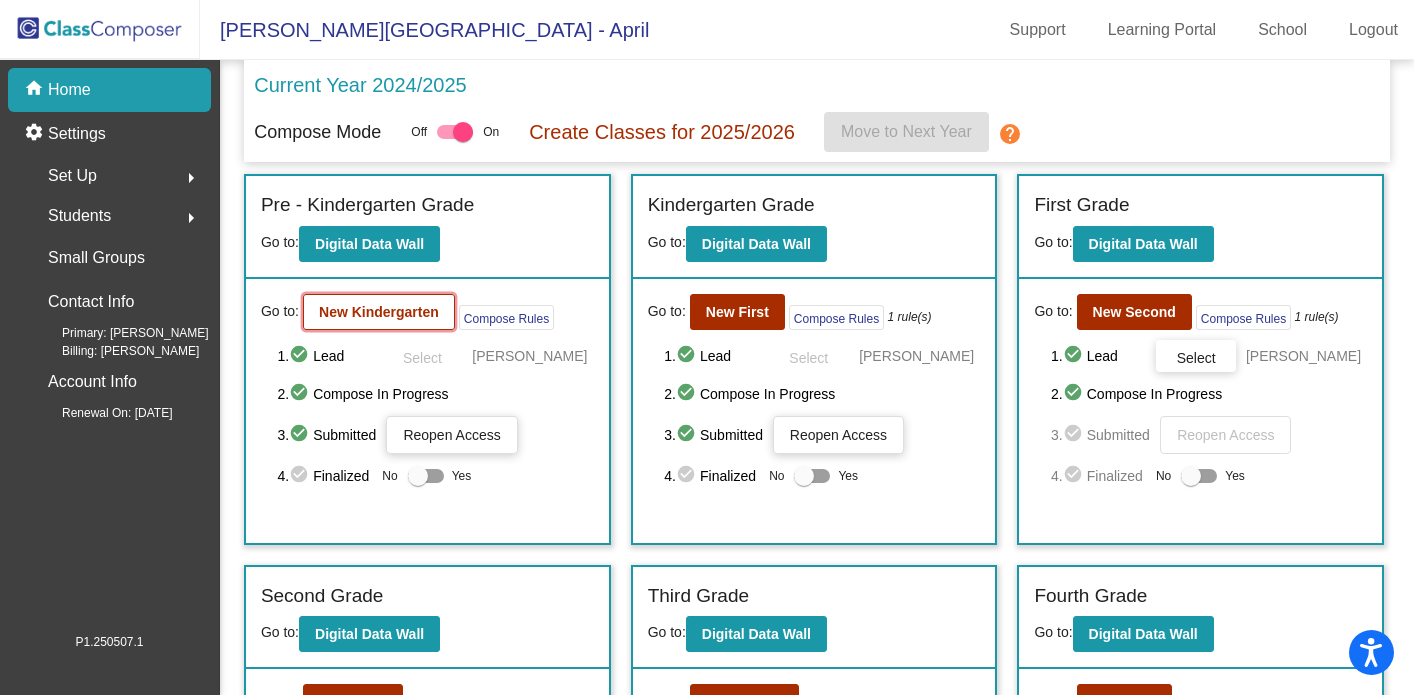 click on "New Kindergarten" 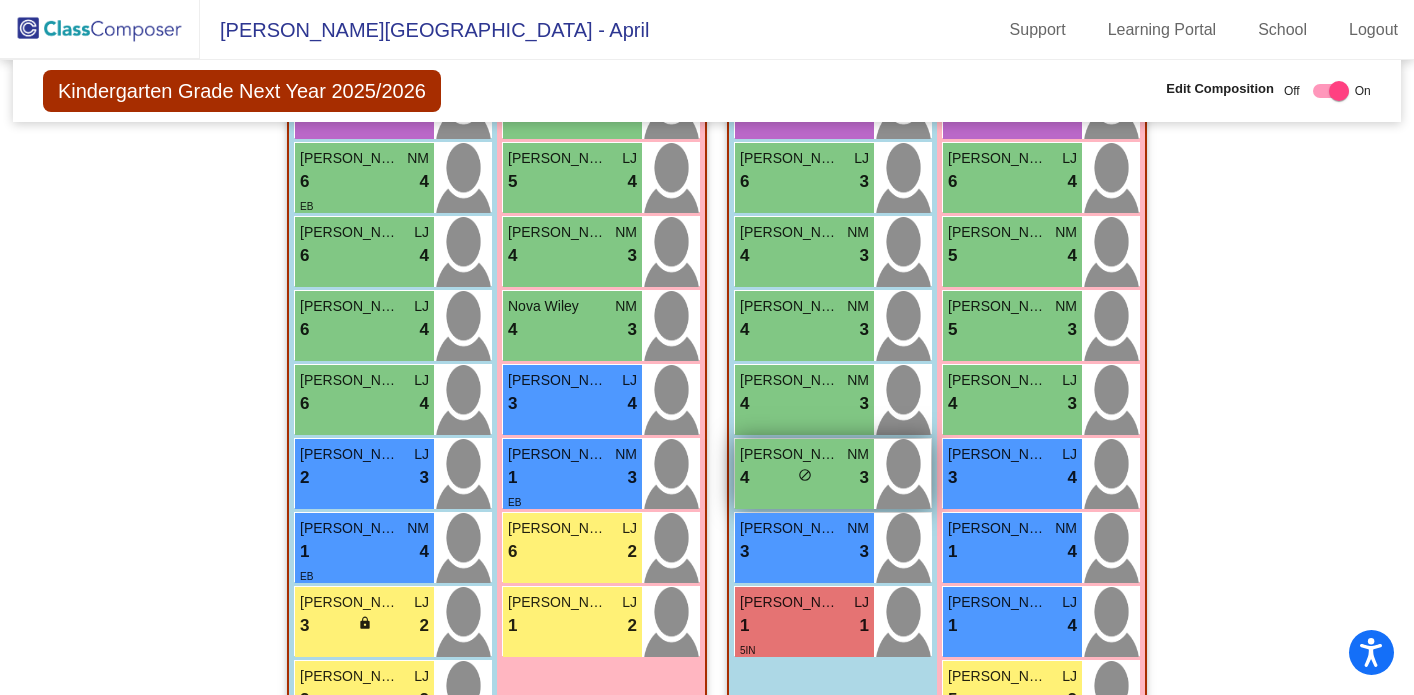 scroll, scrollTop: 680, scrollLeft: 0, axis: vertical 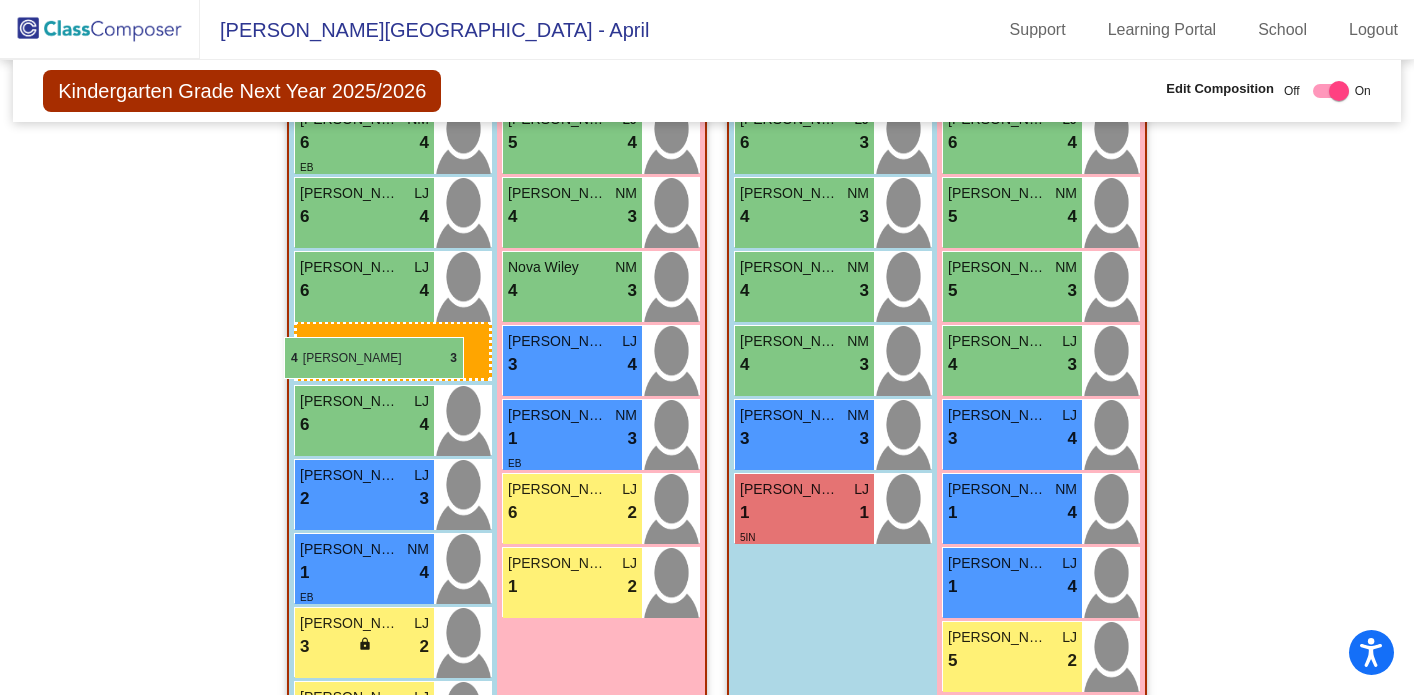 drag, startPoint x: 772, startPoint y: 423, endPoint x: 284, endPoint y: 337, distance: 495.51993 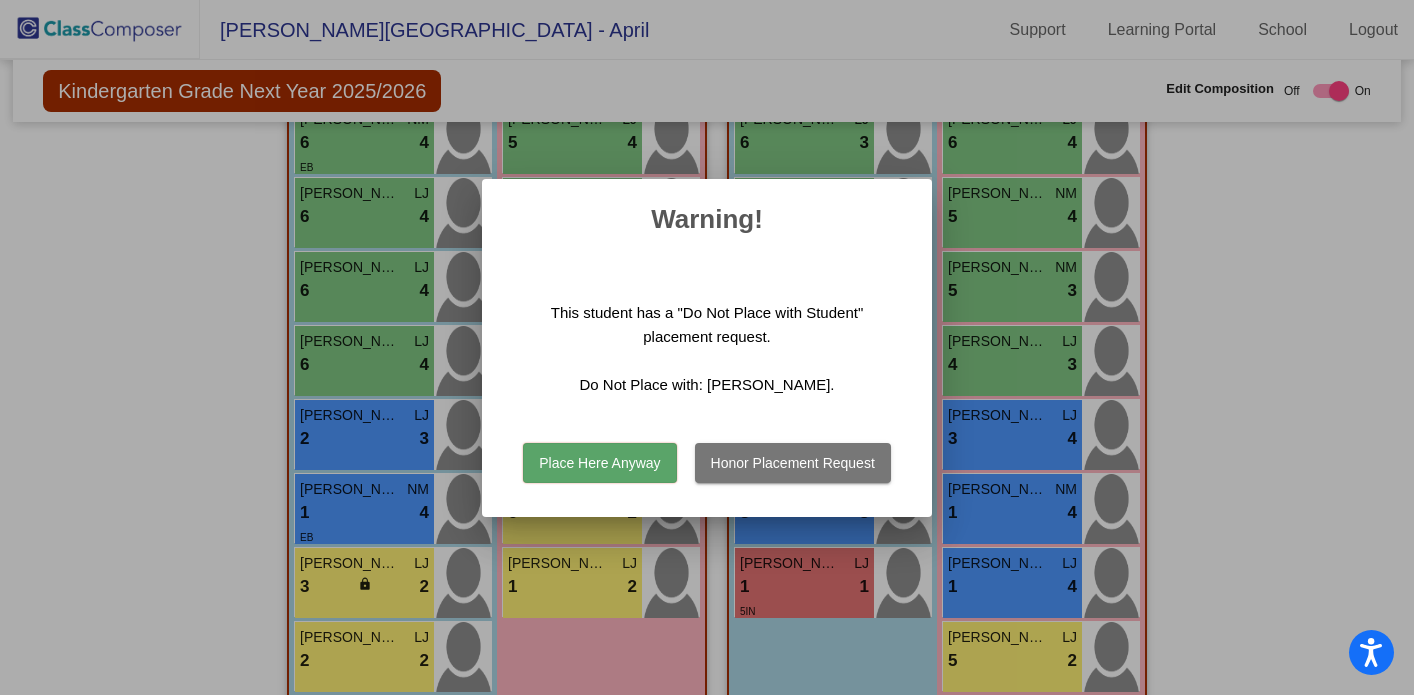 click on "Place Here Anyway" at bounding box center [599, 463] 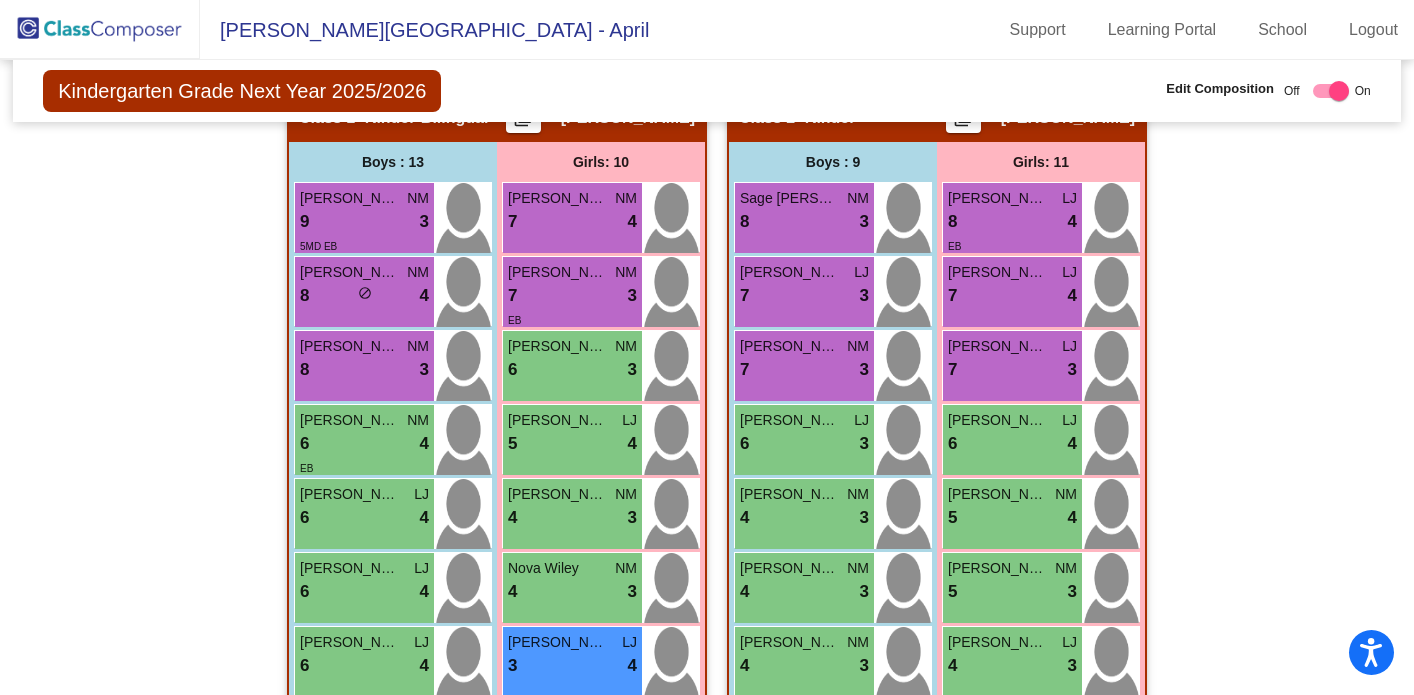 scroll, scrollTop: 370, scrollLeft: 0, axis: vertical 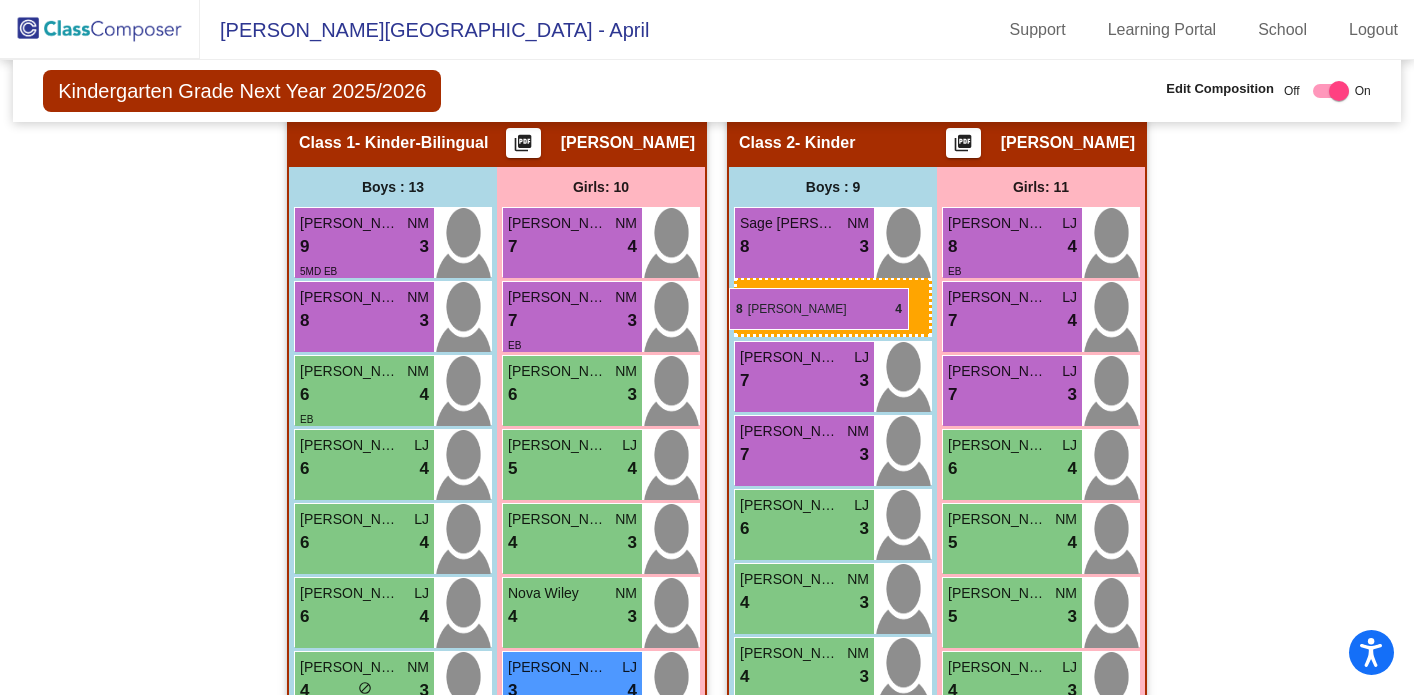 drag, startPoint x: 327, startPoint y: 295, endPoint x: 729, endPoint y: 288, distance: 402.06094 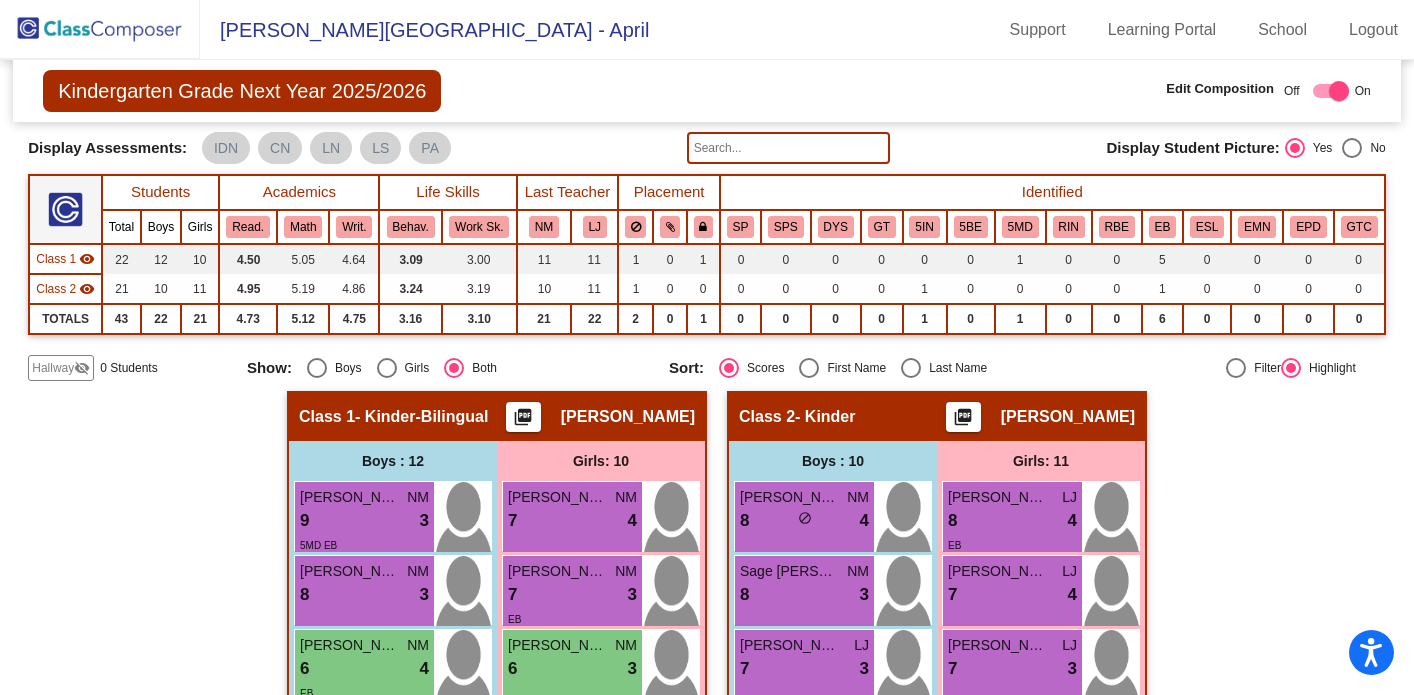 scroll, scrollTop: 13, scrollLeft: 0, axis: vertical 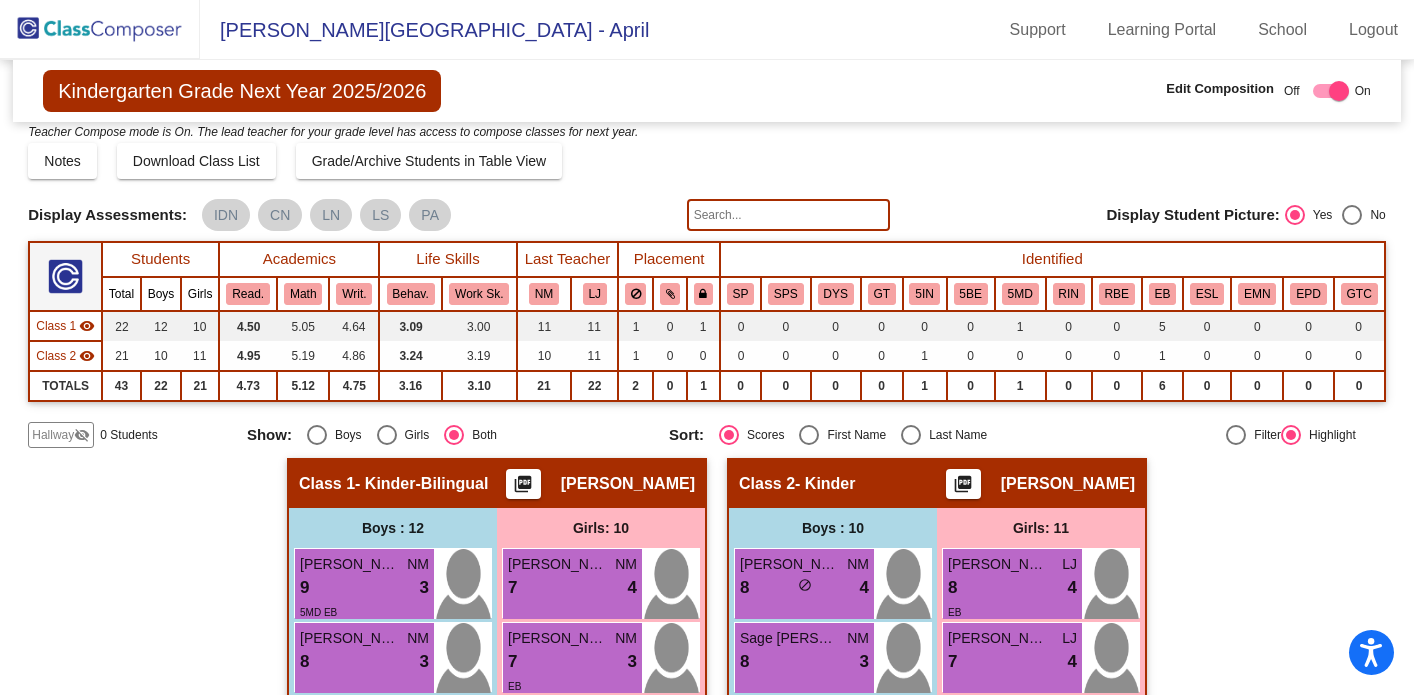 click on "Hallway" 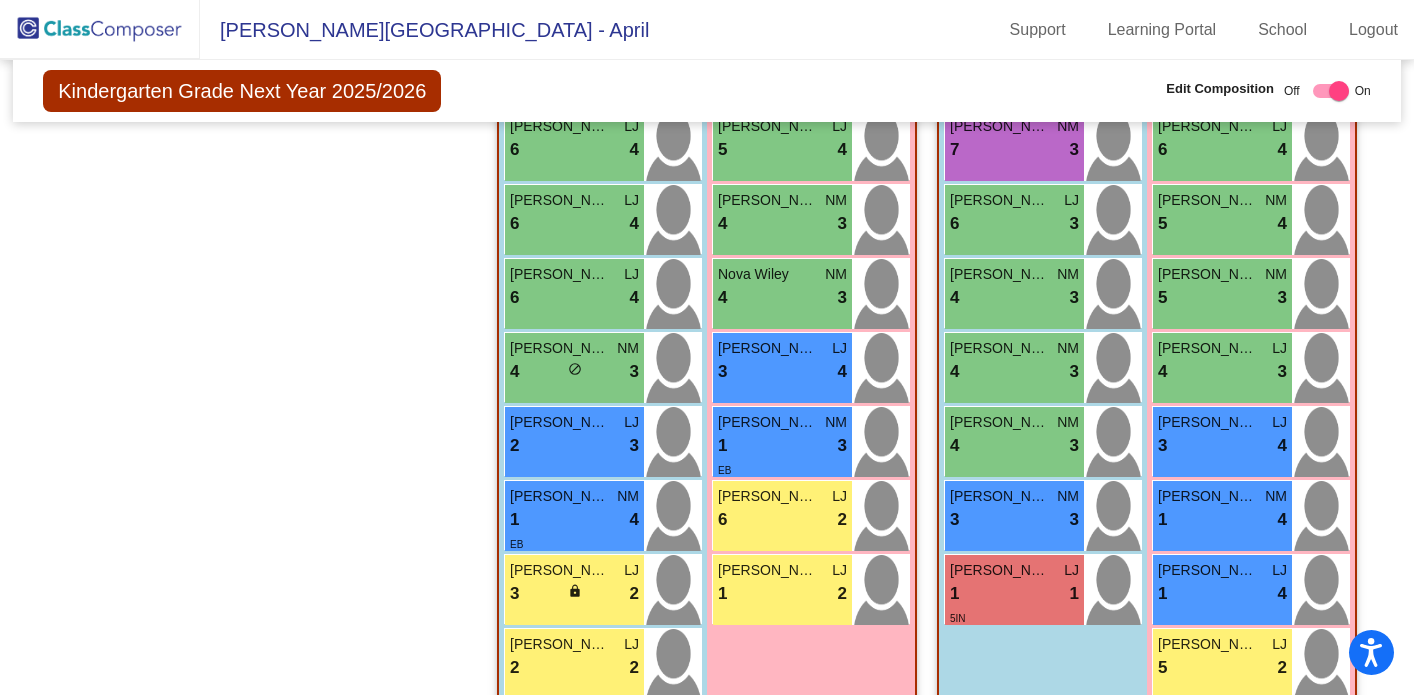 scroll, scrollTop: 672, scrollLeft: 0, axis: vertical 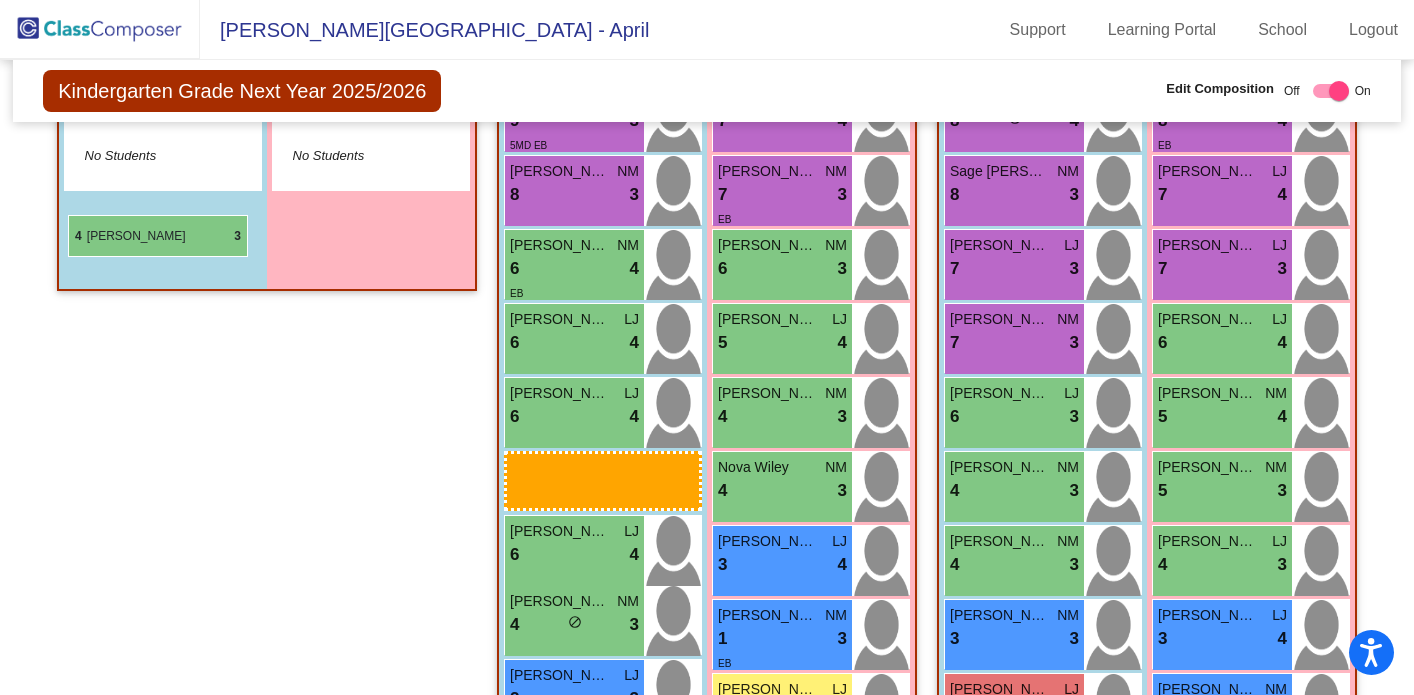 drag, startPoint x: 1018, startPoint y: 447, endPoint x: 68, endPoint y: 215, distance: 977.9182 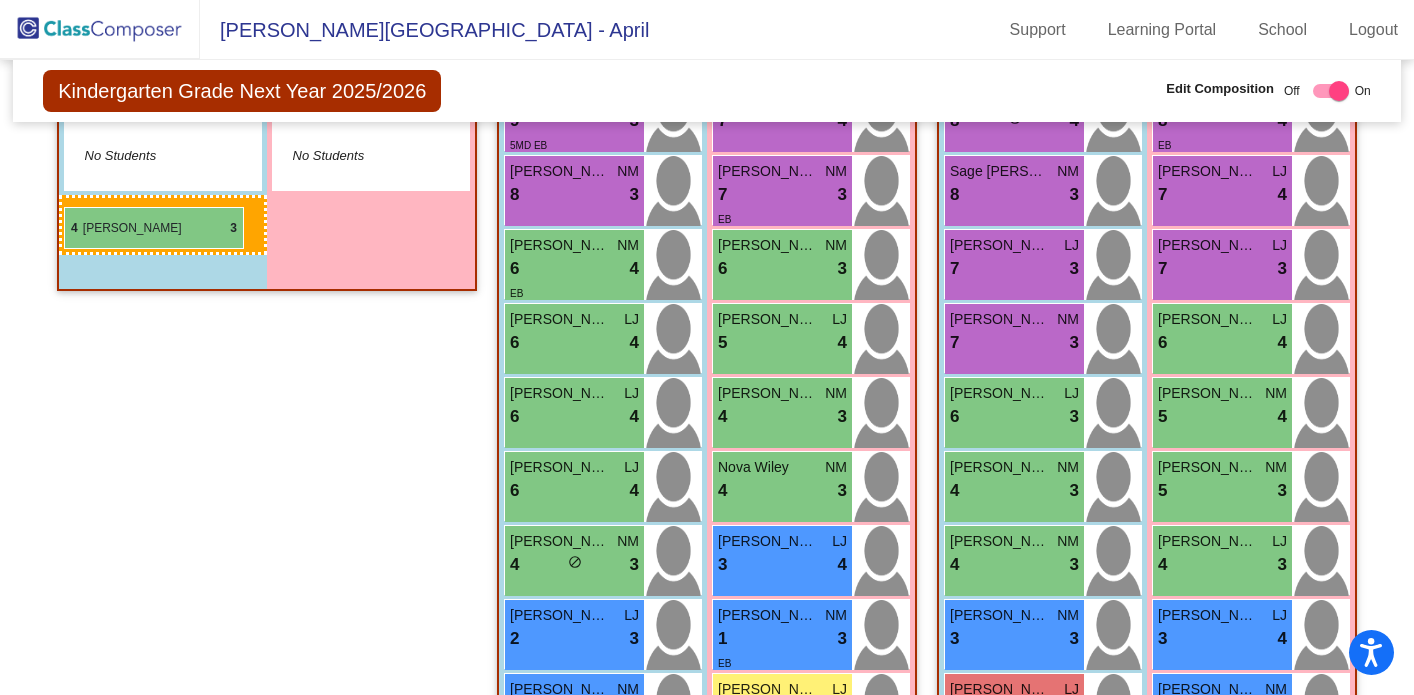 drag, startPoint x: 1009, startPoint y: 628, endPoint x: 62, endPoint y: 207, distance: 1036.3639 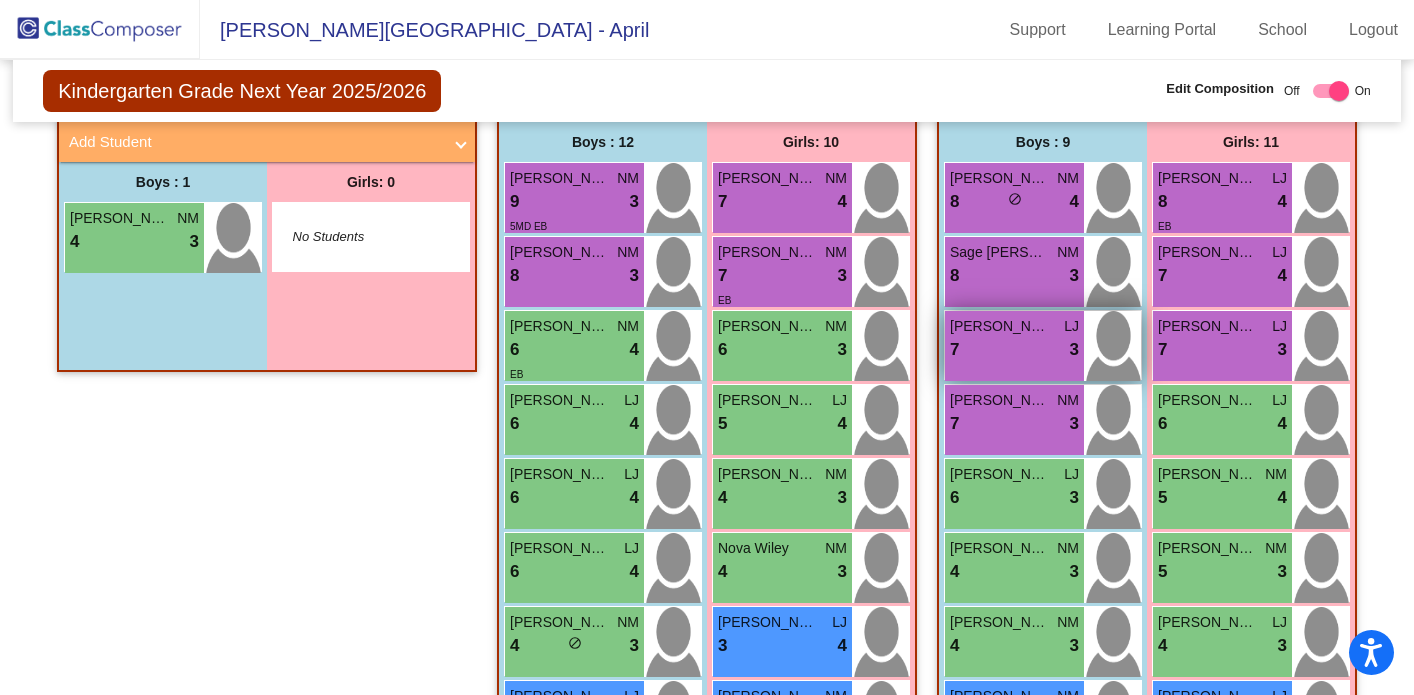 scroll, scrollTop: 397, scrollLeft: 0, axis: vertical 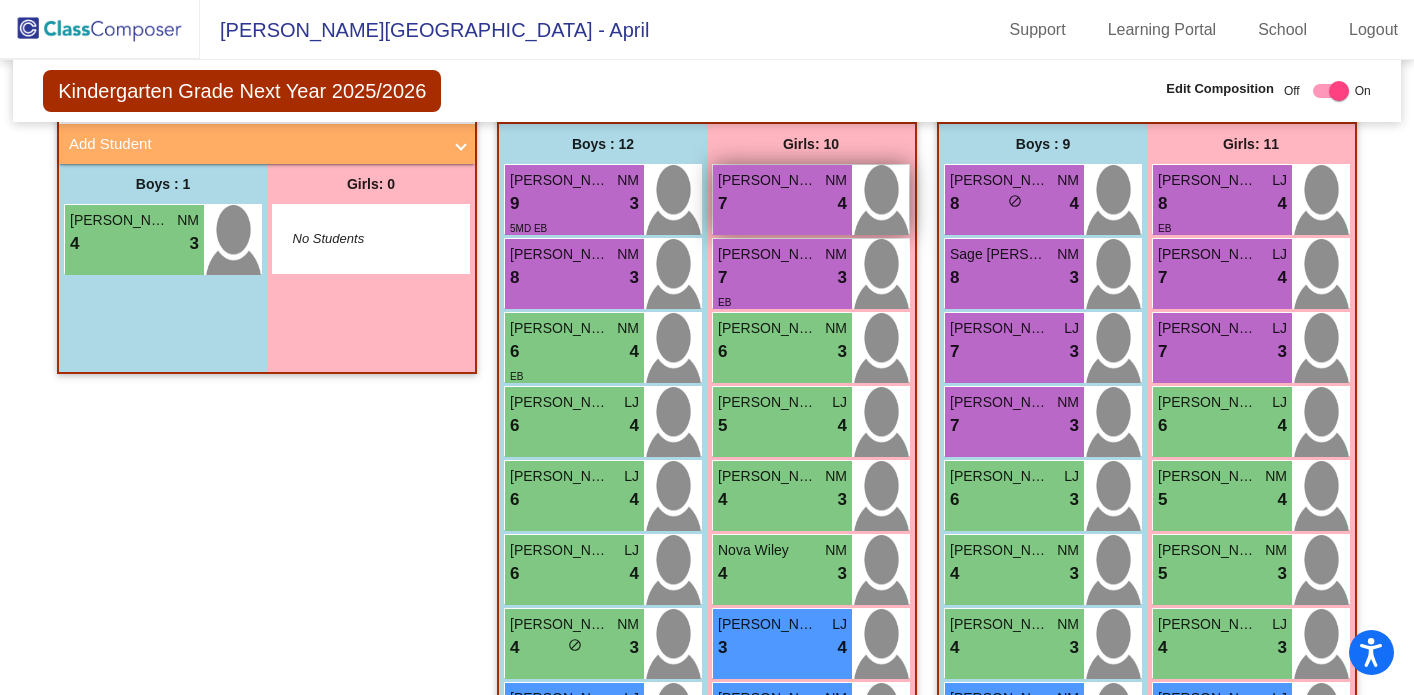 click on "7 lock do_not_disturb_alt 4" at bounding box center (782, 204) 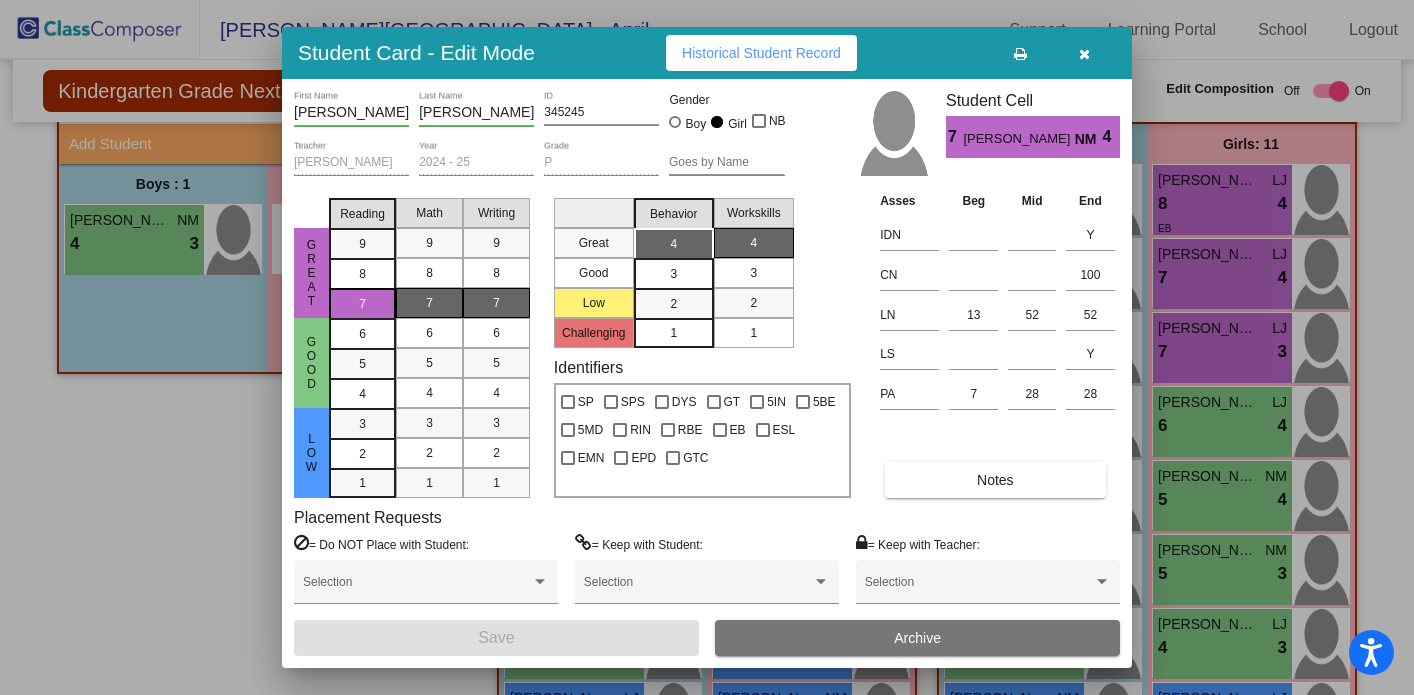 click at bounding box center (1084, 54) 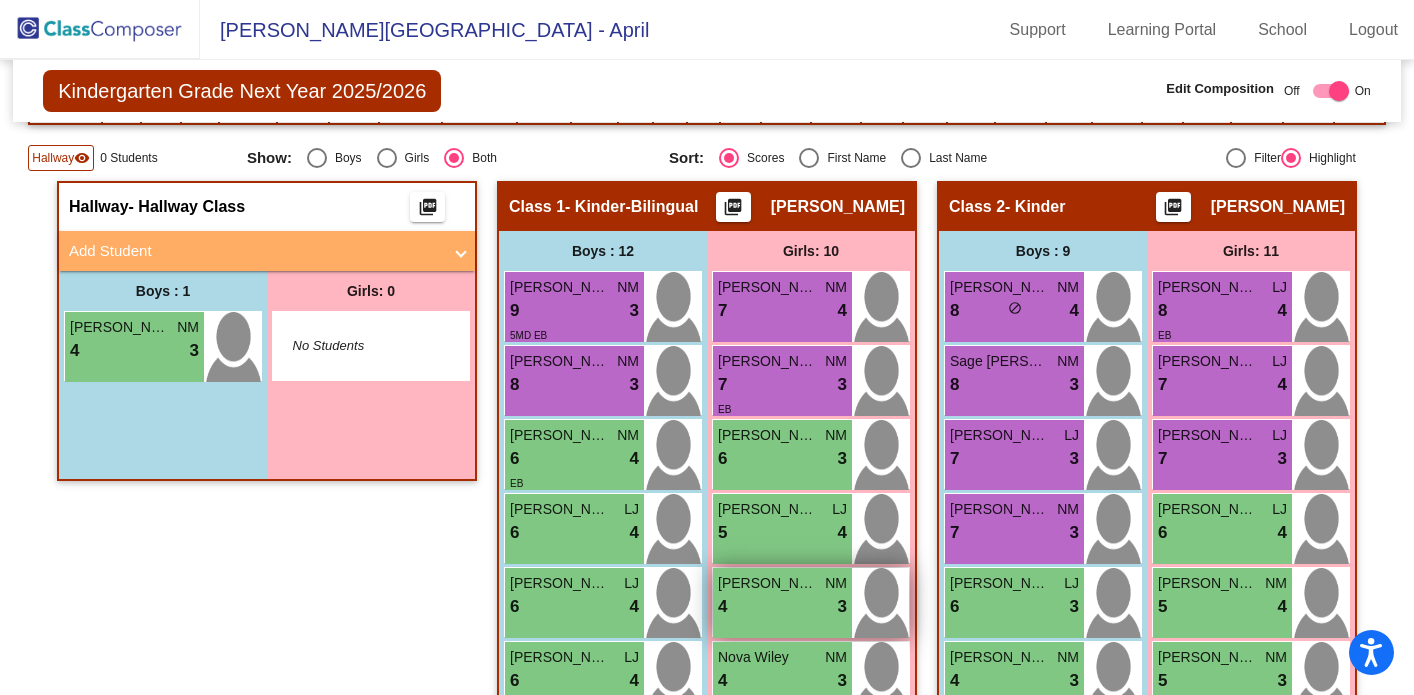scroll, scrollTop: 291, scrollLeft: 0, axis: vertical 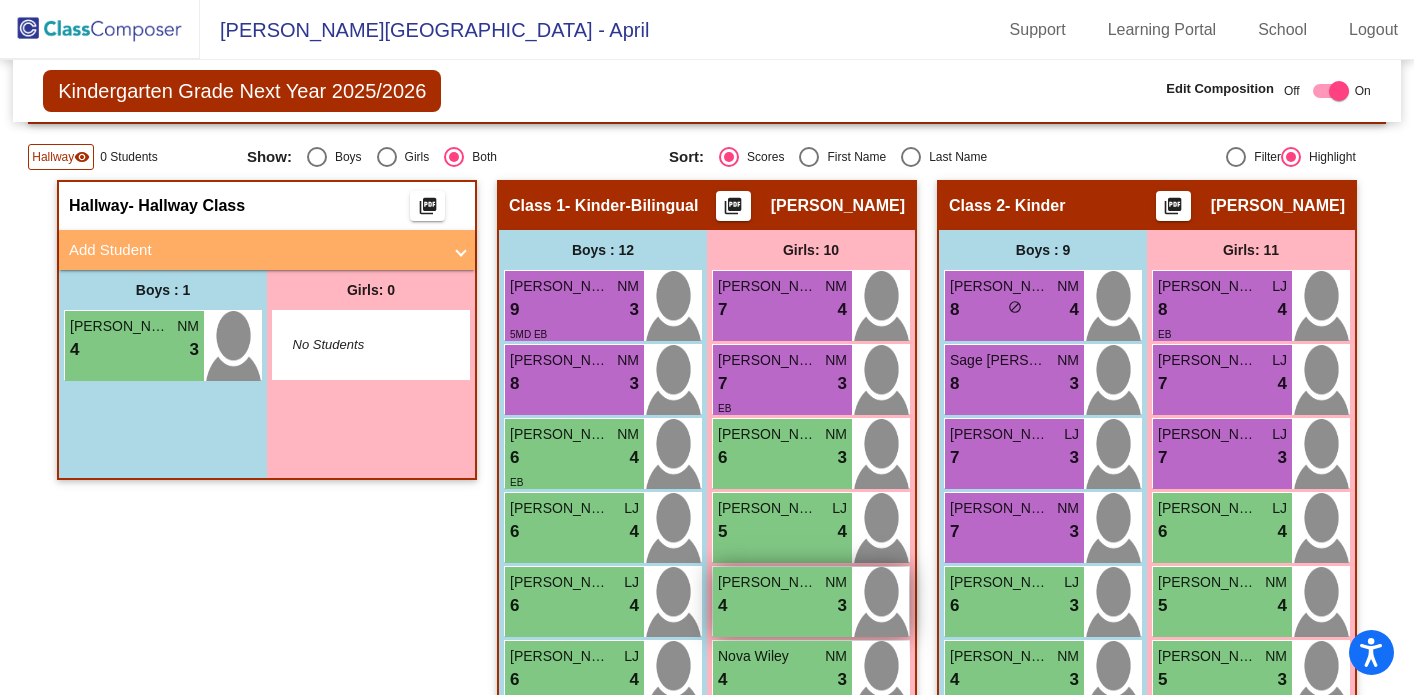 click on "[PERSON_NAME] NM 7 lock do_not_disturb_alt 4" at bounding box center (782, 306) 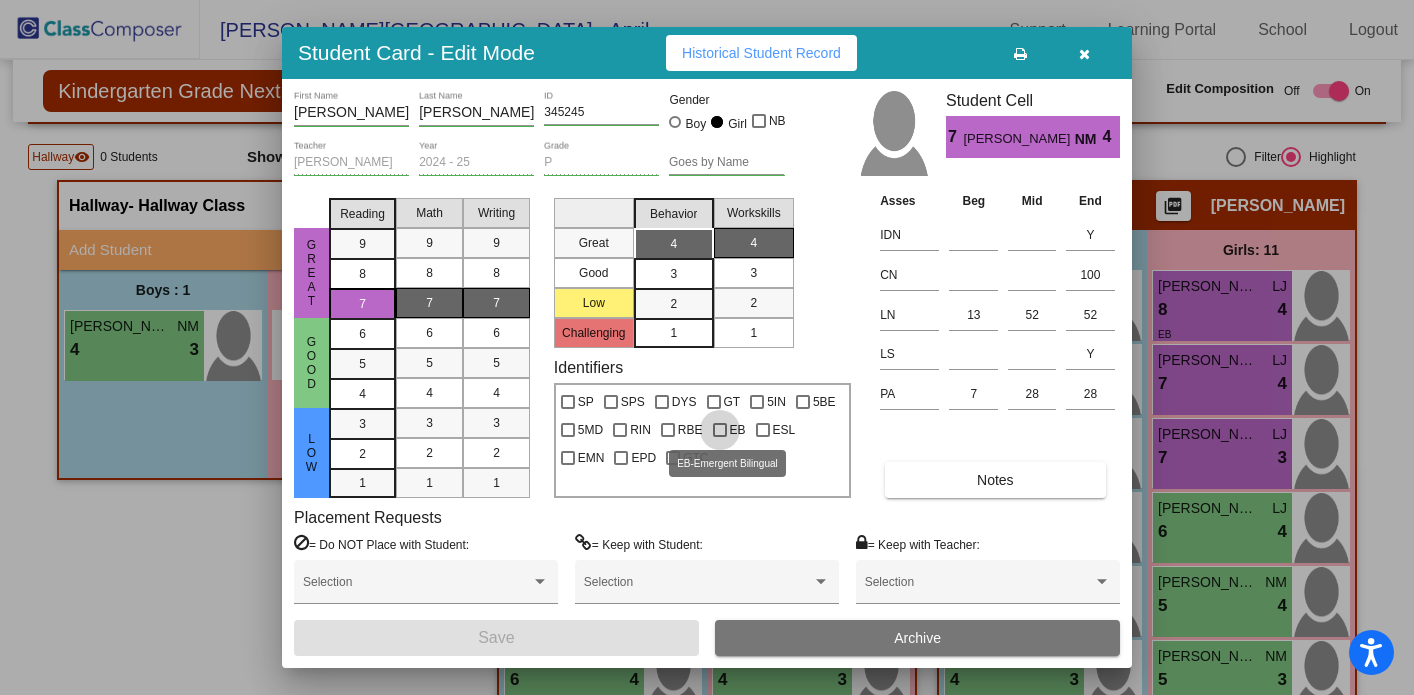 click at bounding box center [720, 430] 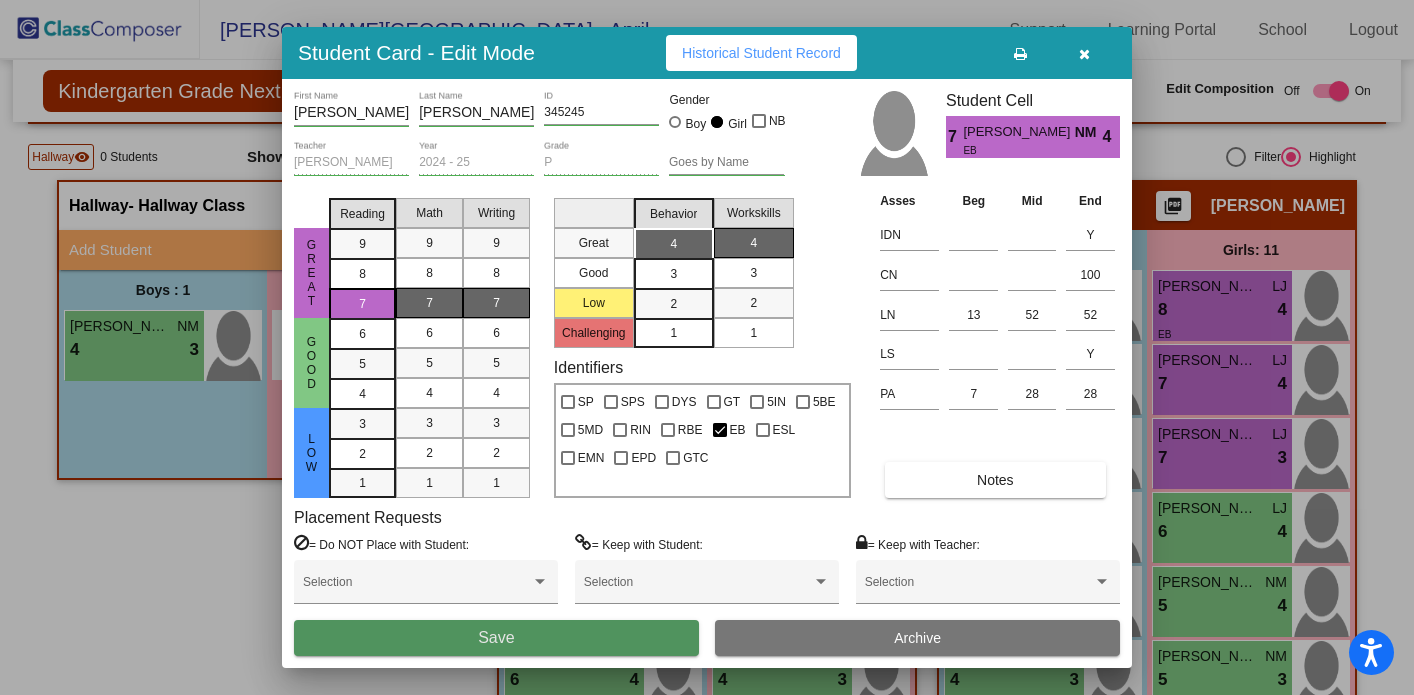 click on "Save" at bounding box center (496, 638) 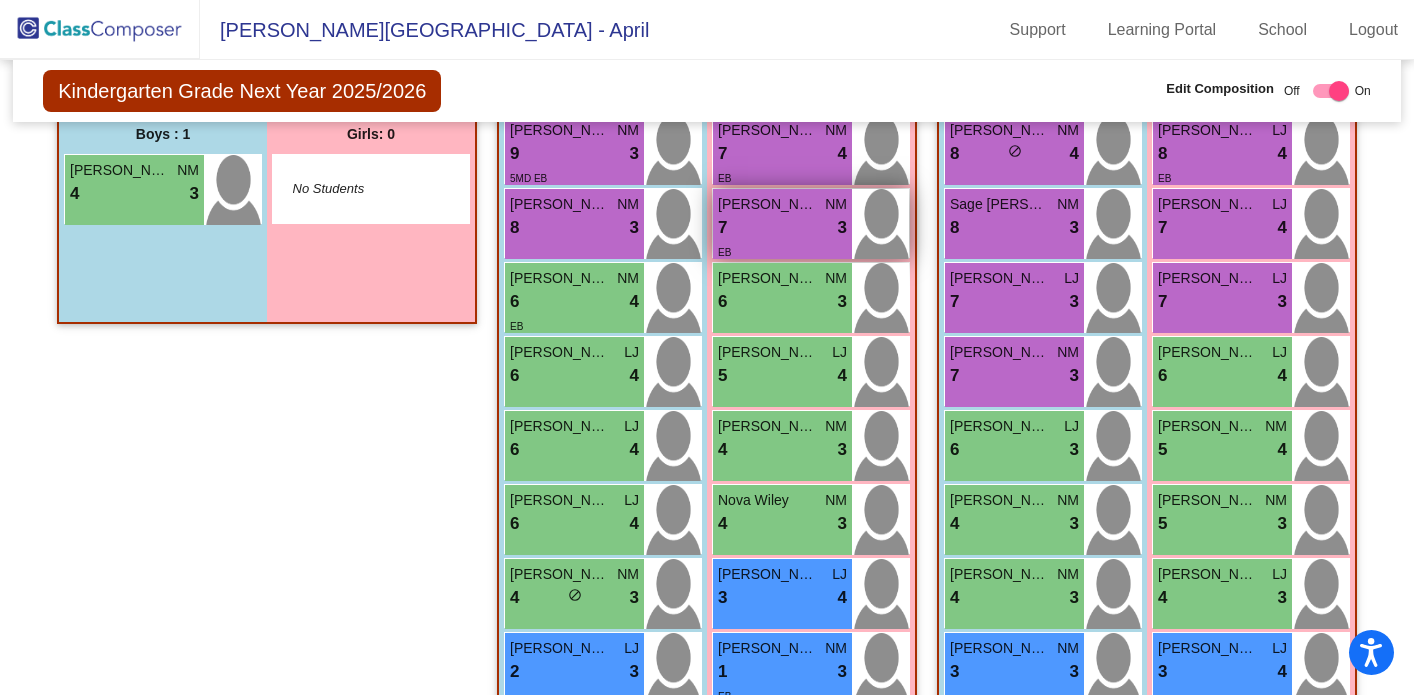 scroll, scrollTop: 467, scrollLeft: 0, axis: vertical 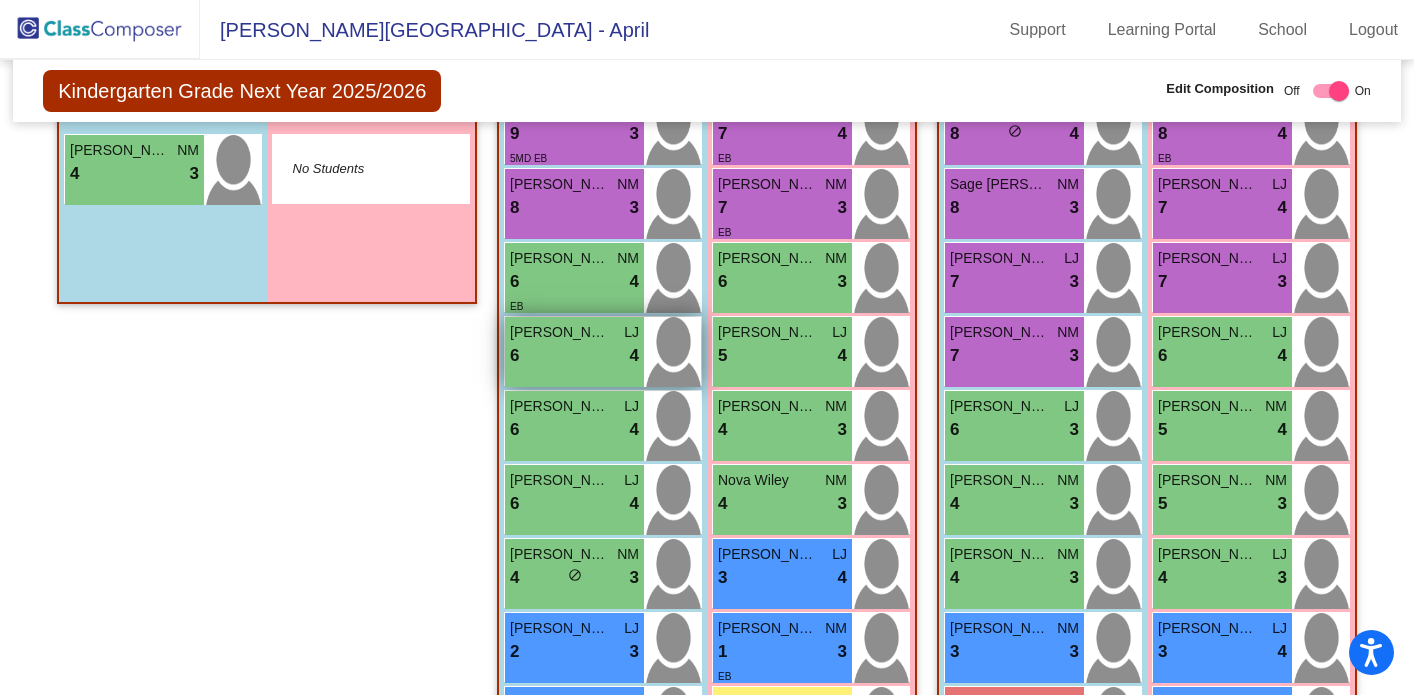 click on "6 lock do_not_disturb_alt 4" at bounding box center (574, 356) 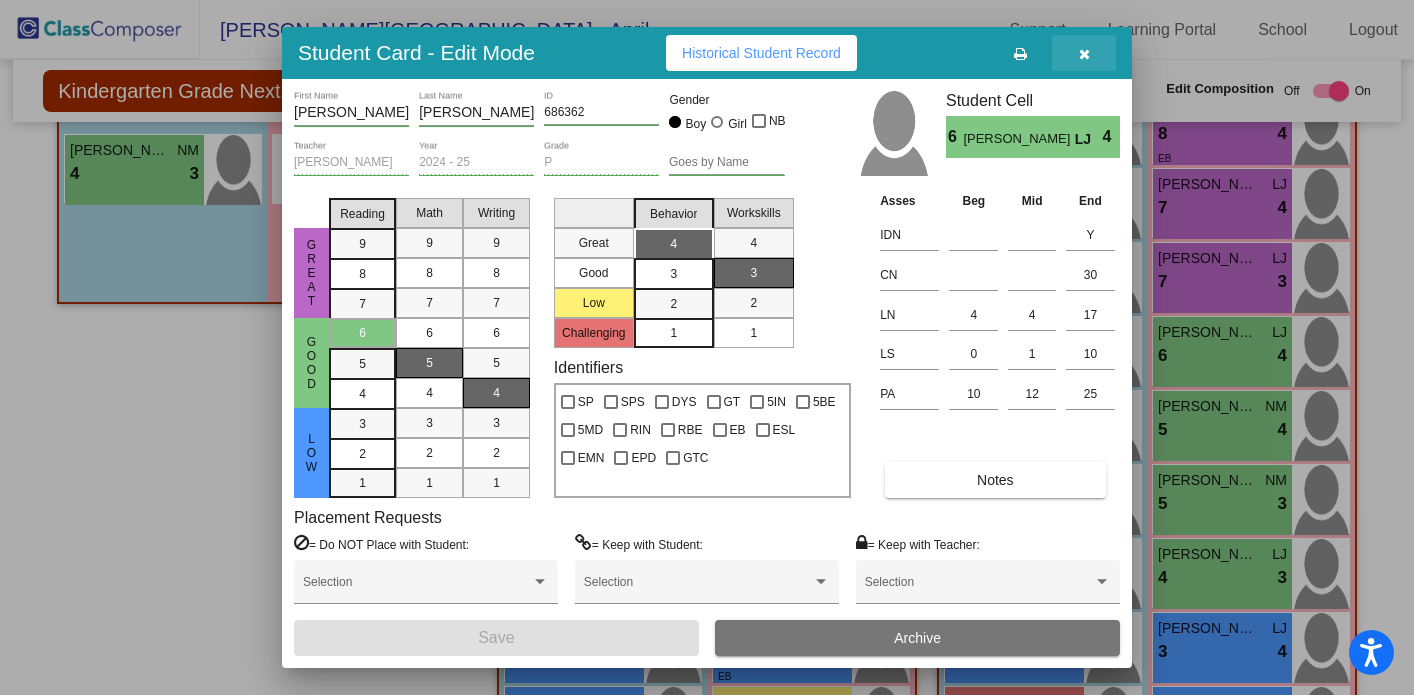 click at bounding box center (1084, 54) 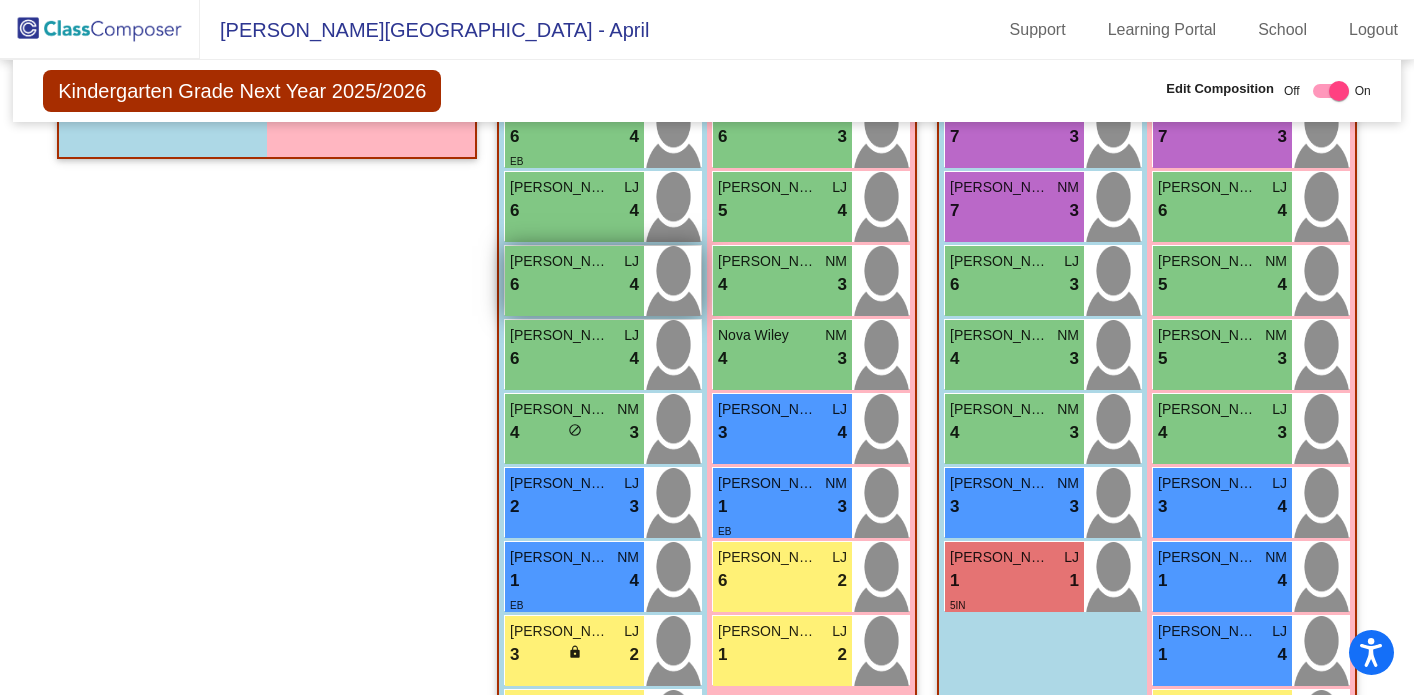 scroll, scrollTop: 611, scrollLeft: 0, axis: vertical 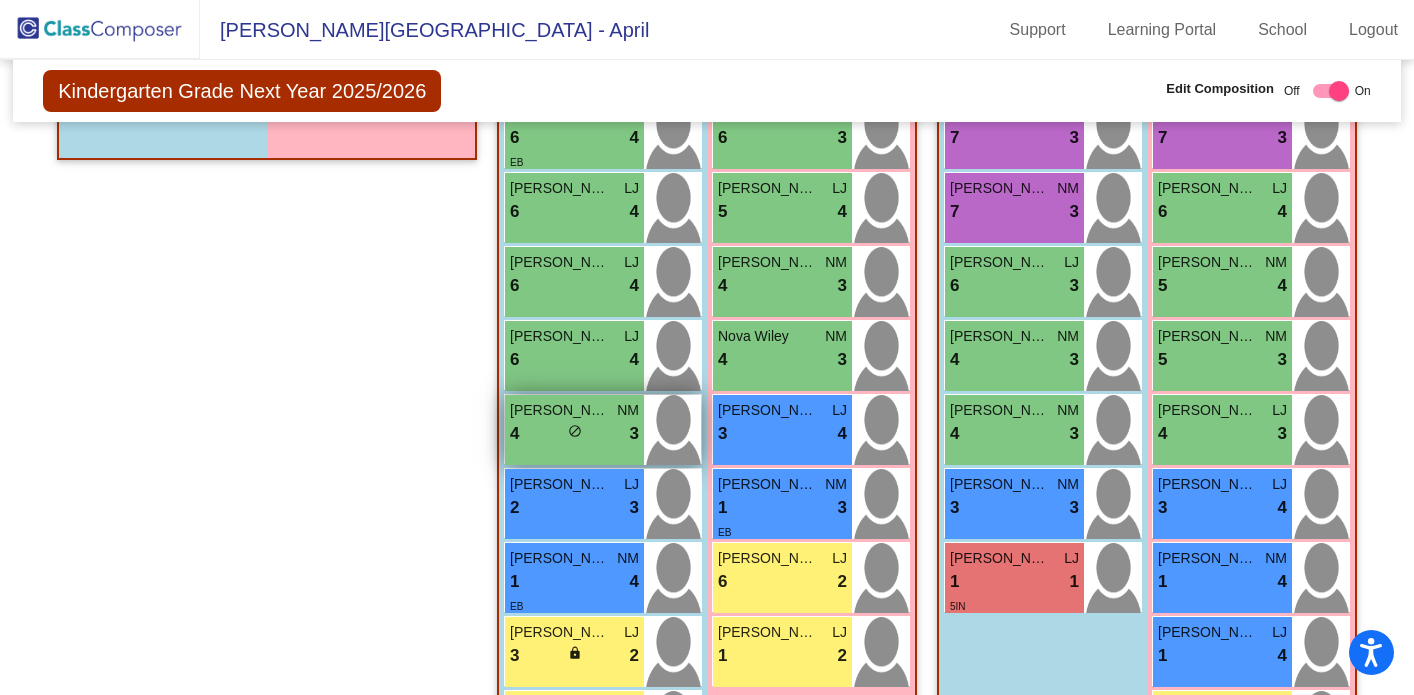 click on "[PERSON_NAME] NM 4 lock do_not_disturb_alt 3" at bounding box center (574, 430) 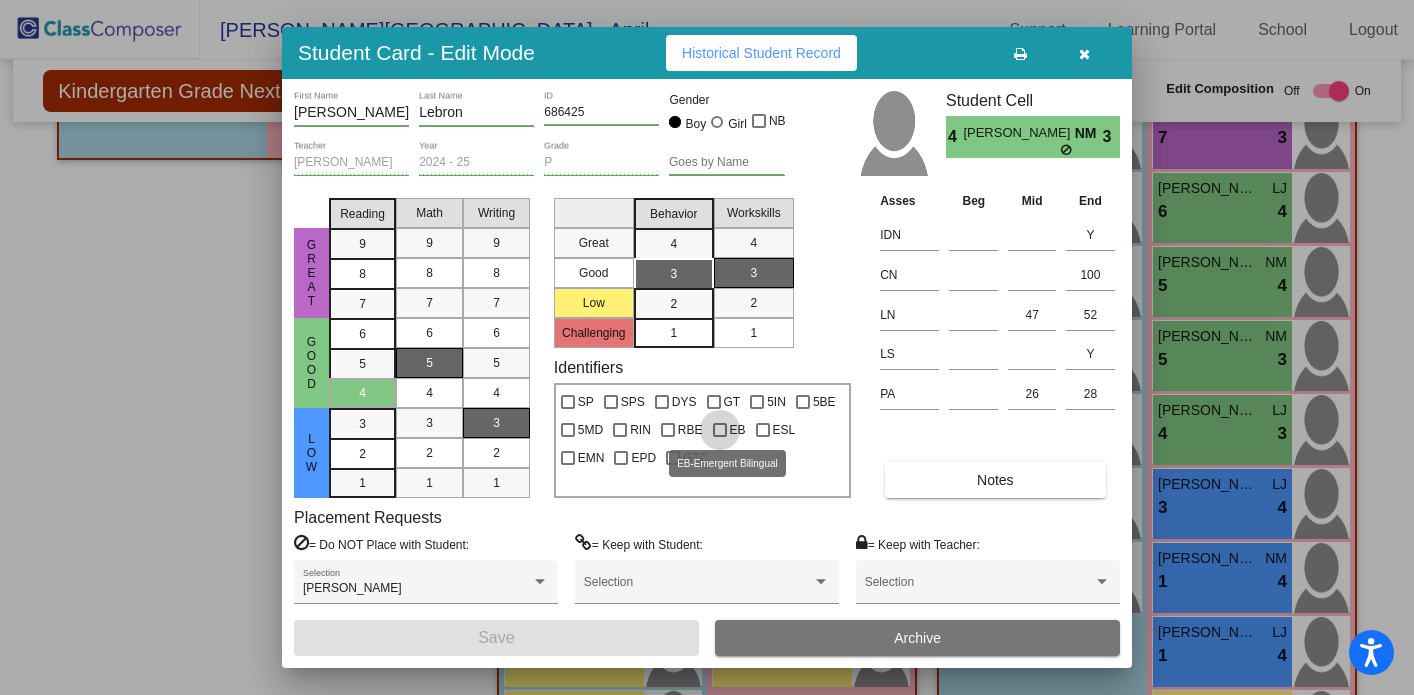 click at bounding box center (720, 430) 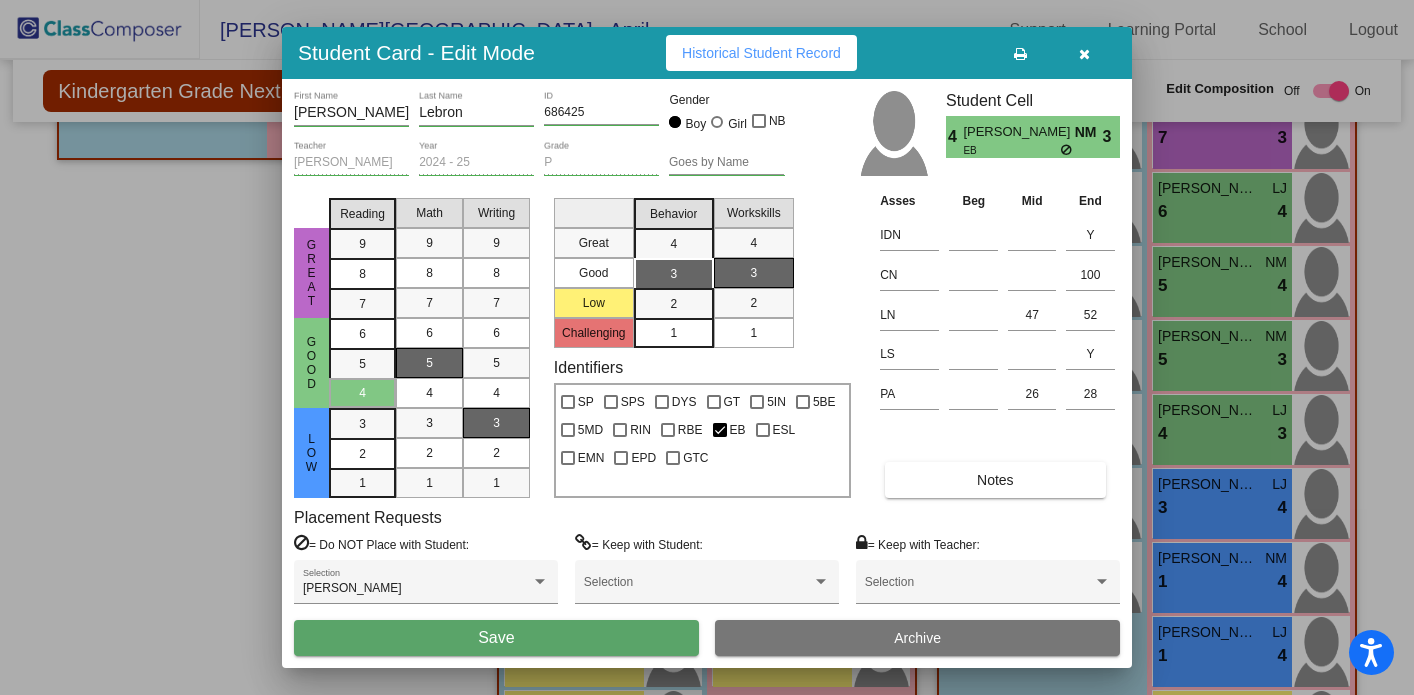 click on "Save" at bounding box center [496, 637] 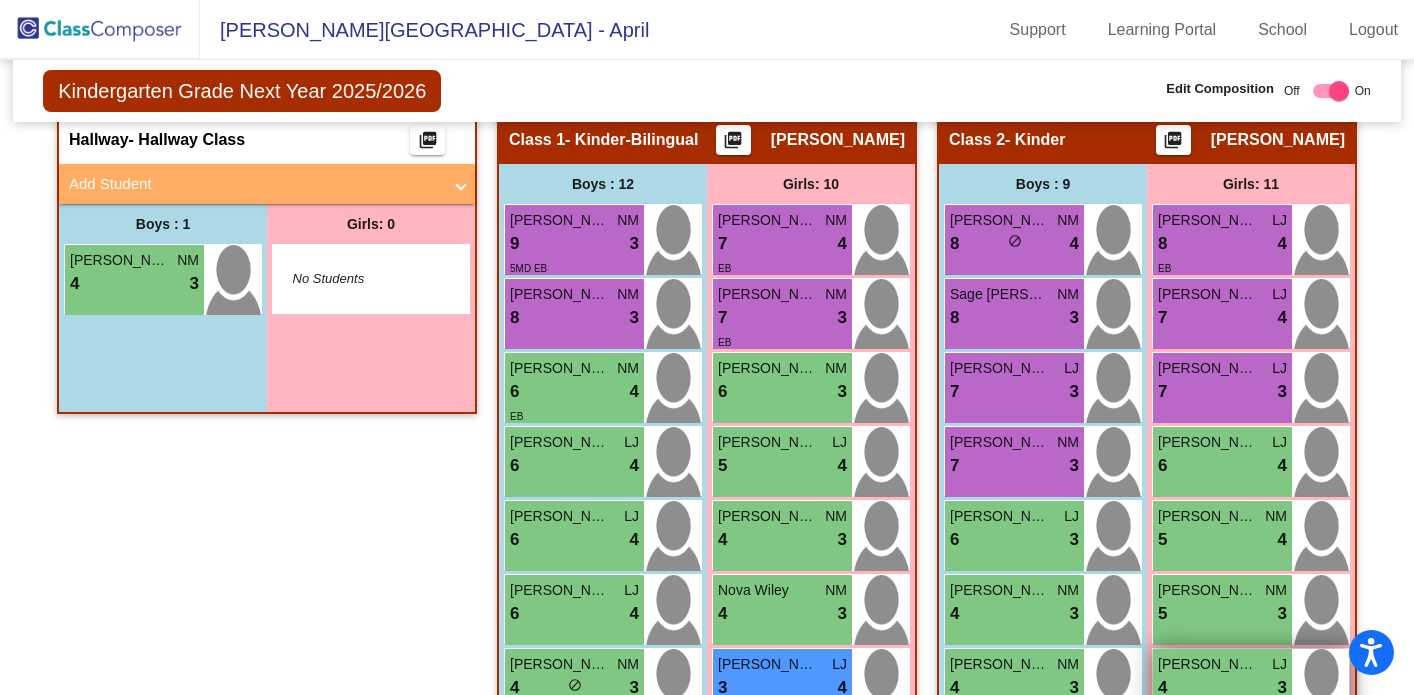 scroll, scrollTop: 355, scrollLeft: 0, axis: vertical 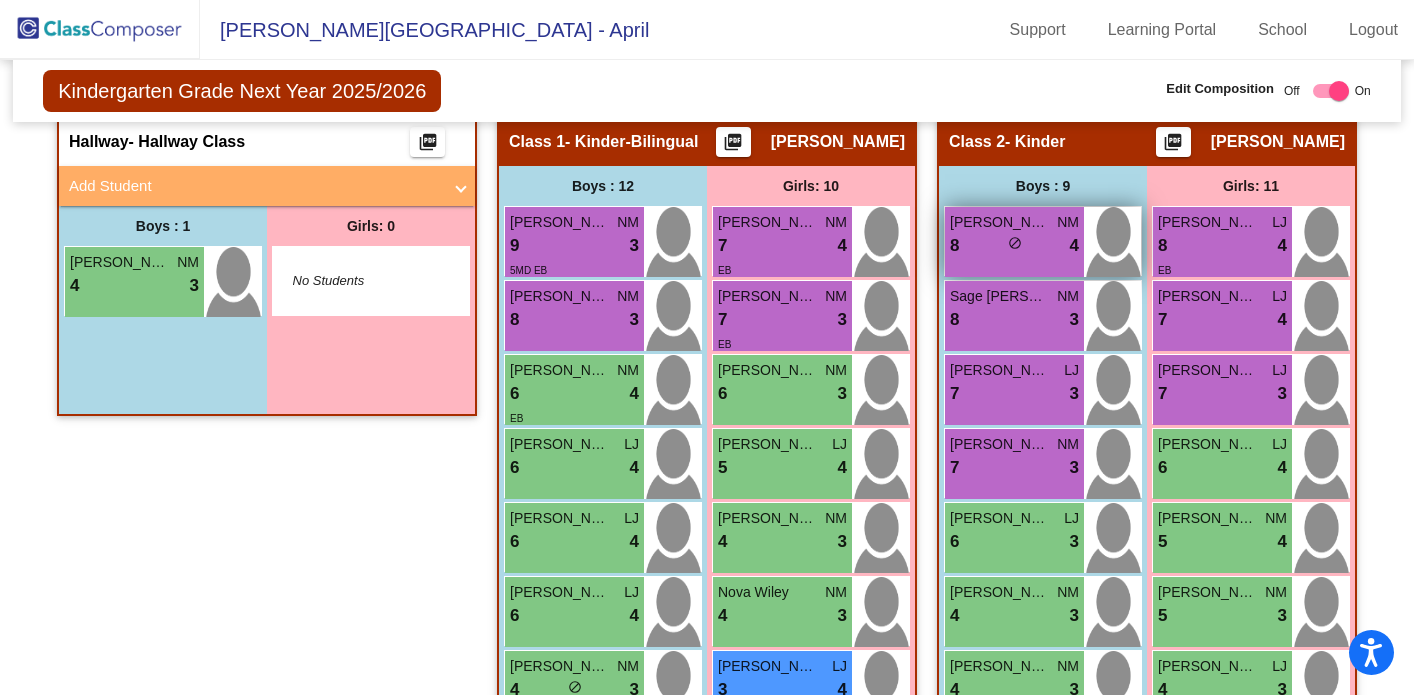 click on "8 lock do_not_disturb_alt 4" at bounding box center (1014, 246) 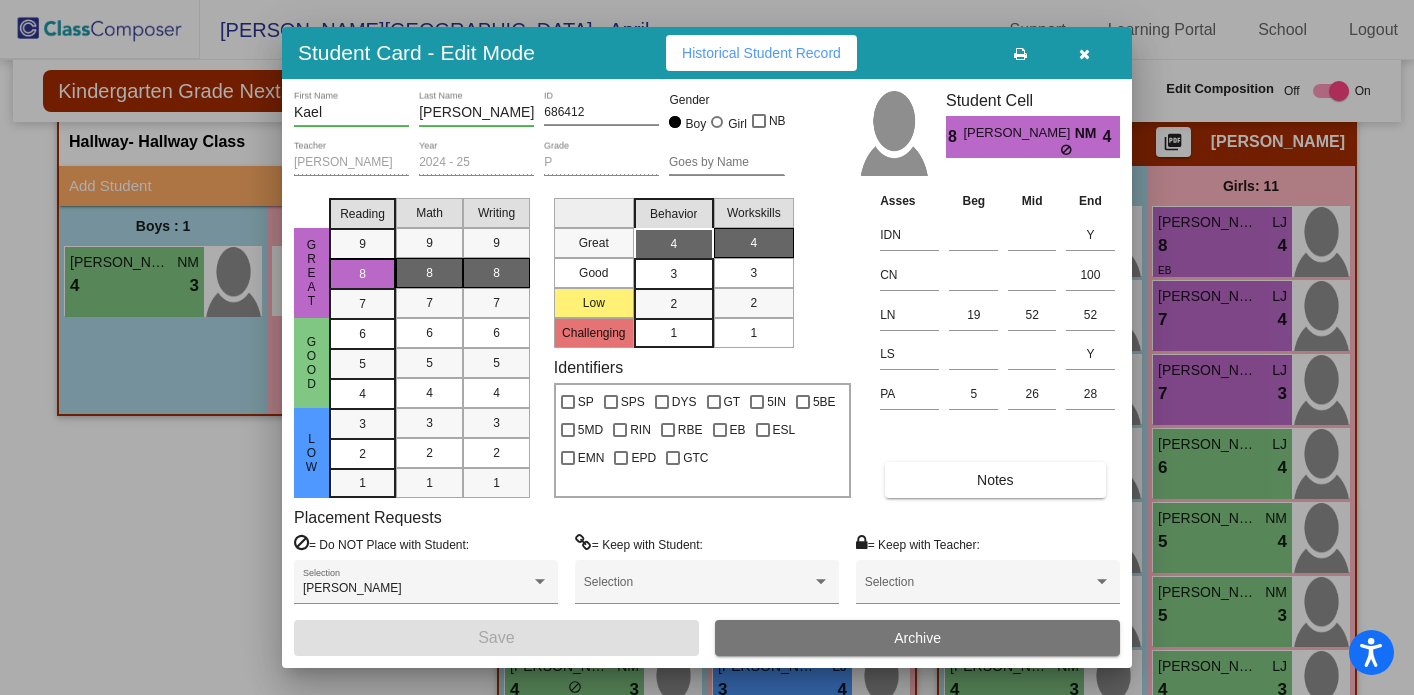 click at bounding box center (1084, 53) 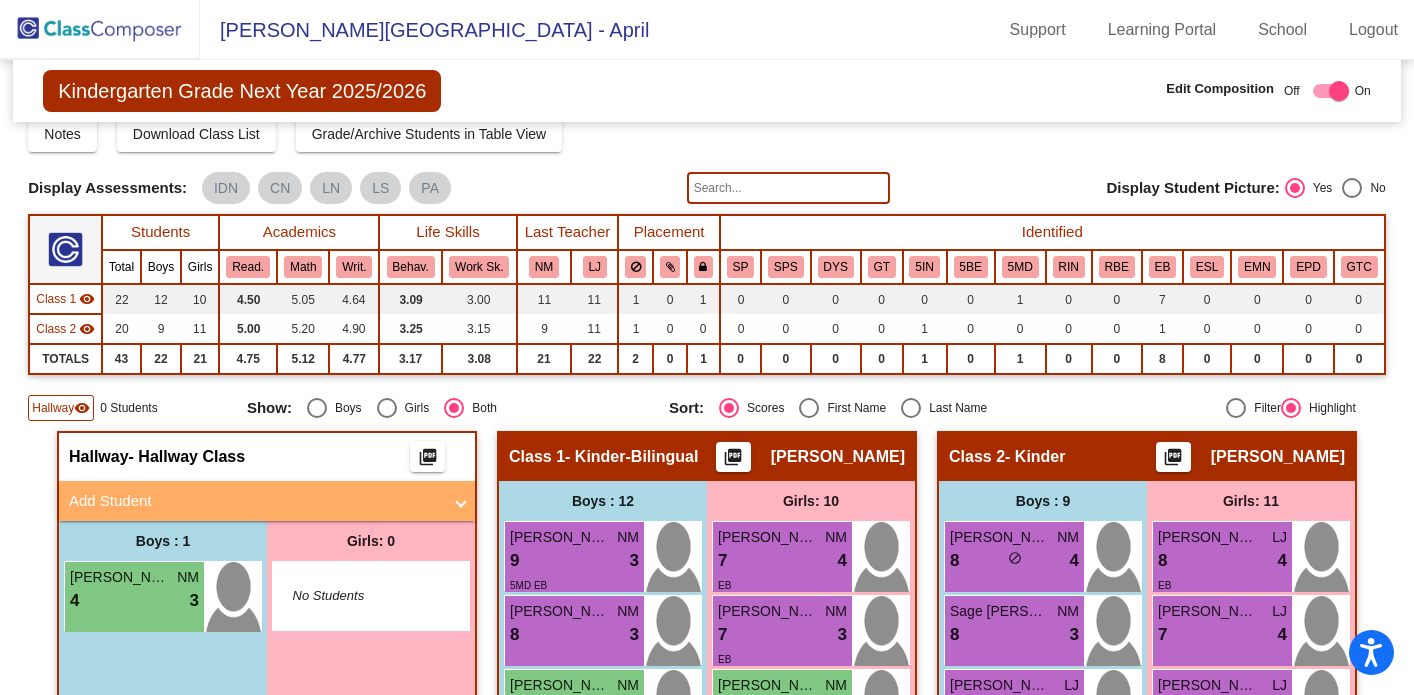 scroll, scrollTop: 37, scrollLeft: 0, axis: vertical 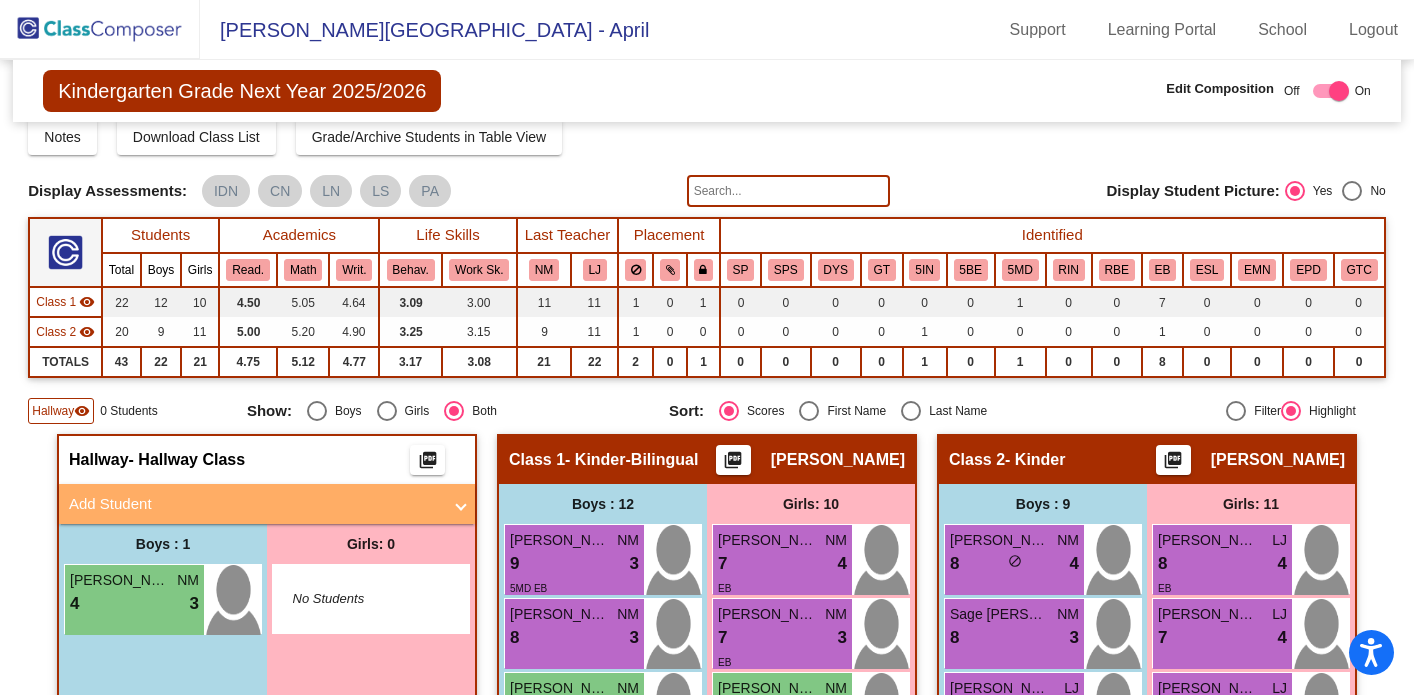 click 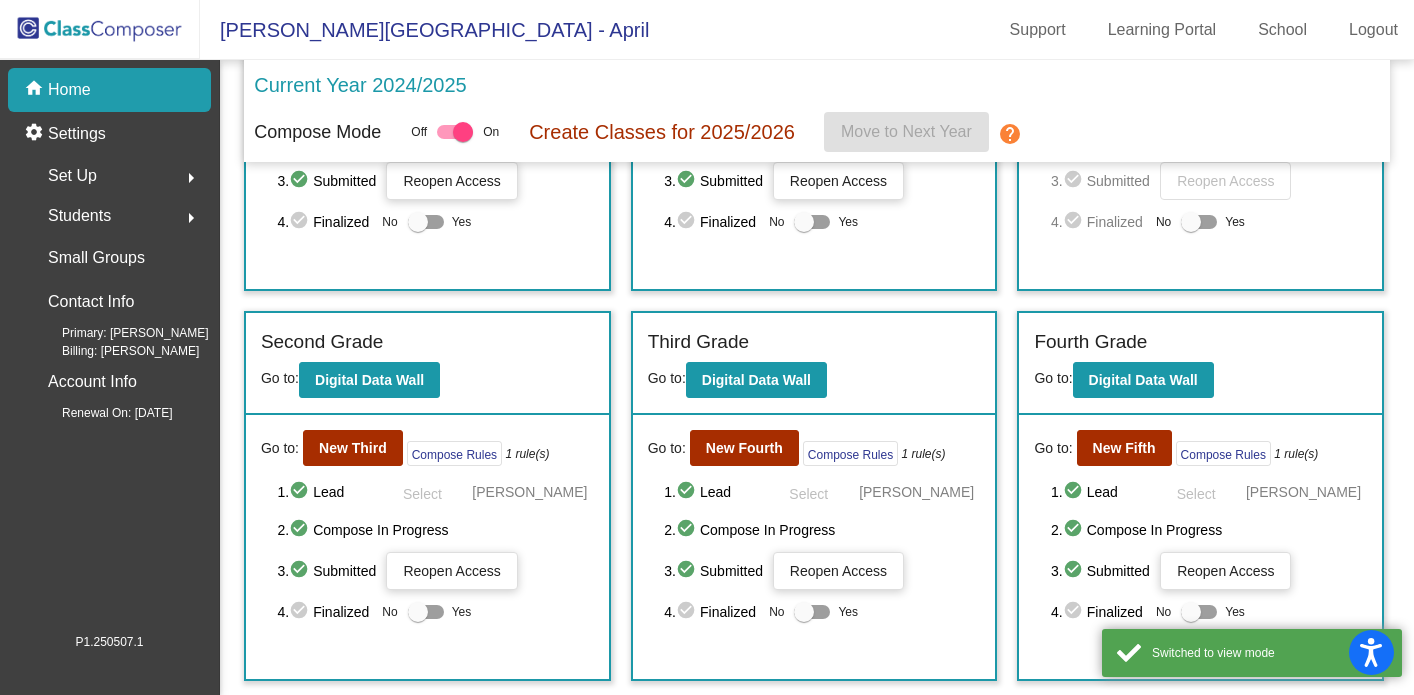 scroll, scrollTop: 375, scrollLeft: 0, axis: vertical 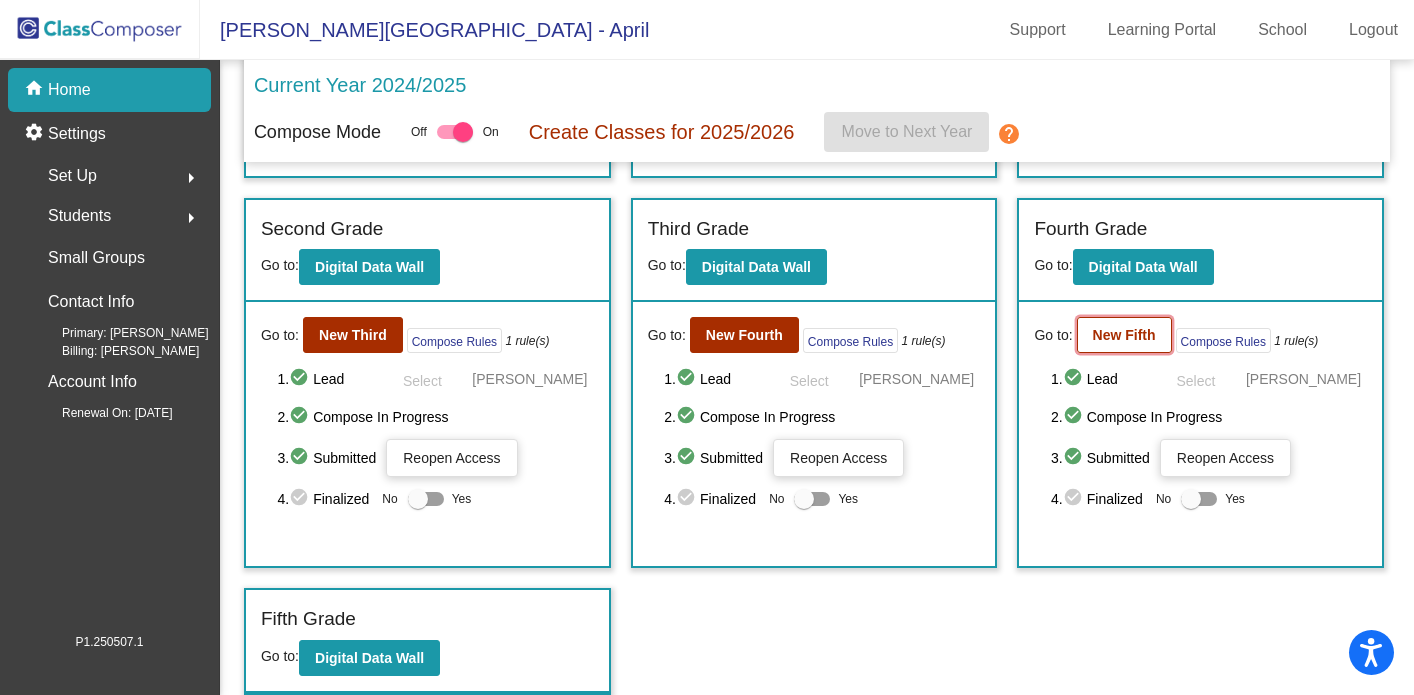 click on "New Fifth" 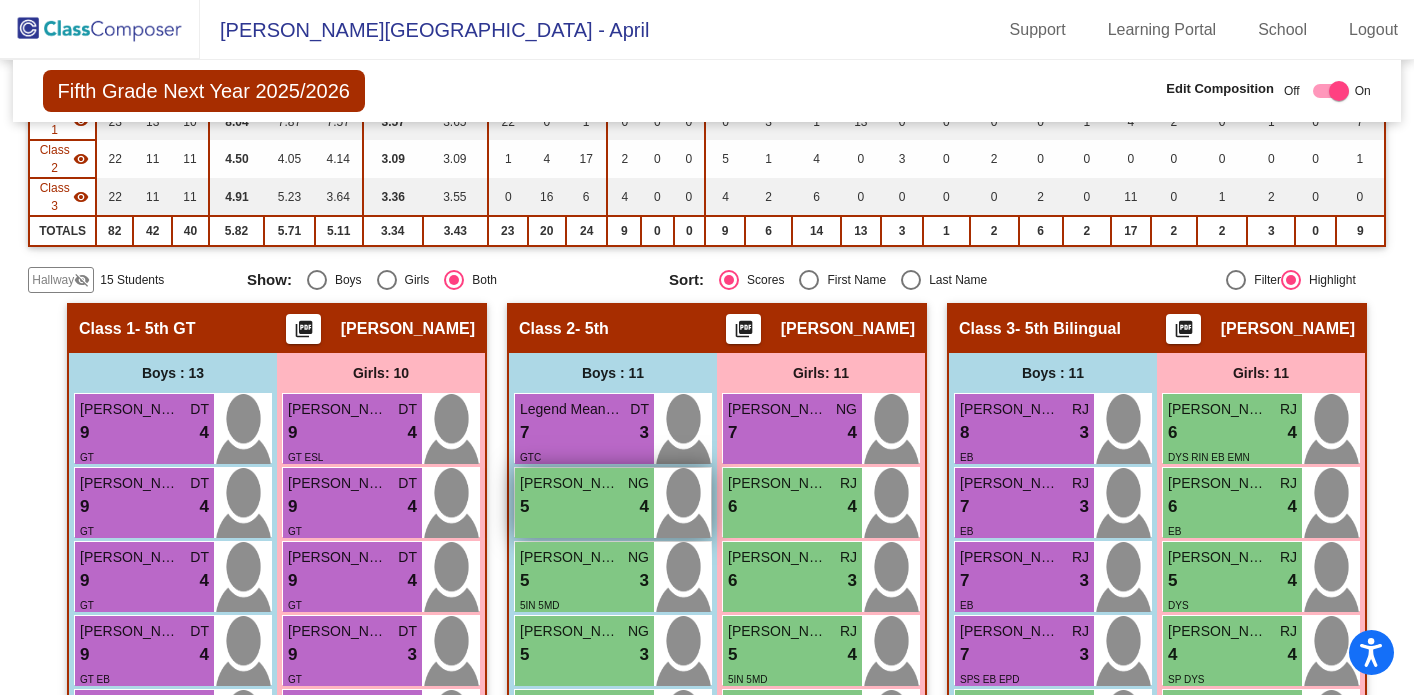 scroll, scrollTop: 0, scrollLeft: 0, axis: both 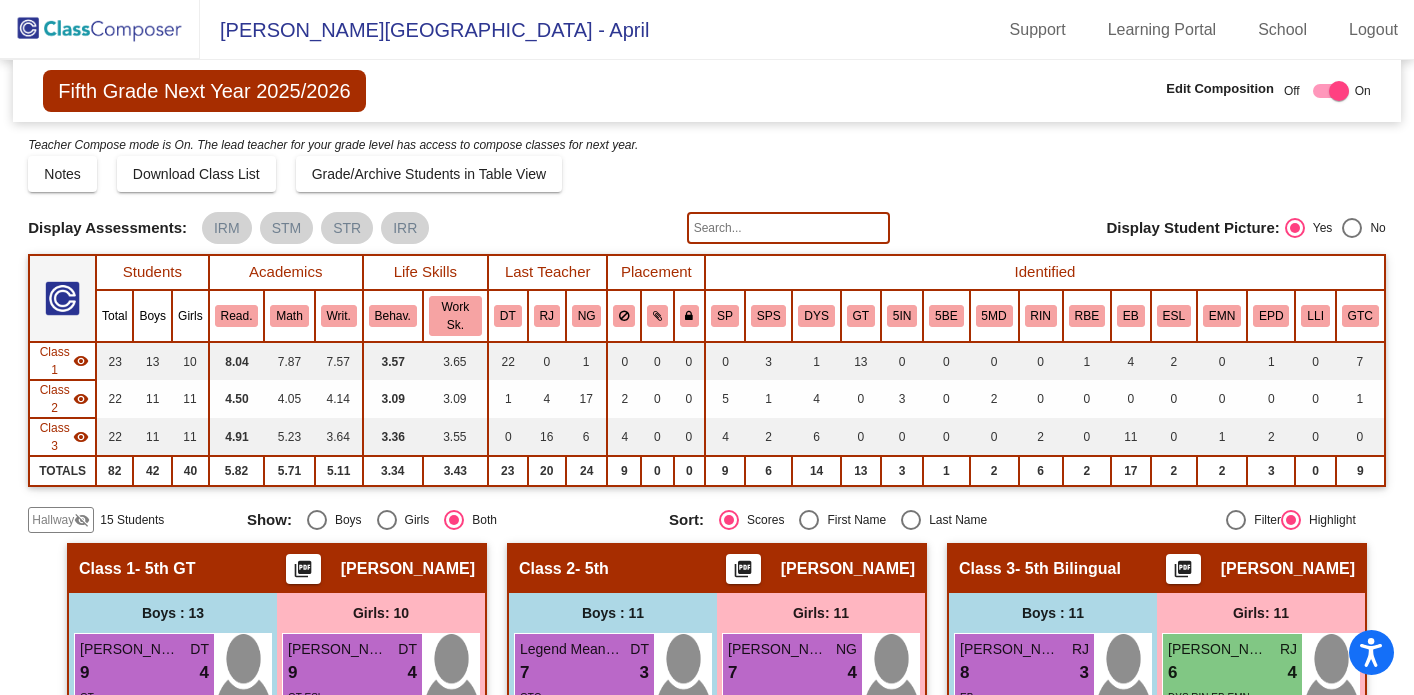click 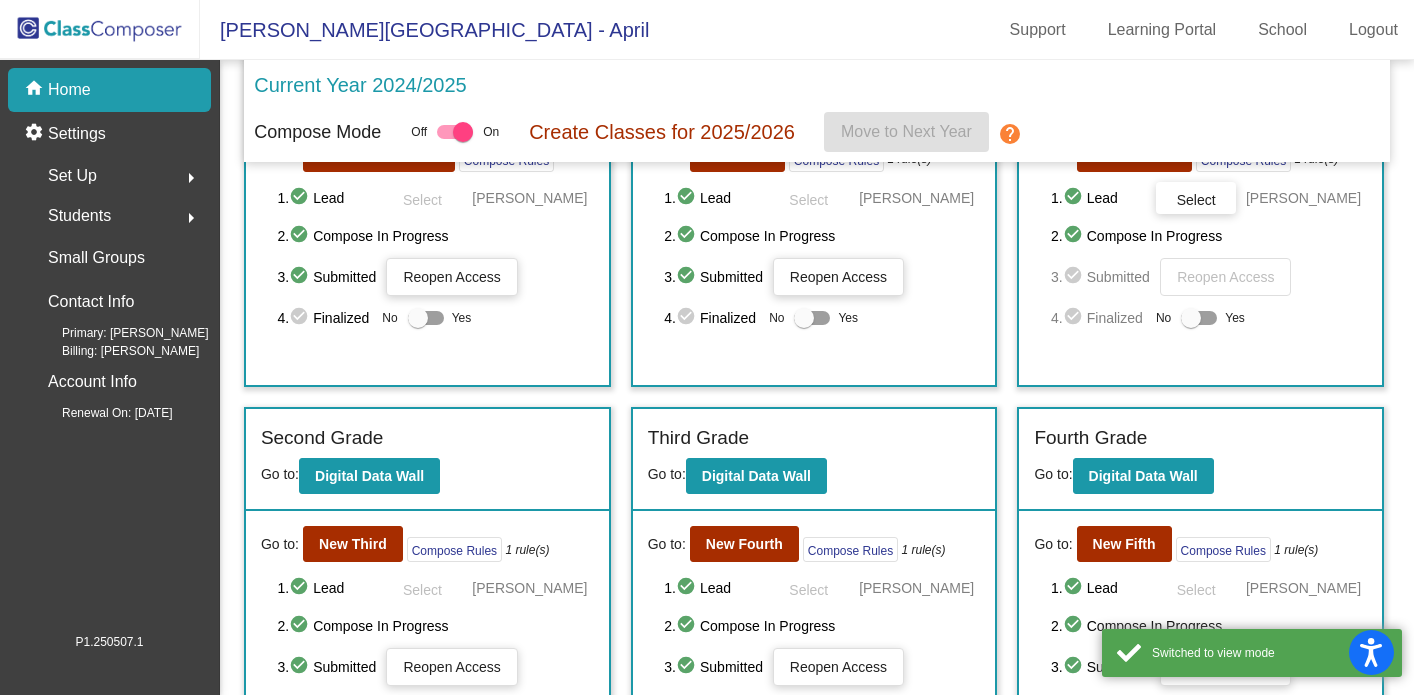 scroll, scrollTop: 198, scrollLeft: 0, axis: vertical 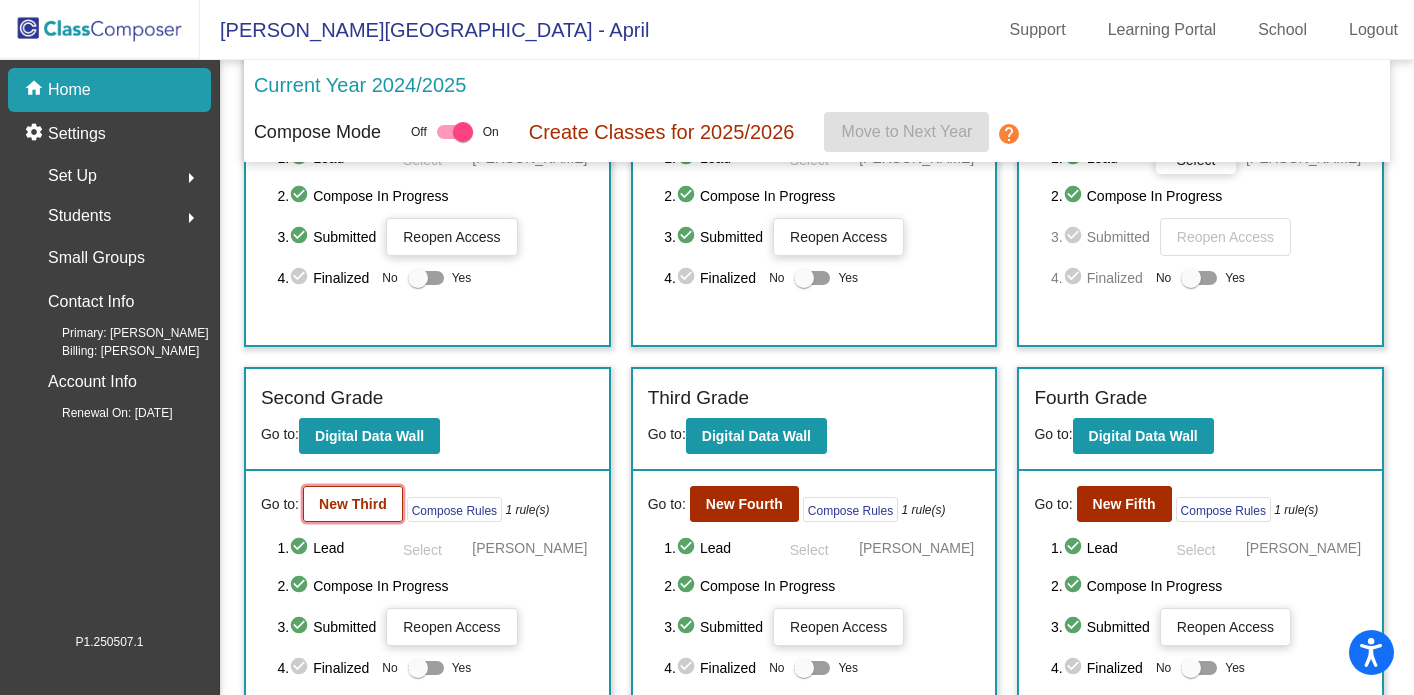 click on "New Third" 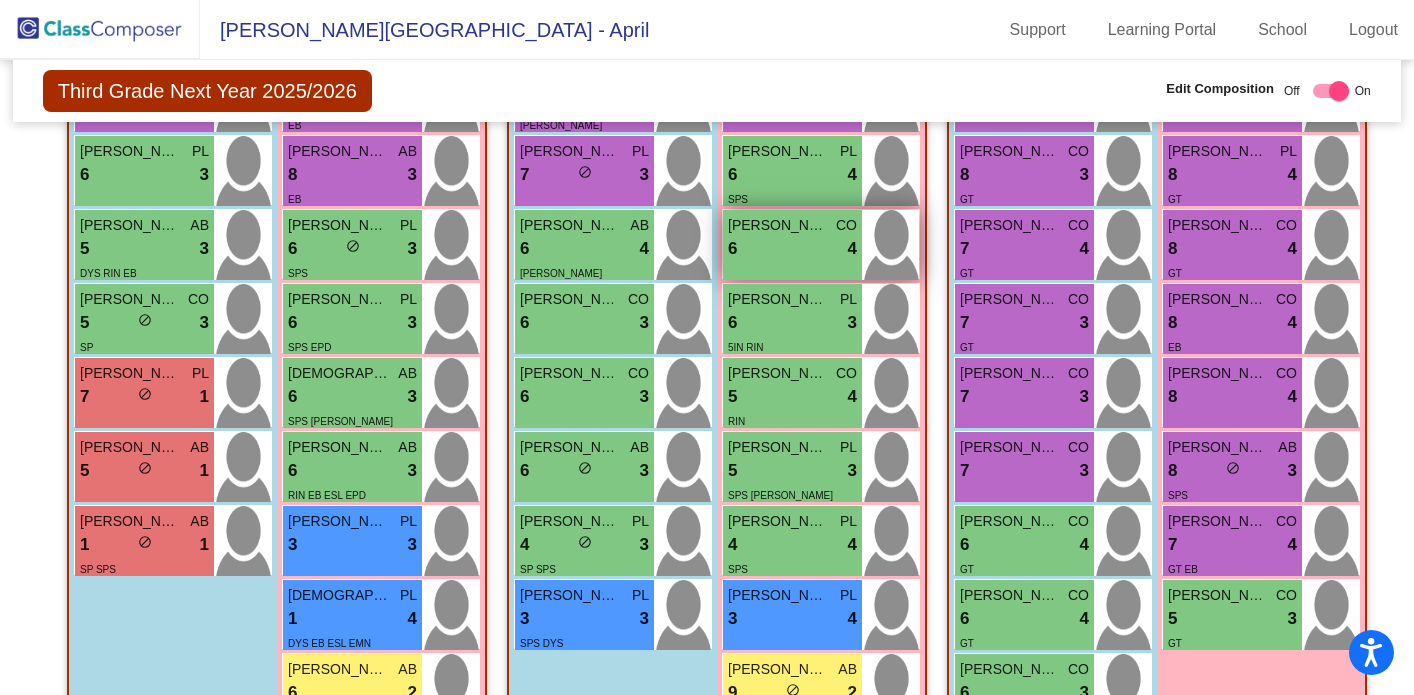 scroll, scrollTop: 647, scrollLeft: 0, axis: vertical 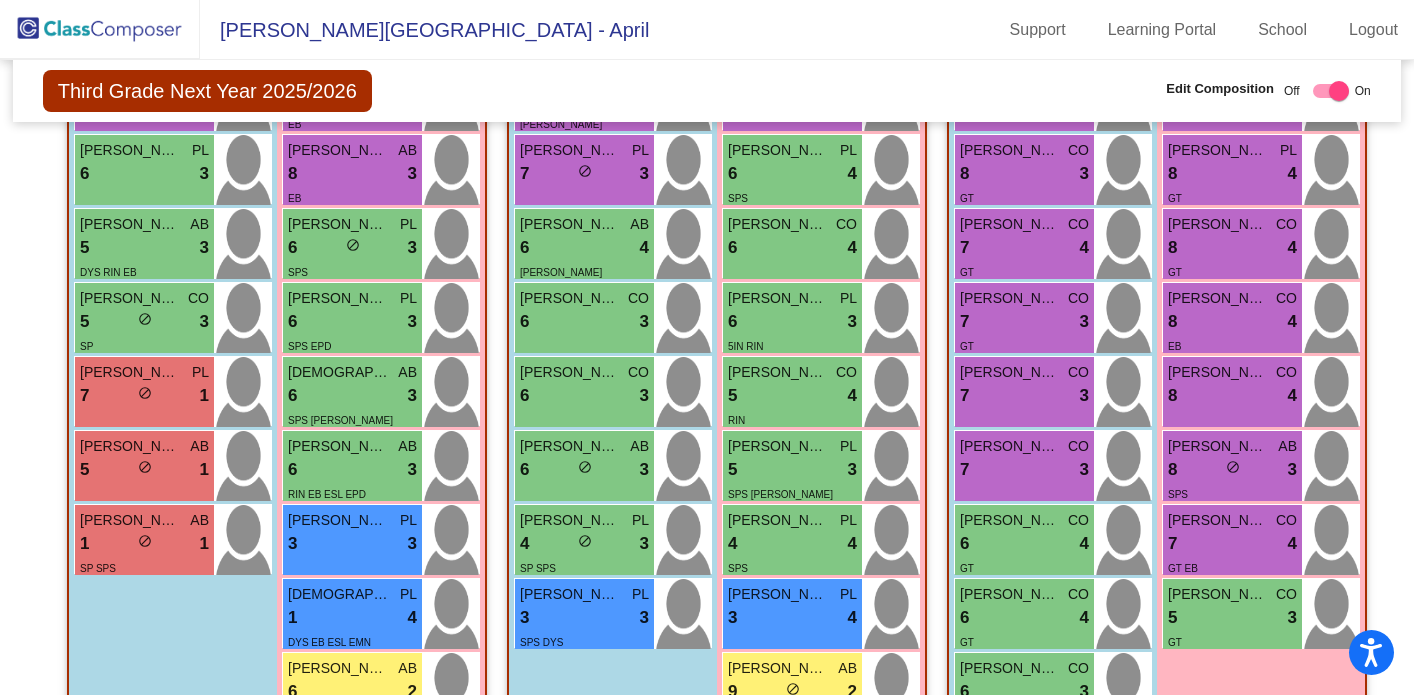 click 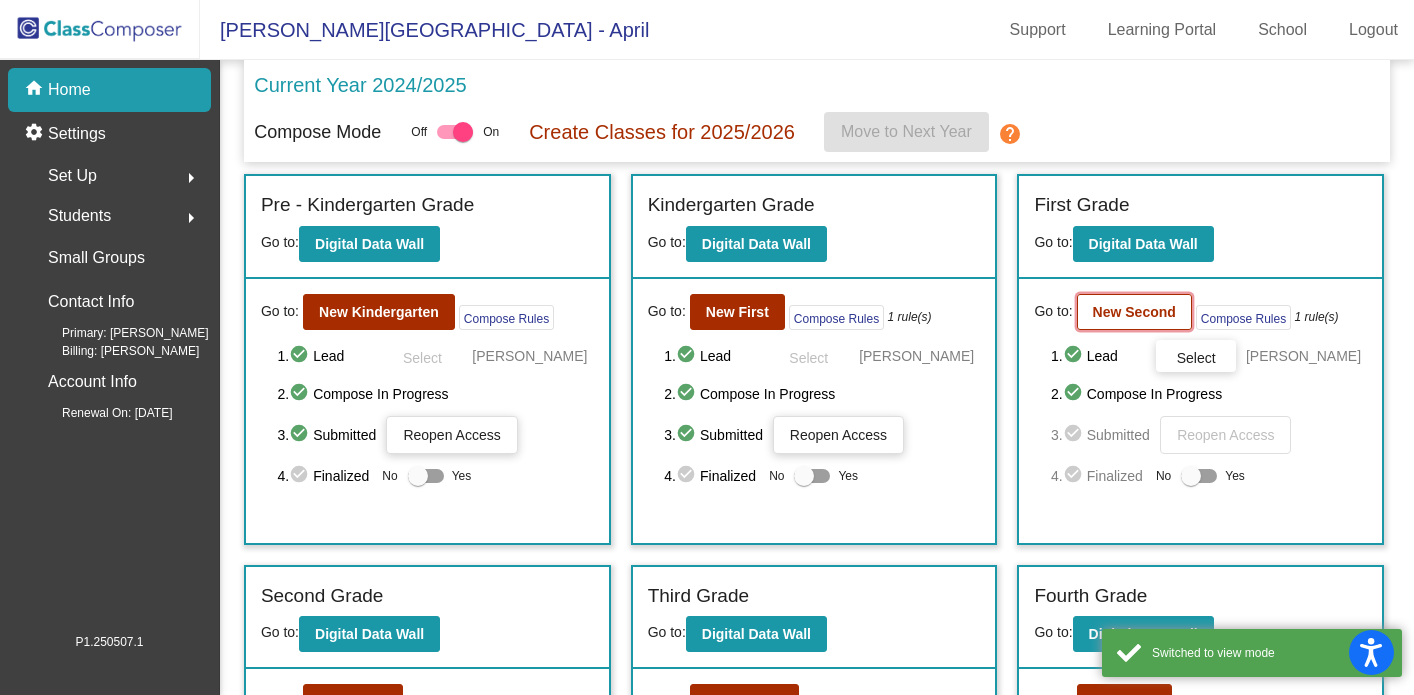 click on "New Second" 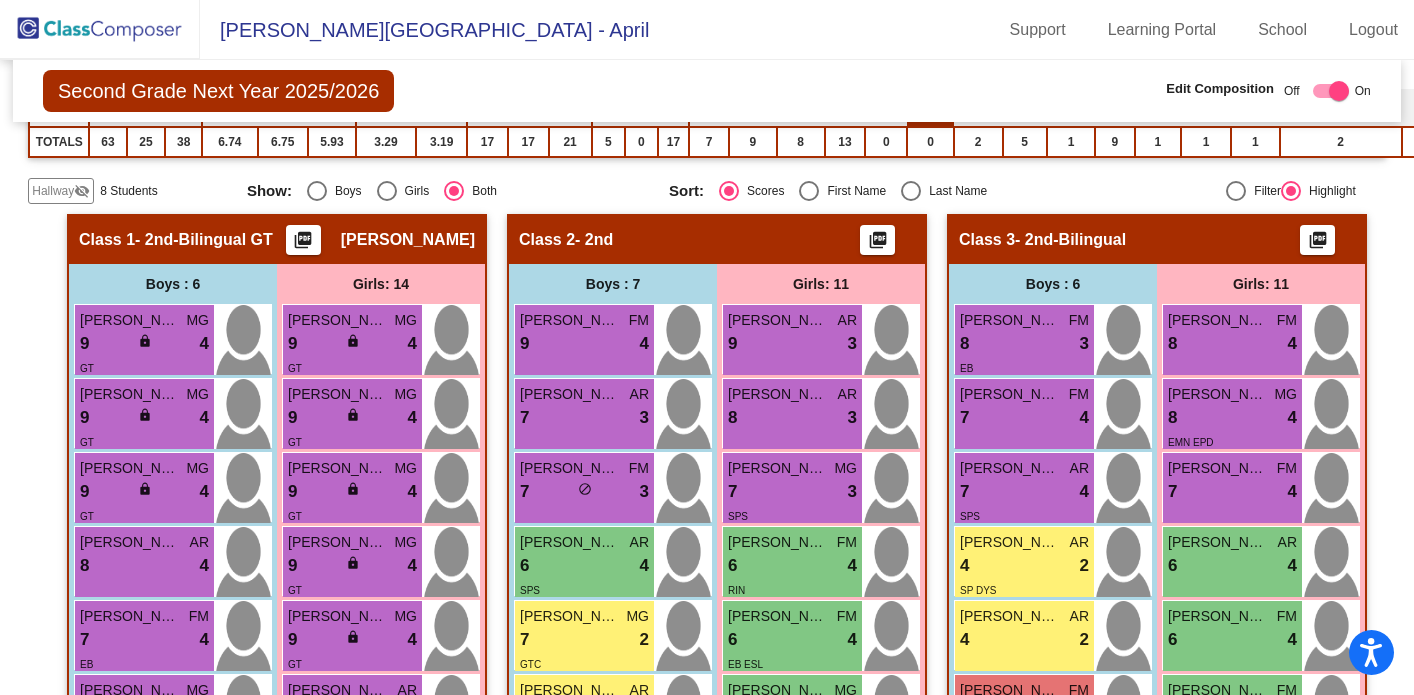 scroll, scrollTop: 334, scrollLeft: 0, axis: vertical 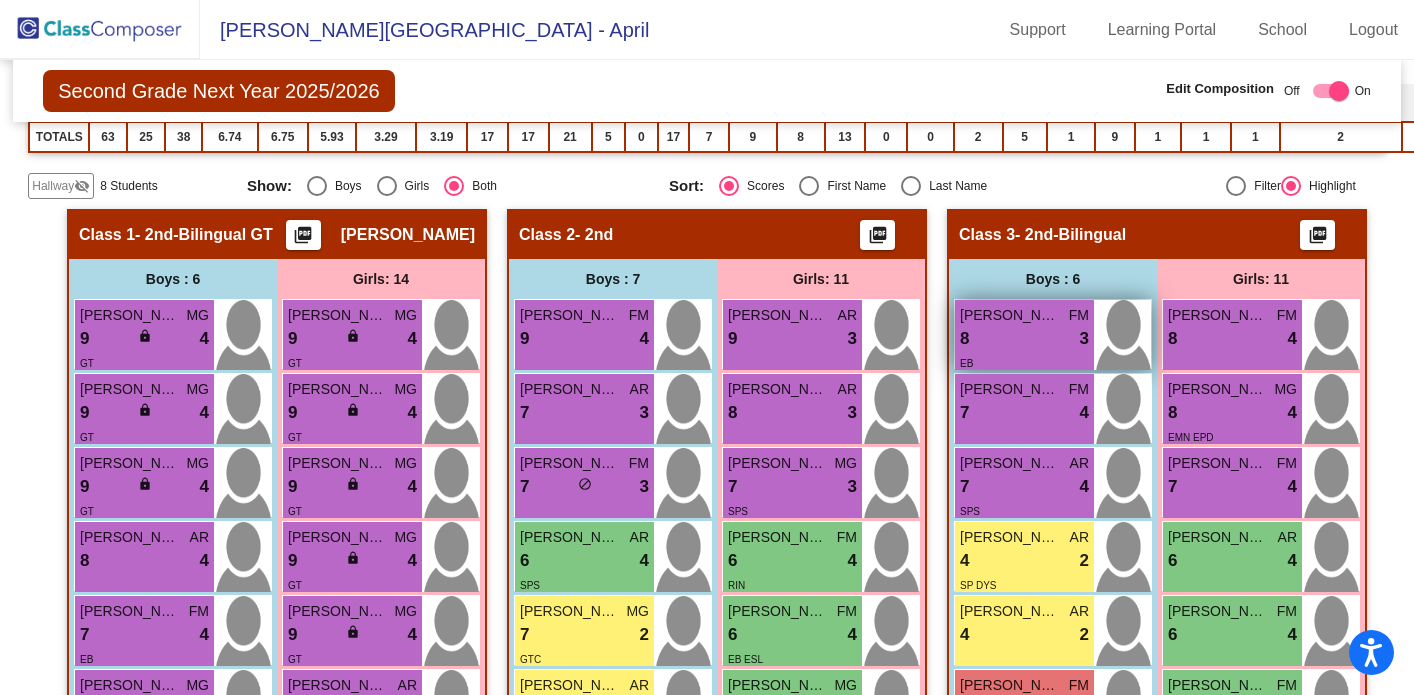 click on "8 lock do_not_disturb_alt 3" at bounding box center [1024, 339] 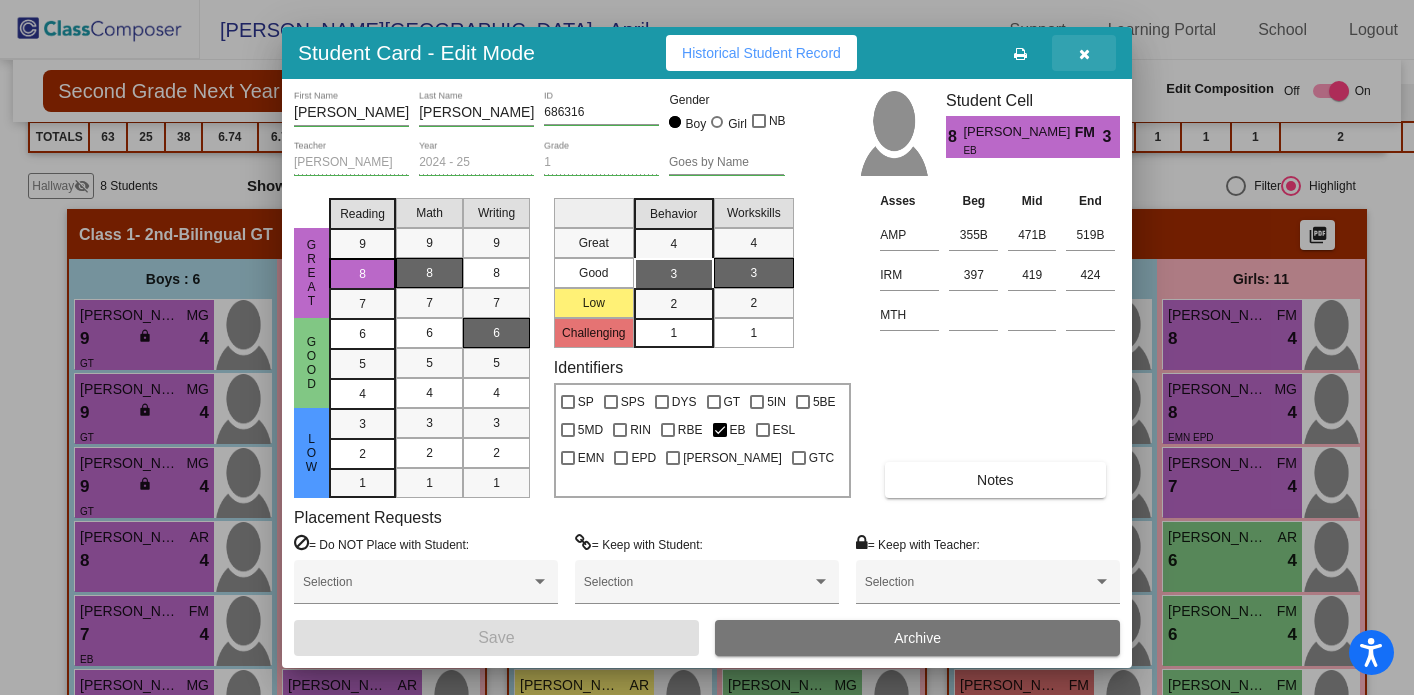 click at bounding box center (1084, 54) 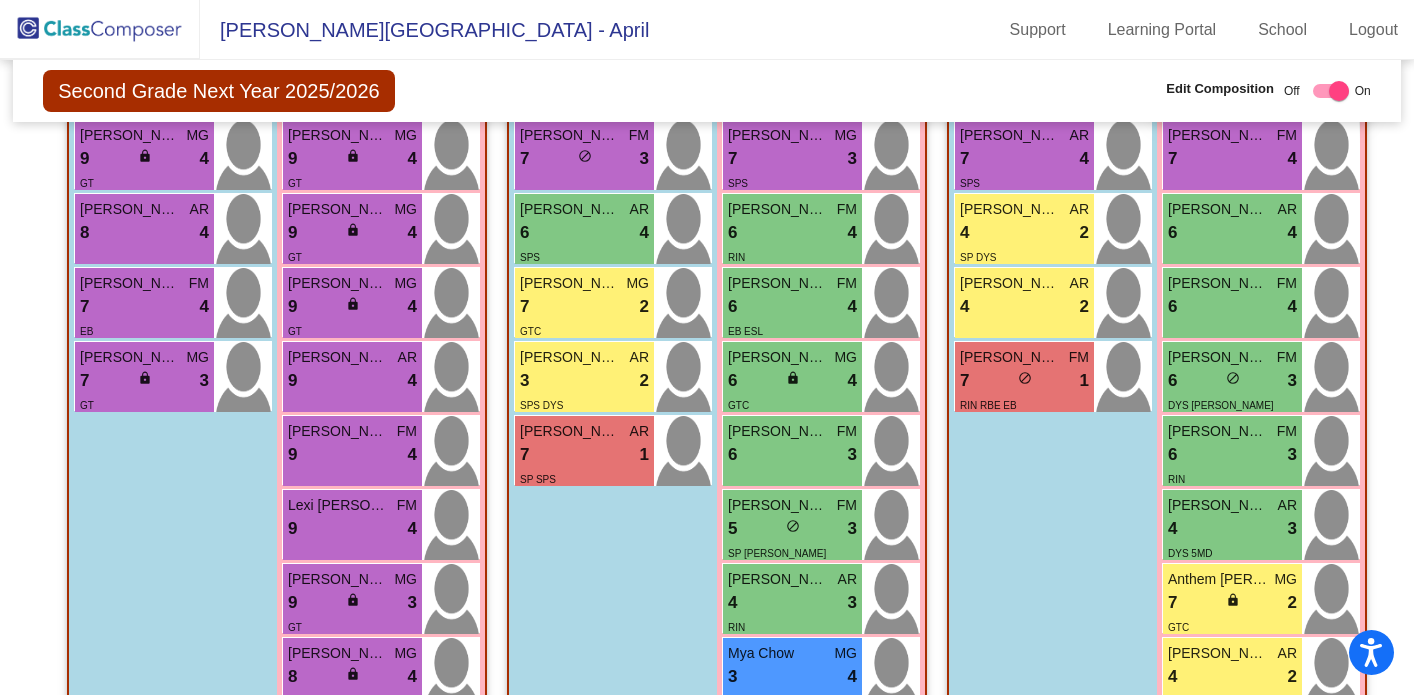 scroll, scrollTop: 0, scrollLeft: 0, axis: both 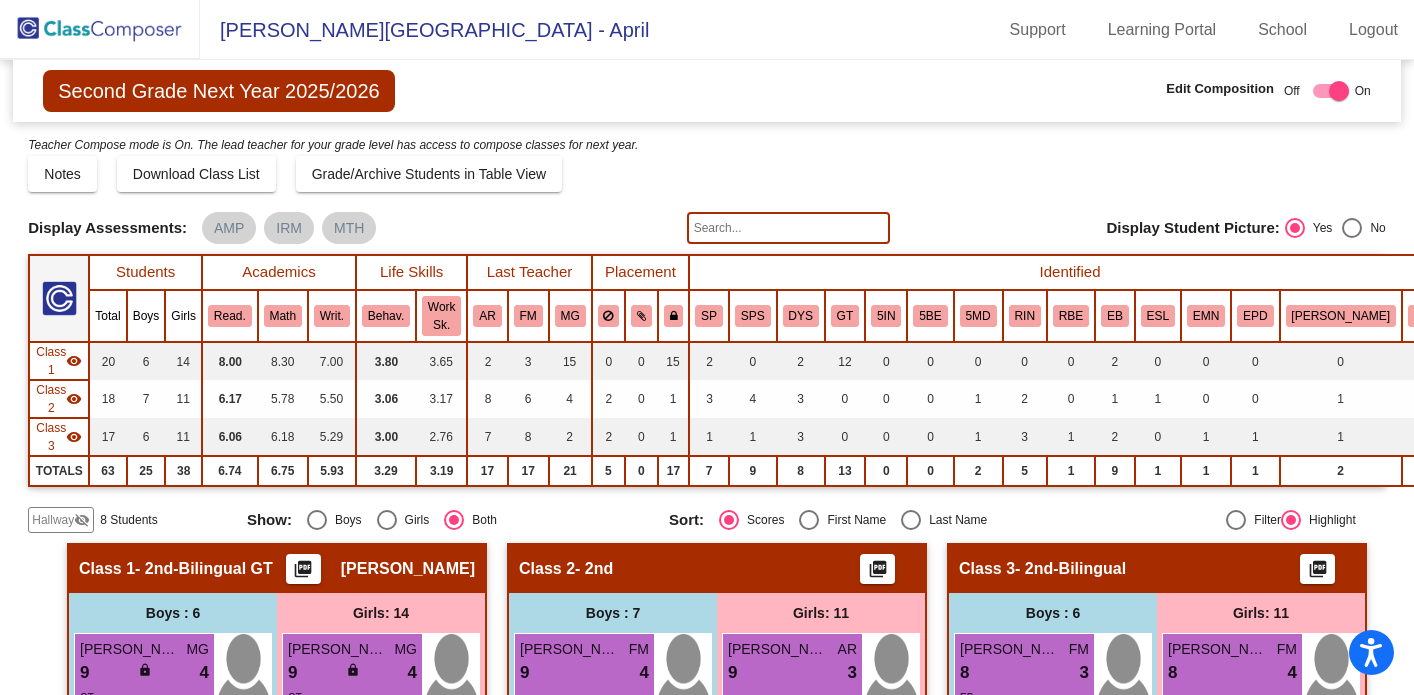 click 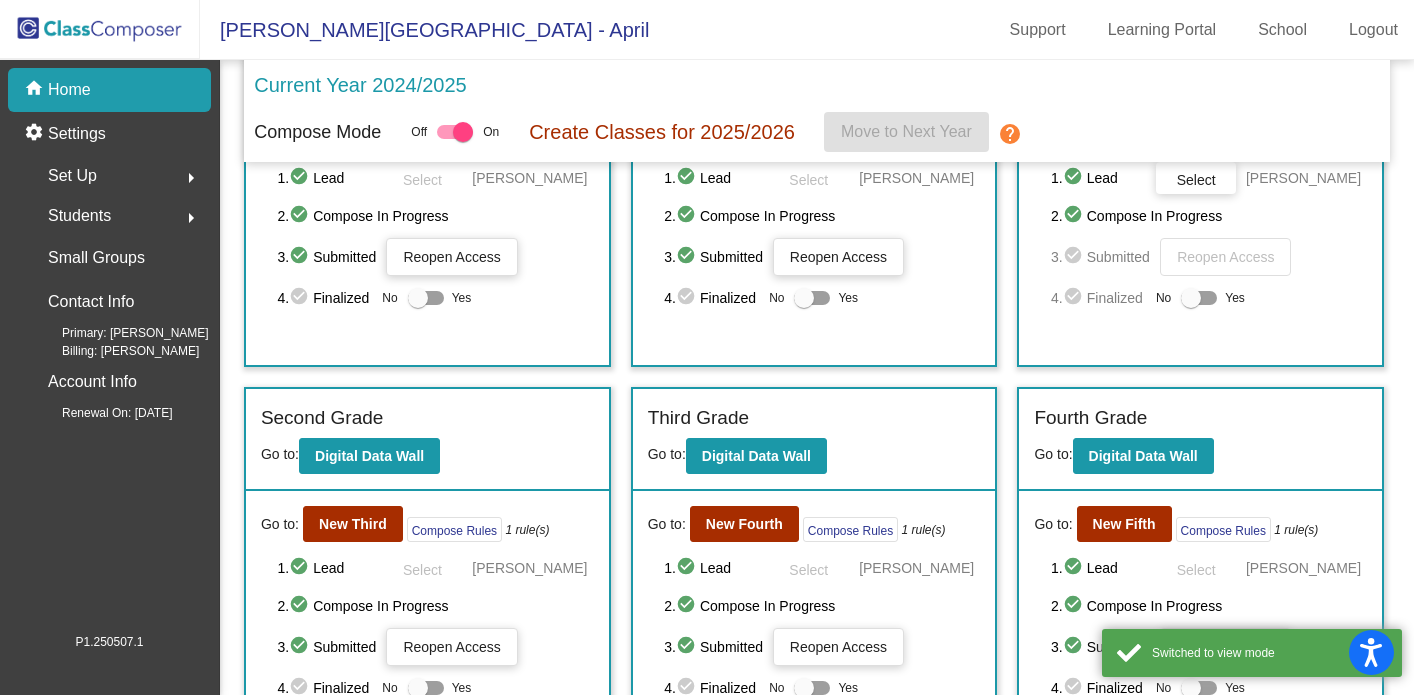 scroll, scrollTop: 183, scrollLeft: 0, axis: vertical 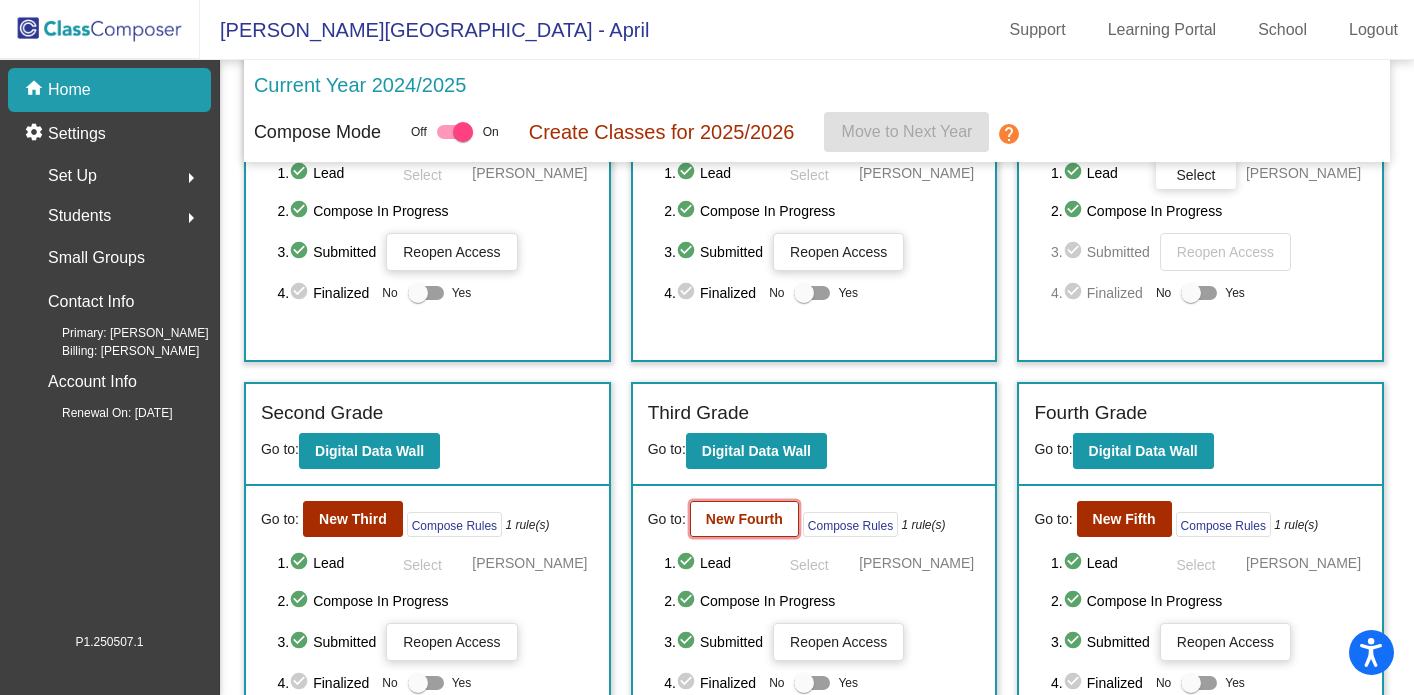 click on "New Fourth" 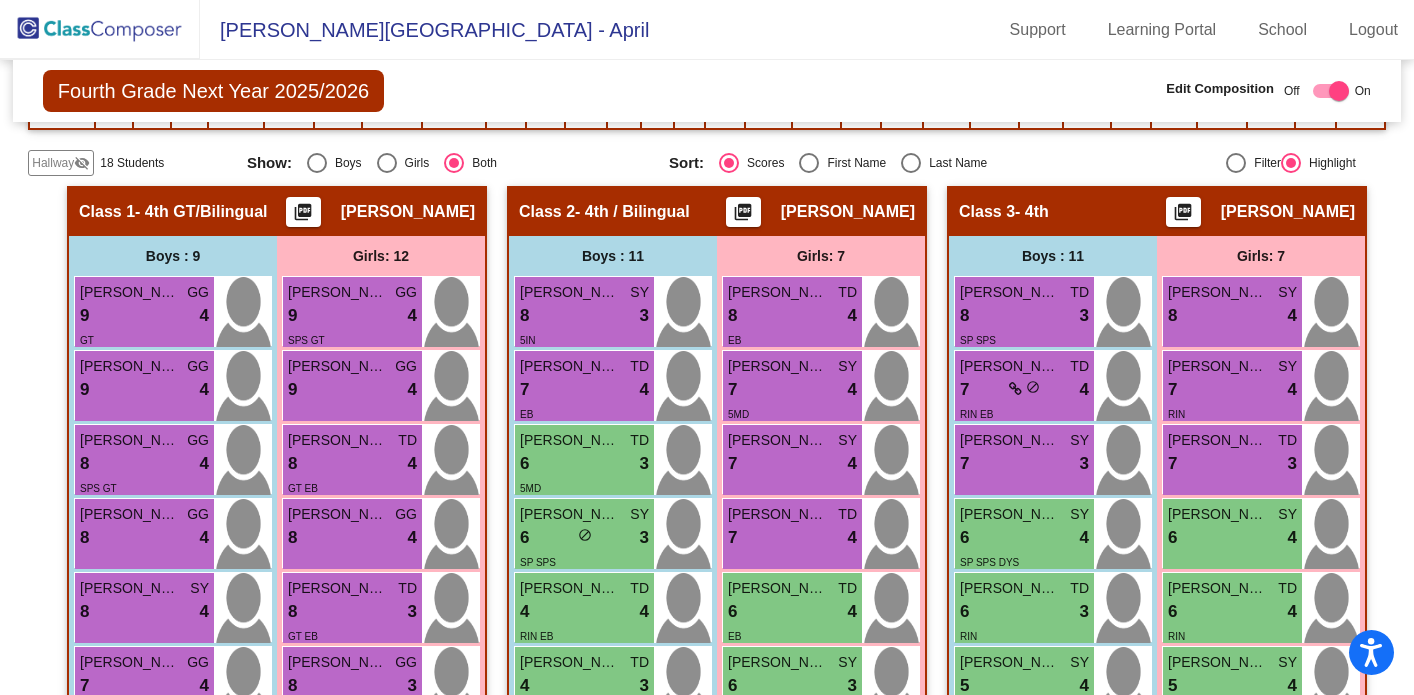 scroll, scrollTop: 365, scrollLeft: 0, axis: vertical 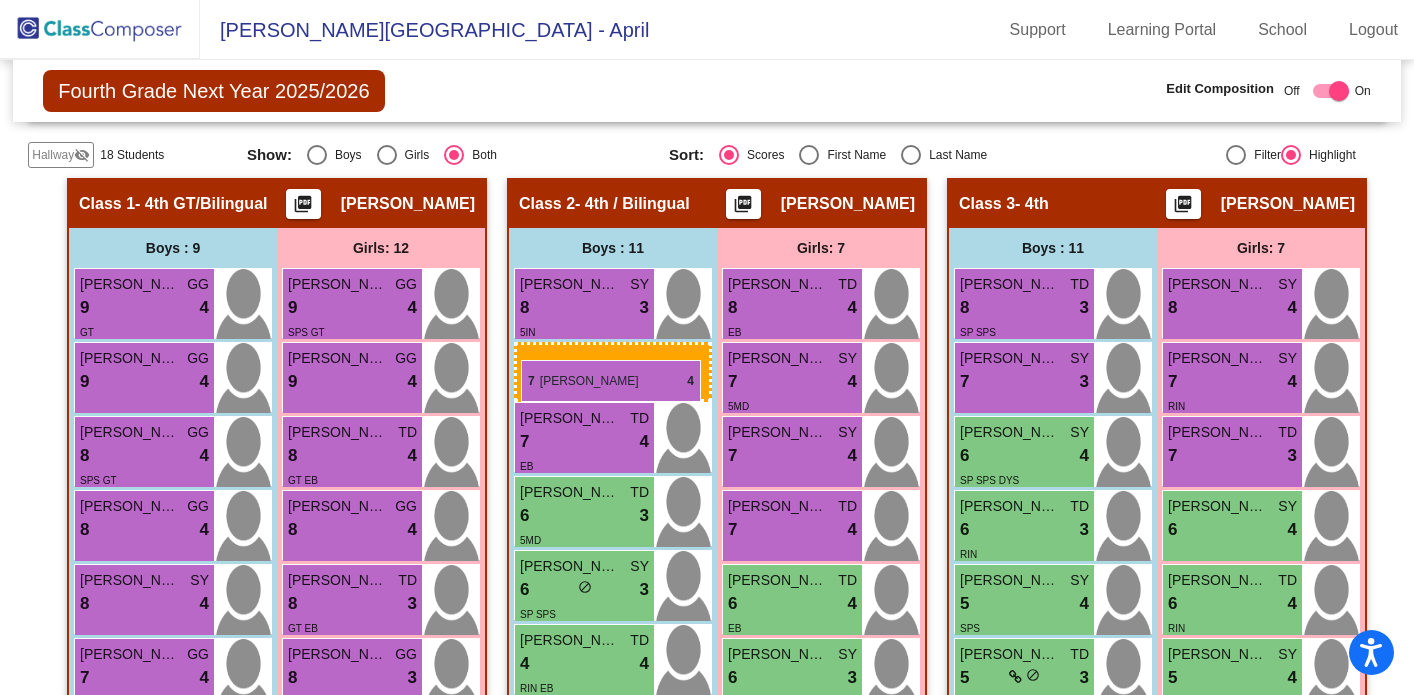 drag, startPoint x: 986, startPoint y: 376, endPoint x: 522, endPoint y: 363, distance: 464.18207 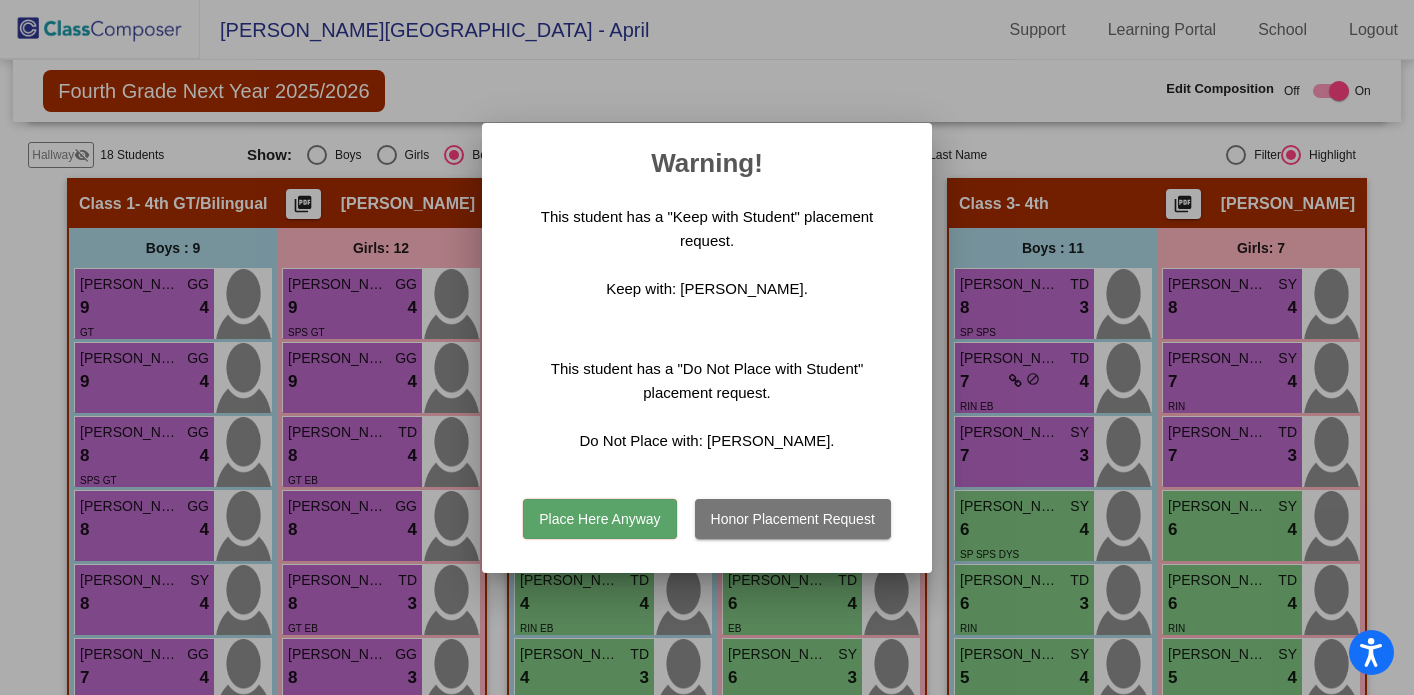 click on "Honor Placement Request" at bounding box center (793, 519) 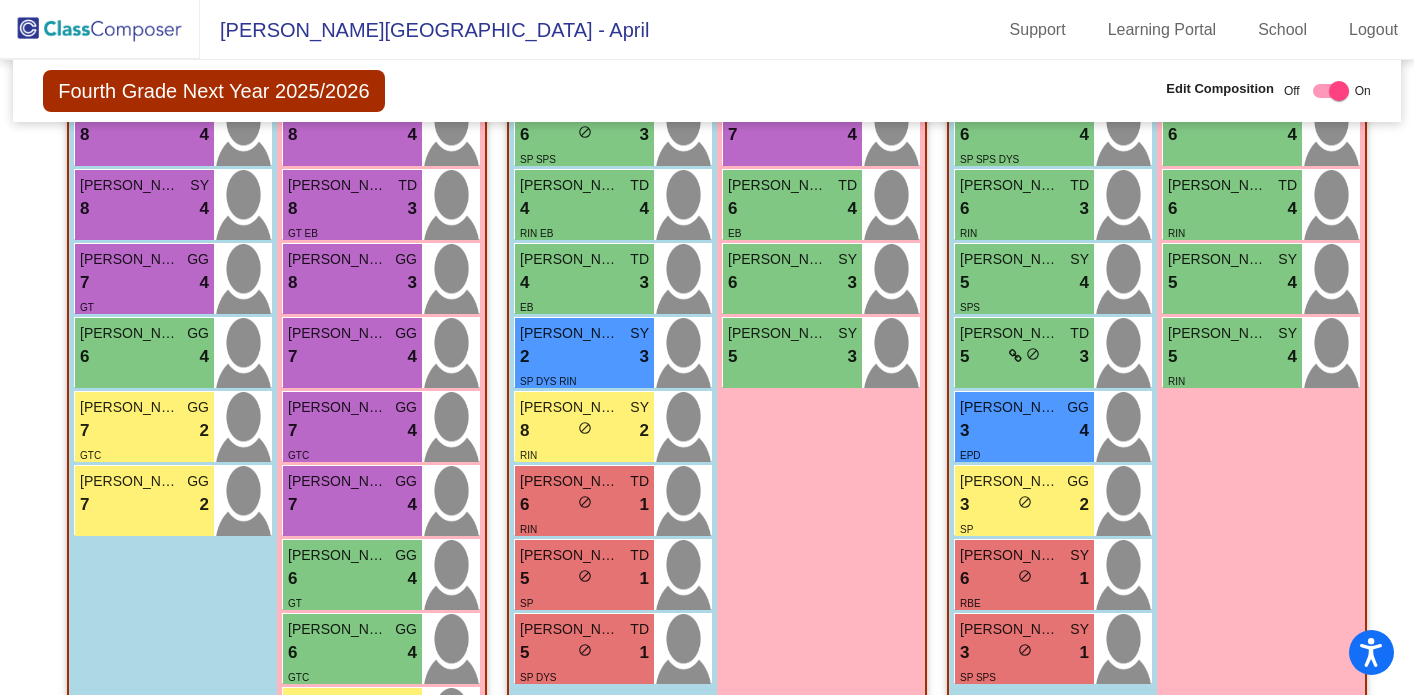 scroll, scrollTop: 857, scrollLeft: 0, axis: vertical 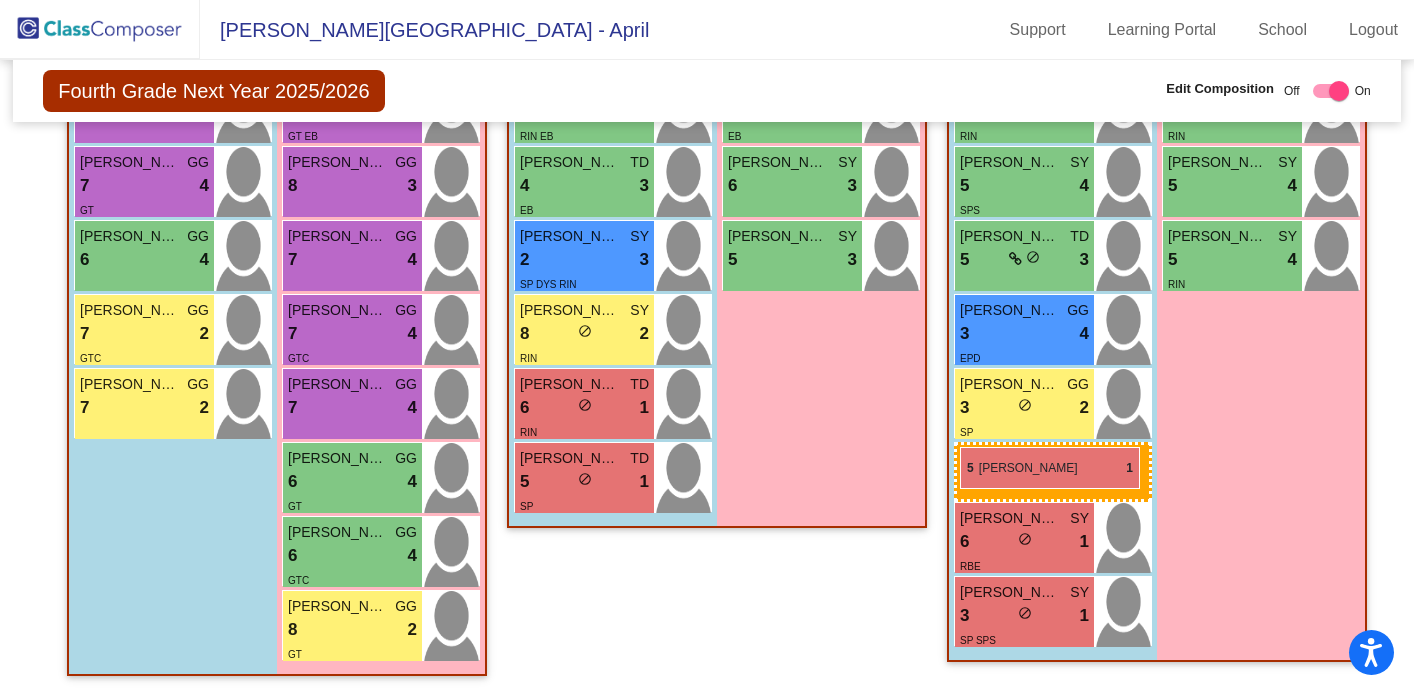 drag, startPoint x: 550, startPoint y: 550, endPoint x: 960, endPoint y: 447, distance: 422.73987 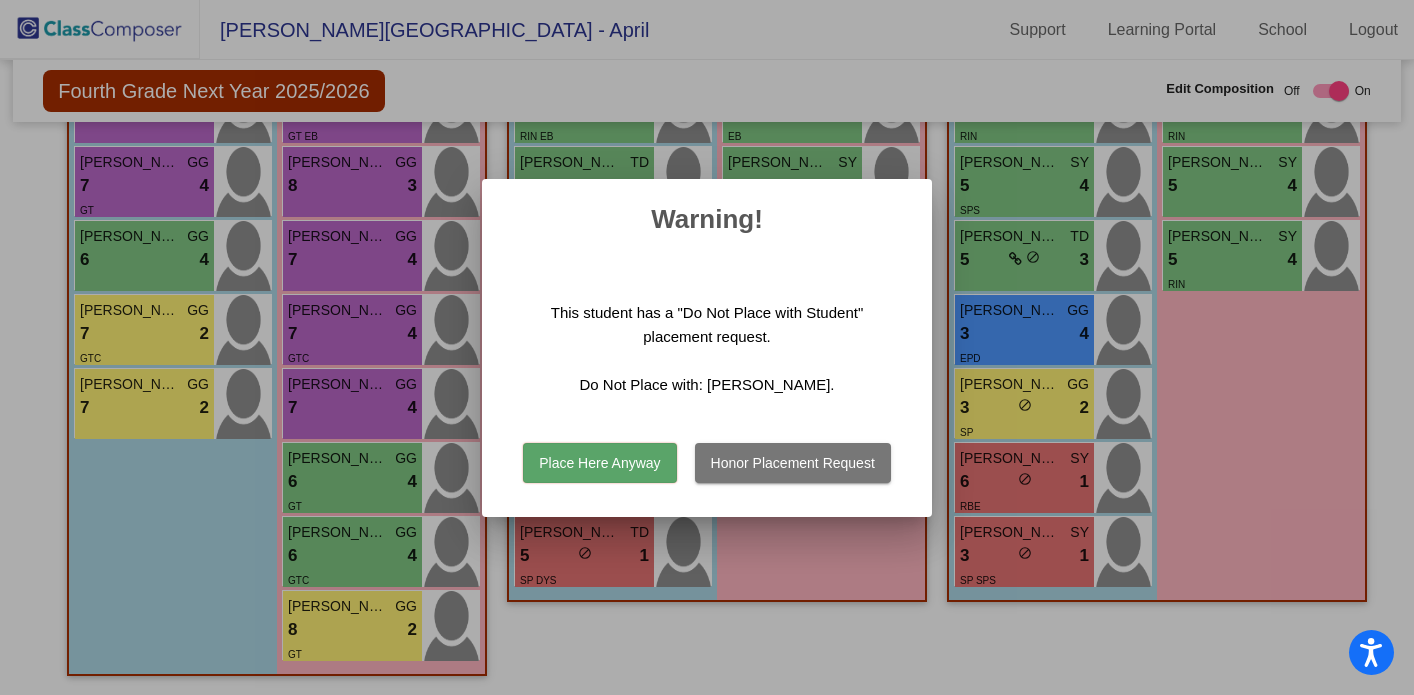 click on "Honor Placement Request" at bounding box center [793, 463] 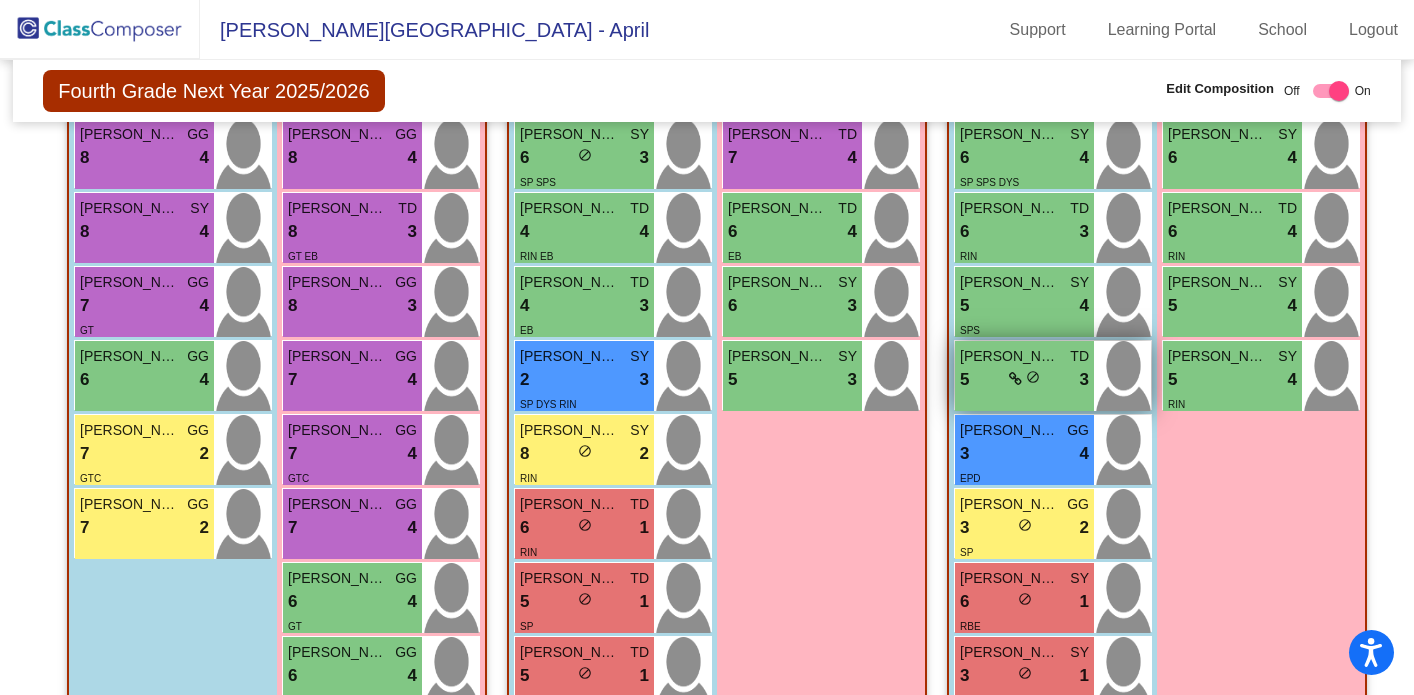 scroll, scrollTop: 738, scrollLeft: 0, axis: vertical 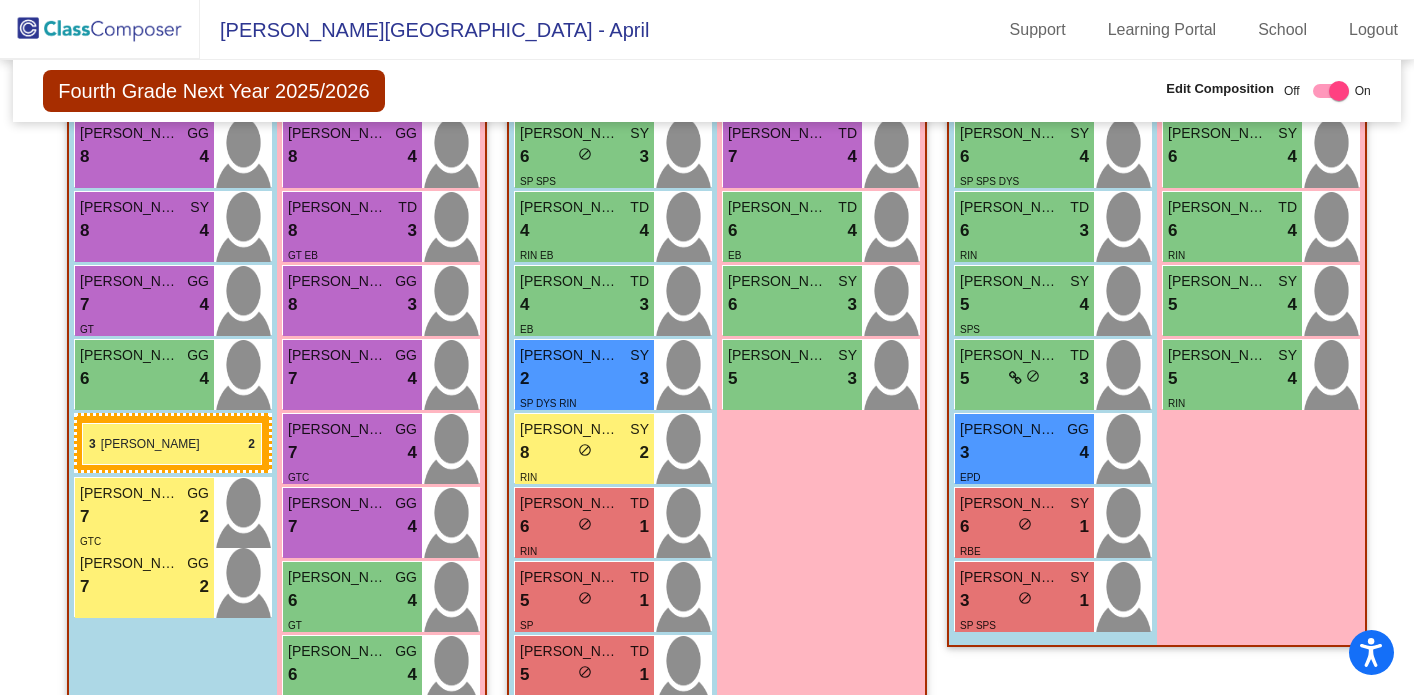 drag, startPoint x: 991, startPoint y: 525, endPoint x: 82, endPoint y: 422, distance: 914.8169 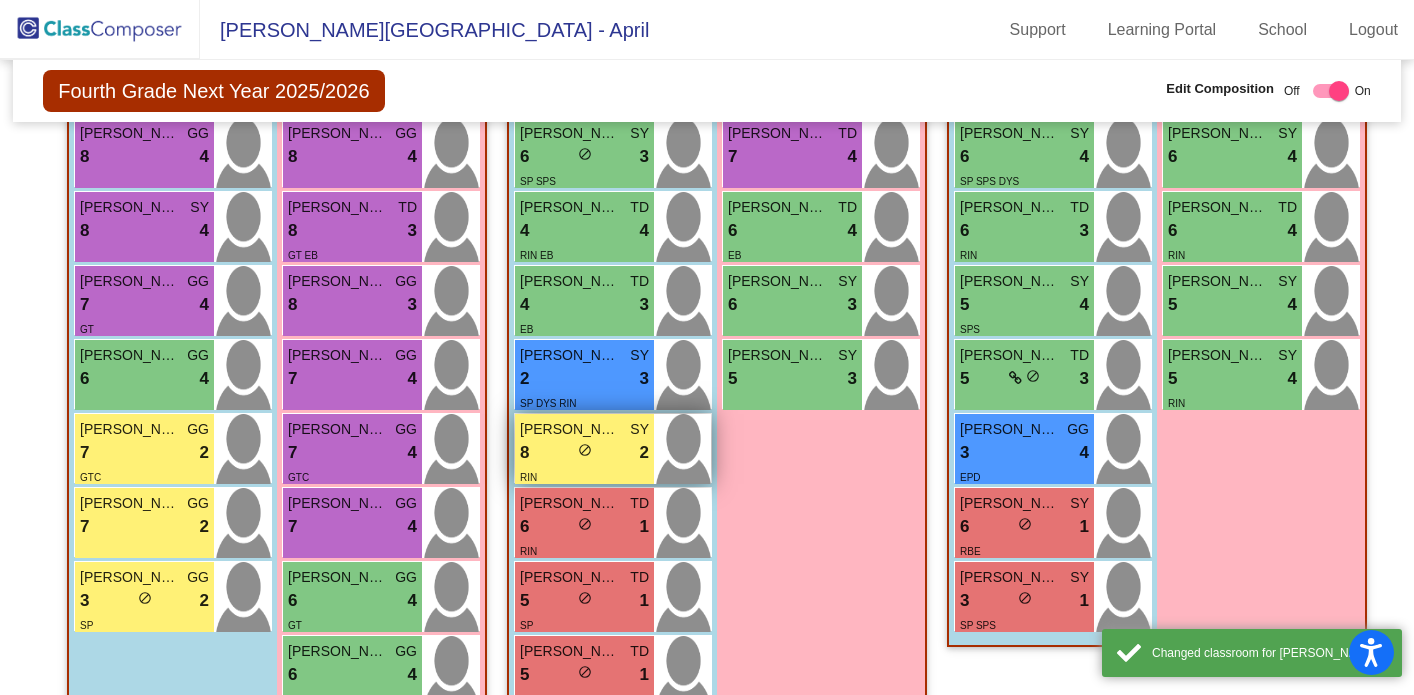 scroll, scrollTop: 857, scrollLeft: 0, axis: vertical 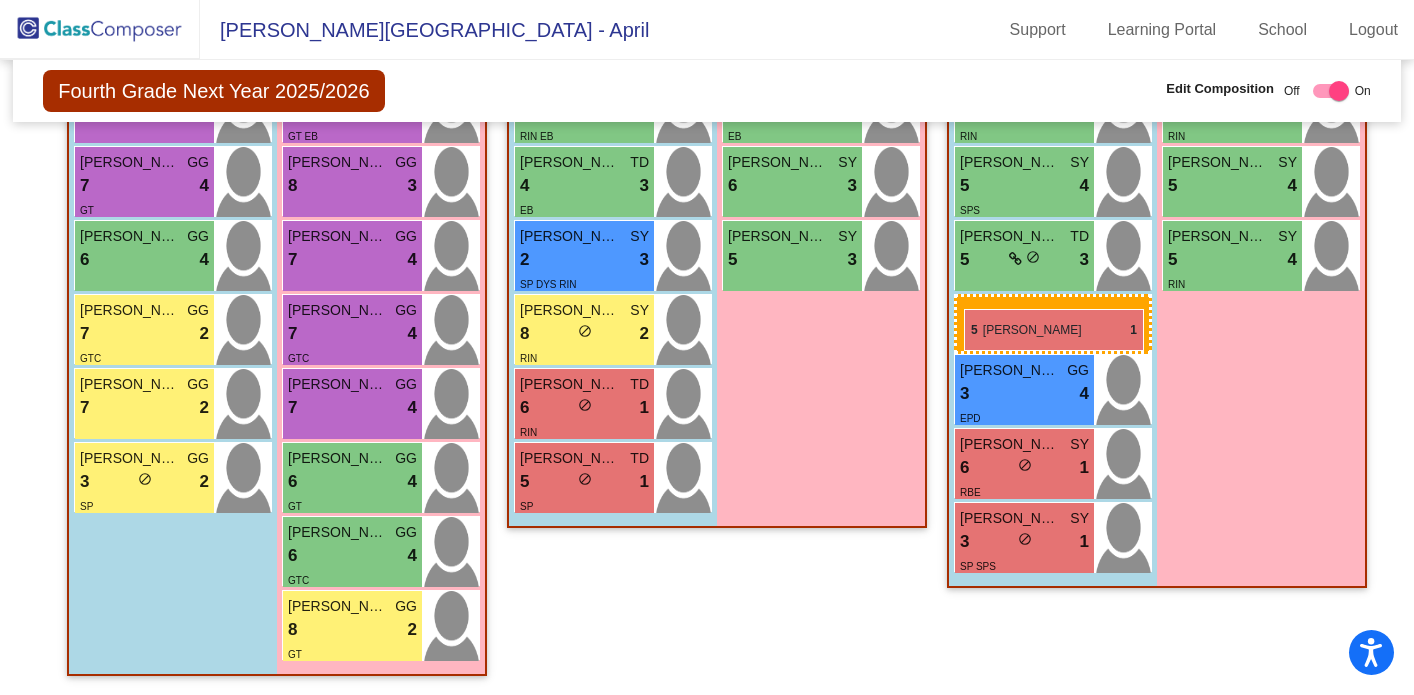 drag, startPoint x: 540, startPoint y: 538, endPoint x: 964, endPoint y: 309, distance: 481.88898 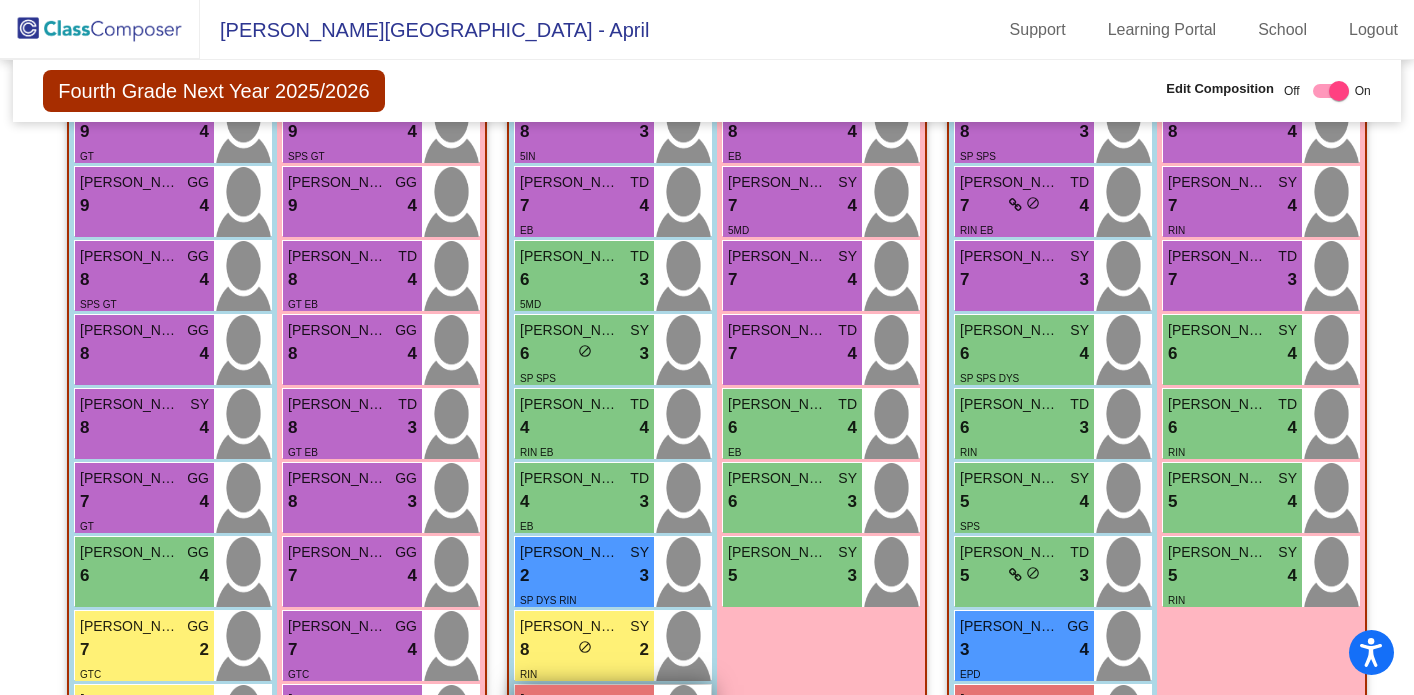 scroll, scrollTop: 533, scrollLeft: 0, axis: vertical 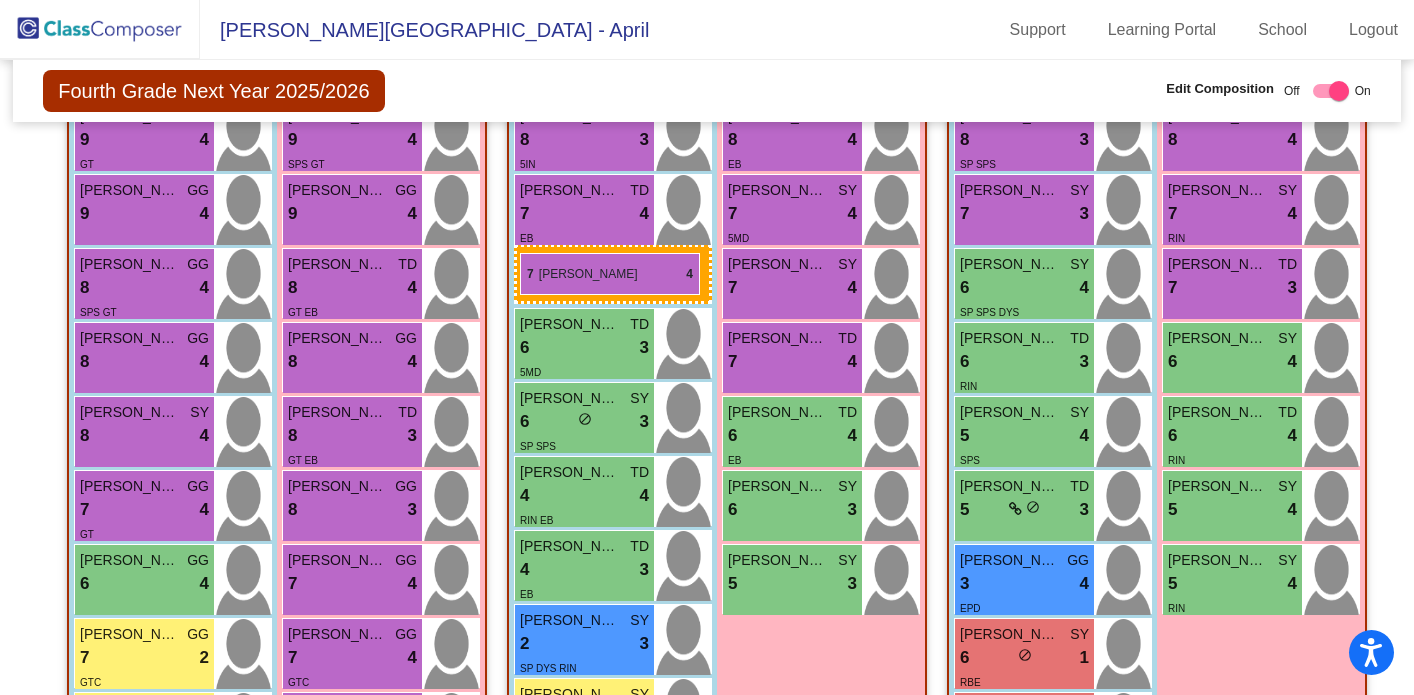 drag, startPoint x: 977, startPoint y: 194, endPoint x: 520, endPoint y: 253, distance: 460.7928 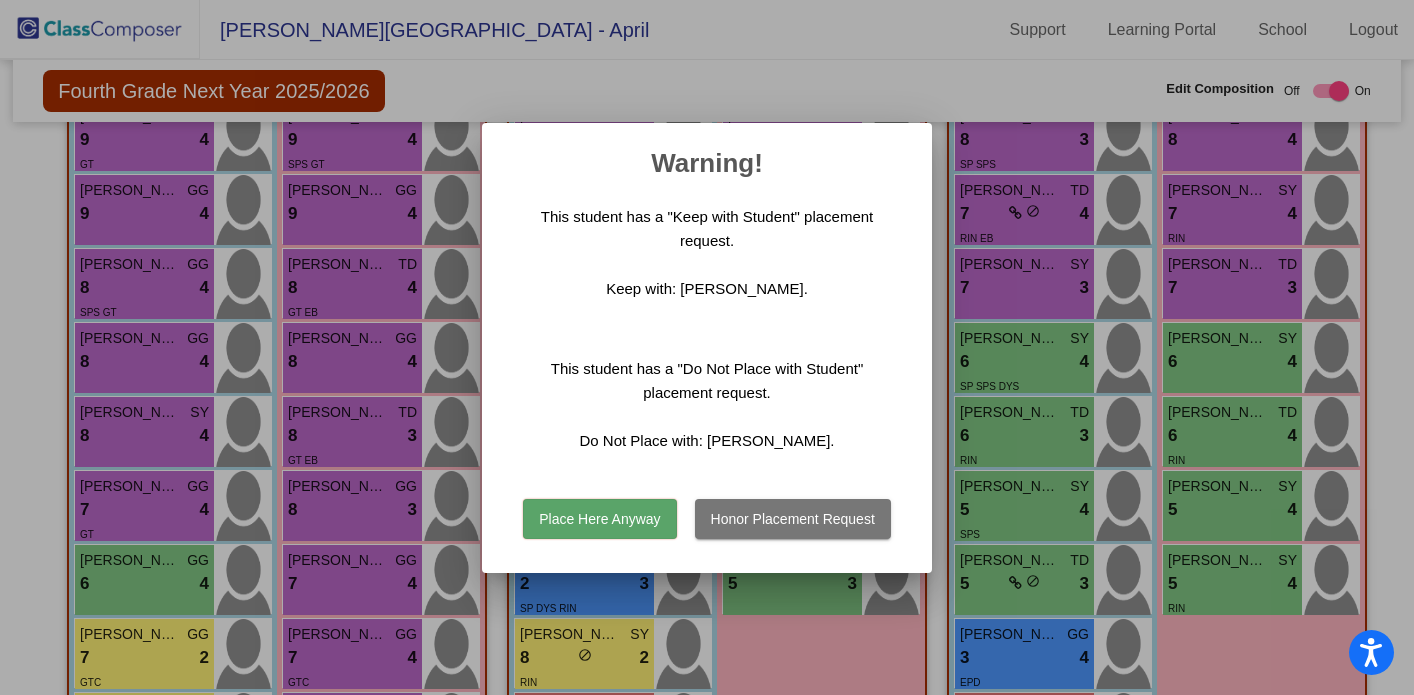 click on "Place Here Anyway" at bounding box center (599, 519) 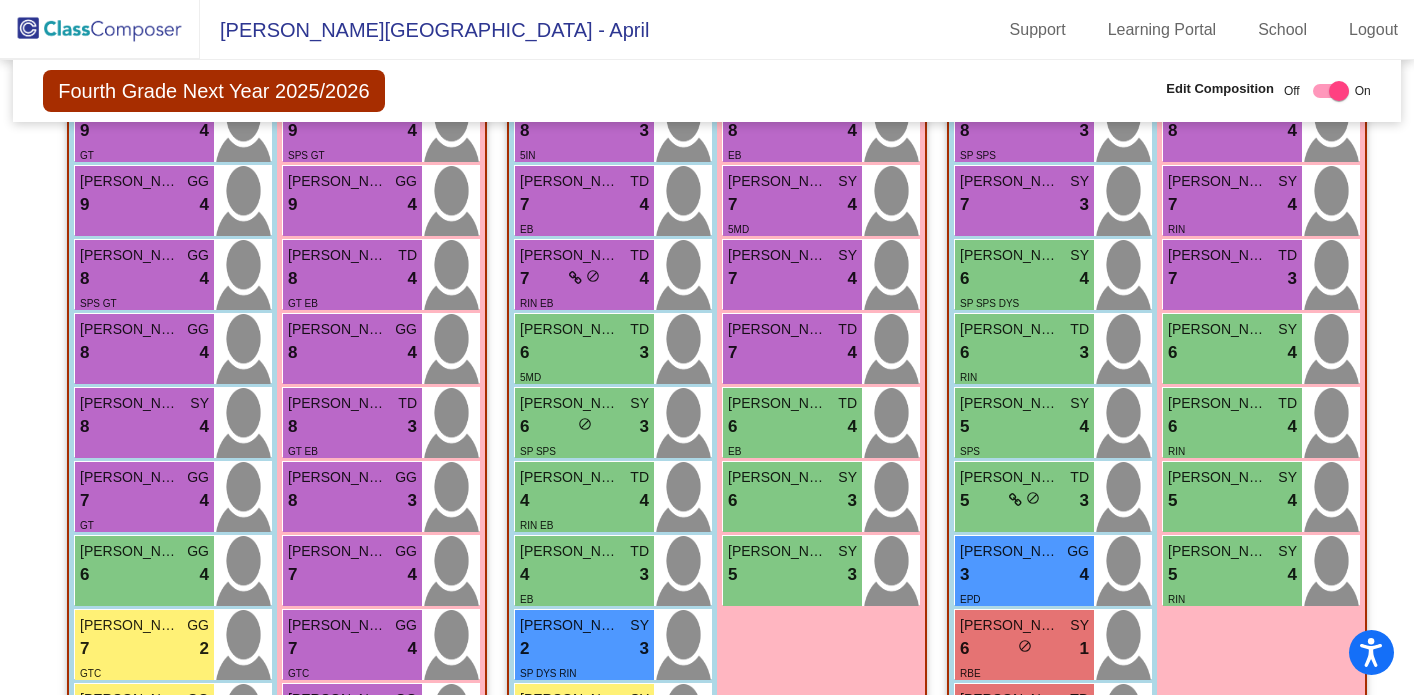 scroll, scrollTop: 545, scrollLeft: 0, axis: vertical 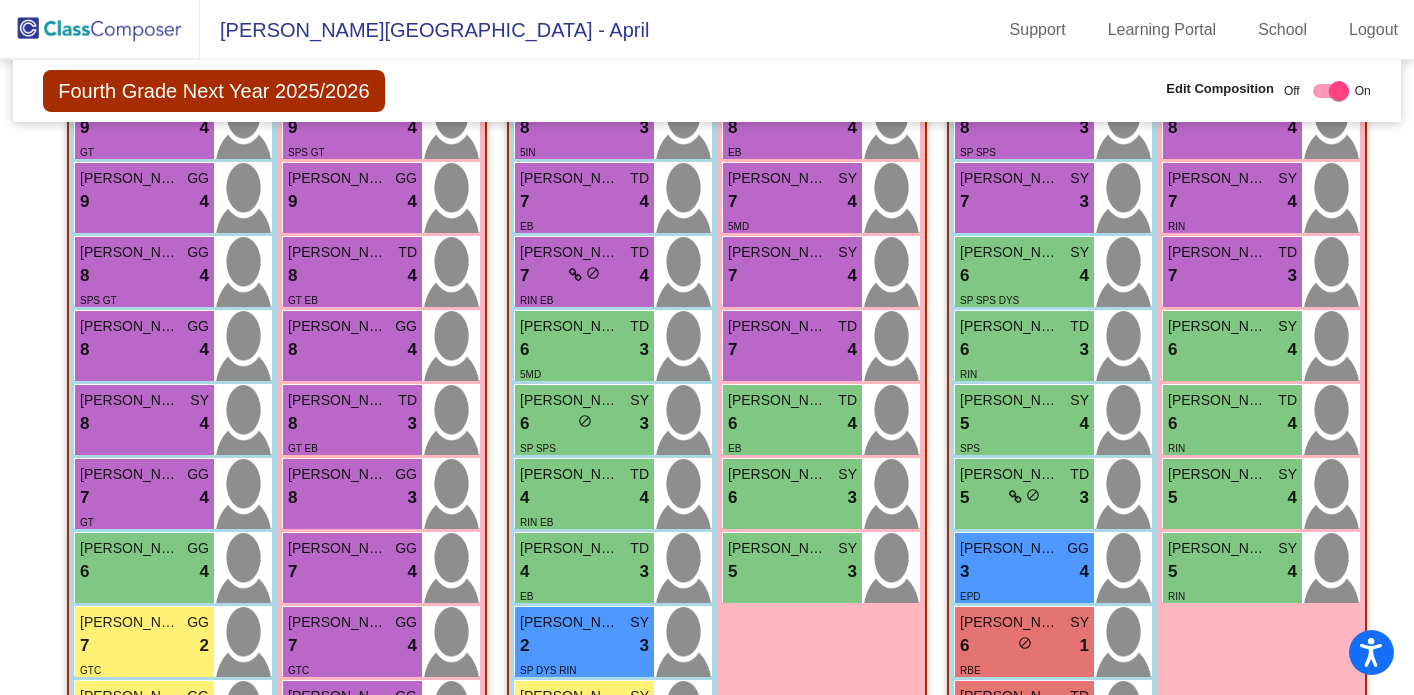 click 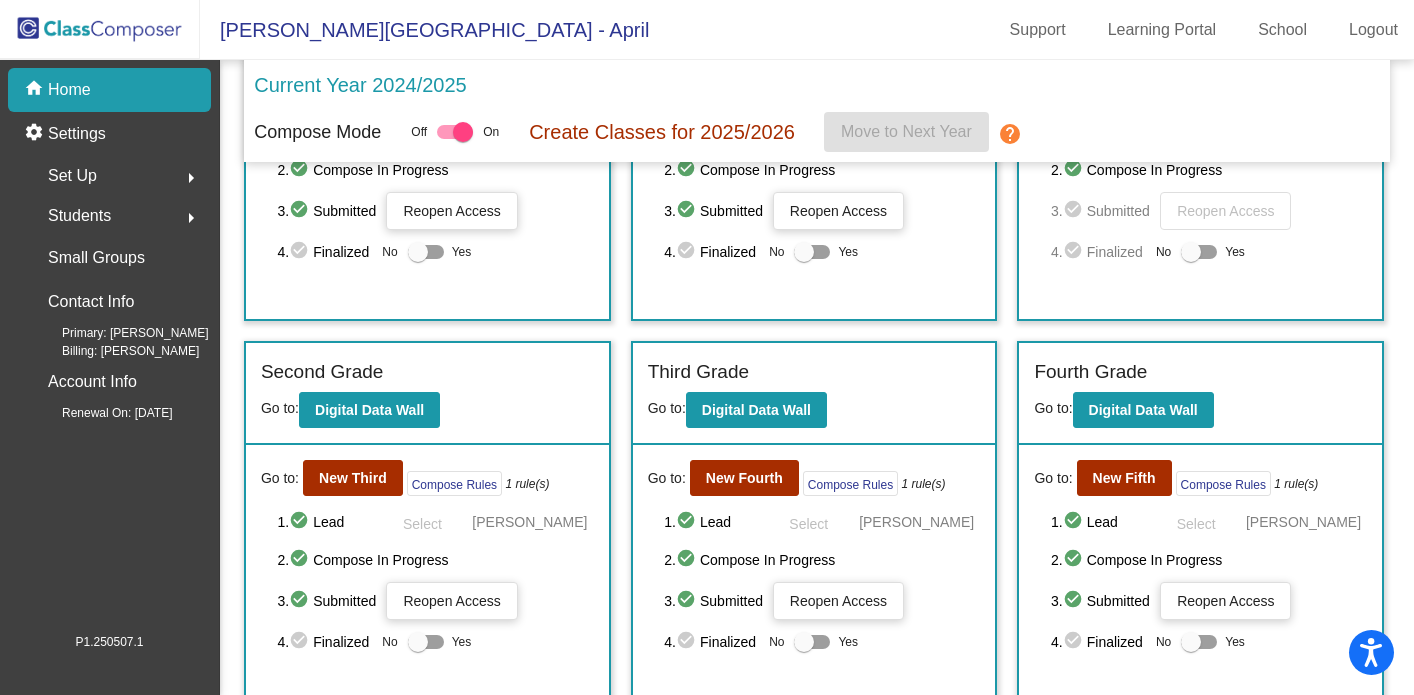 scroll, scrollTop: 227, scrollLeft: 0, axis: vertical 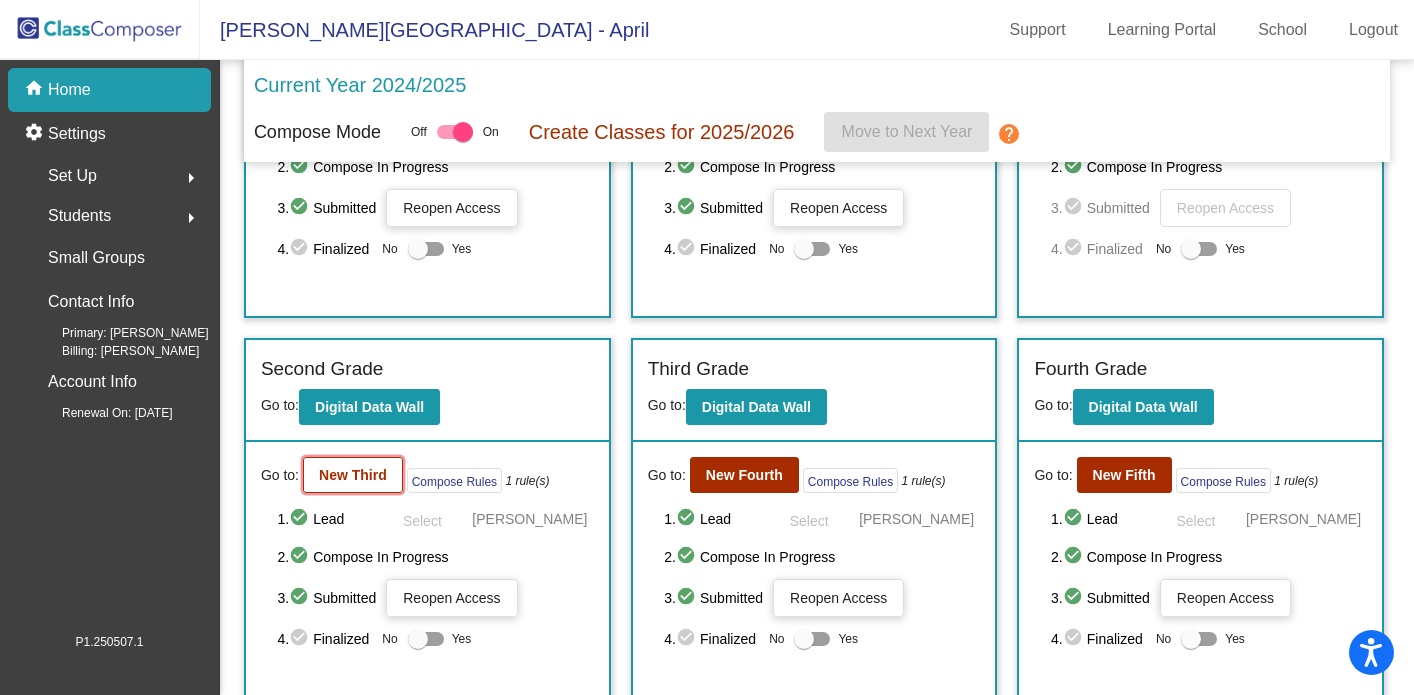 click on "New Third" 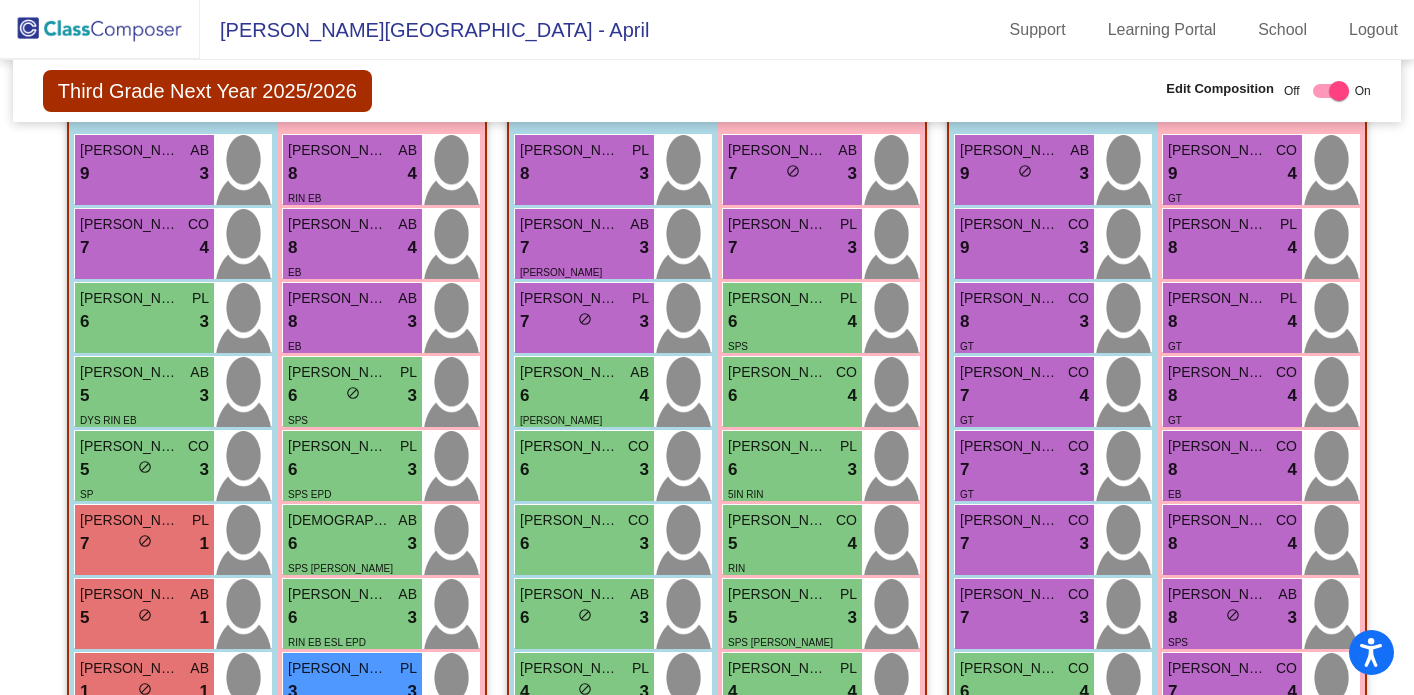 scroll, scrollTop: 507, scrollLeft: 0, axis: vertical 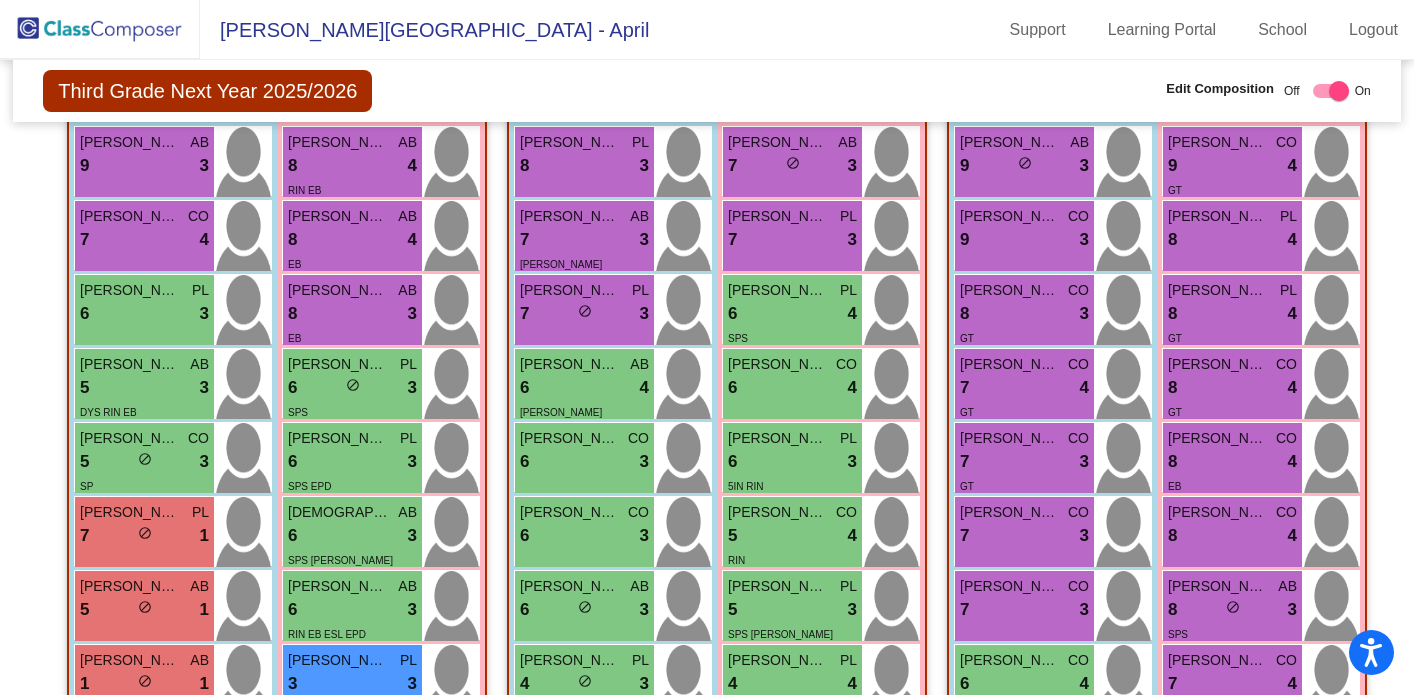 click on "SPS EPD" at bounding box center [352, 485] 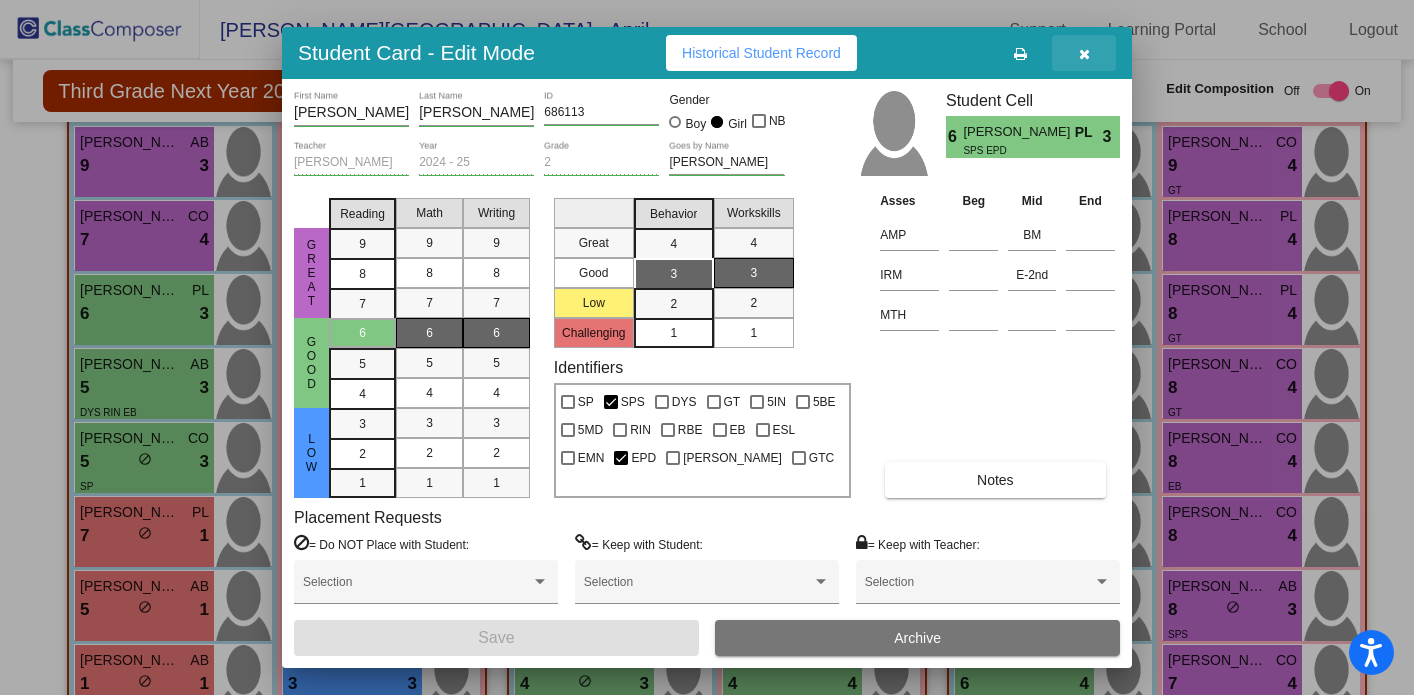click at bounding box center (1084, 53) 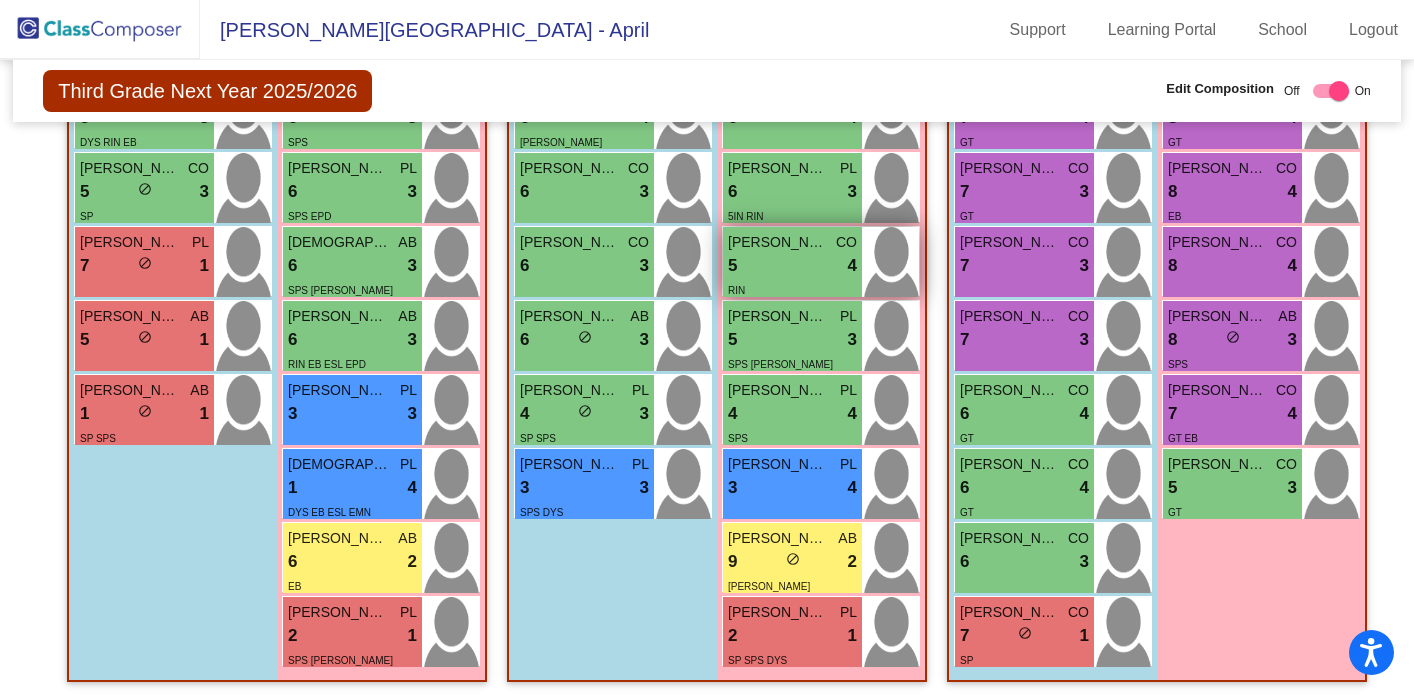 scroll, scrollTop: 783, scrollLeft: 0, axis: vertical 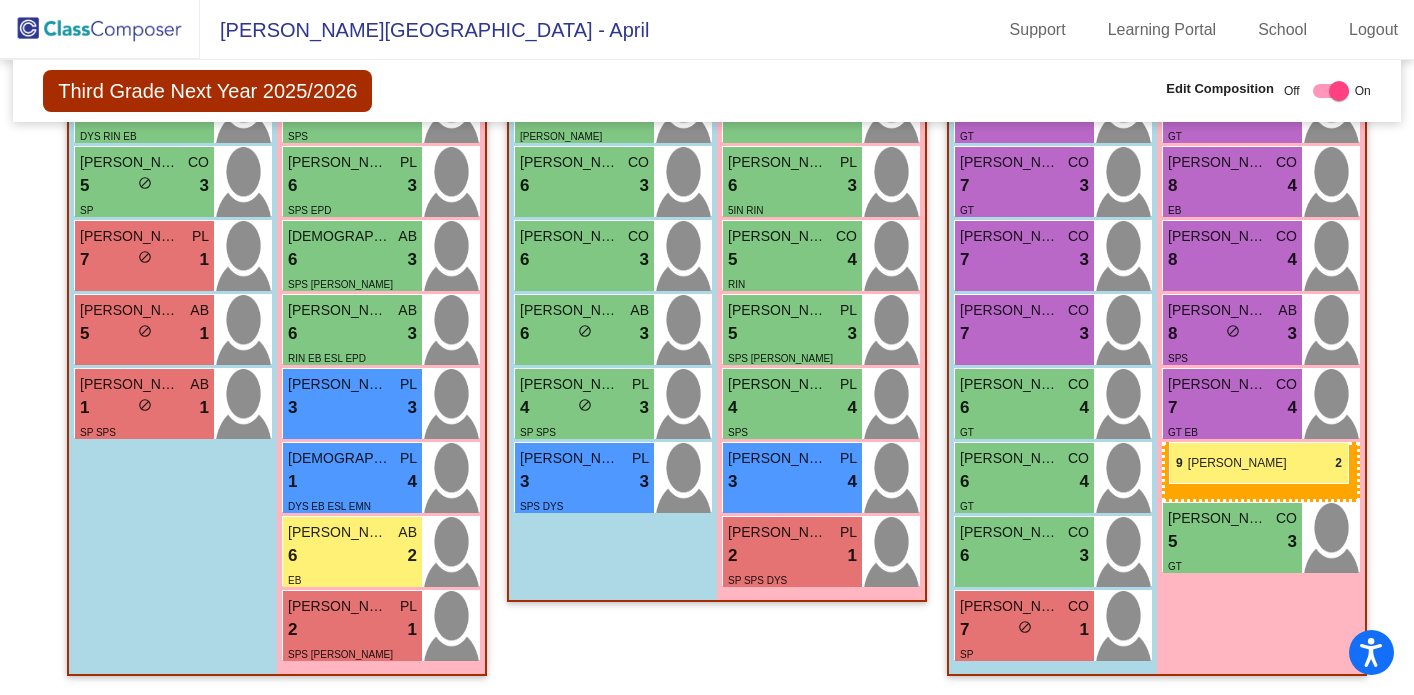 drag, startPoint x: 751, startPoint y: 548, endPoint x: 1169, endPoint y: 441, distance: 431.4777 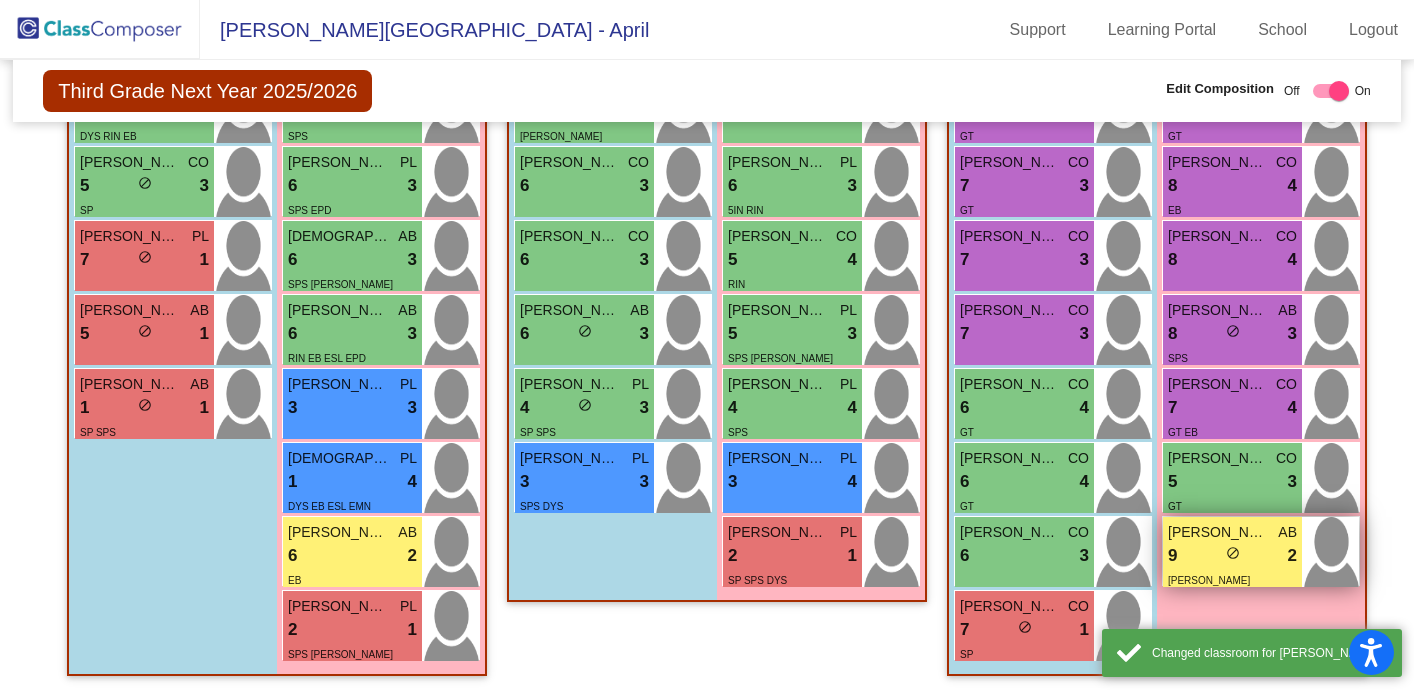 click on "9 lock do_not_disturb_alt 2" at bounding box center [1232, 556] 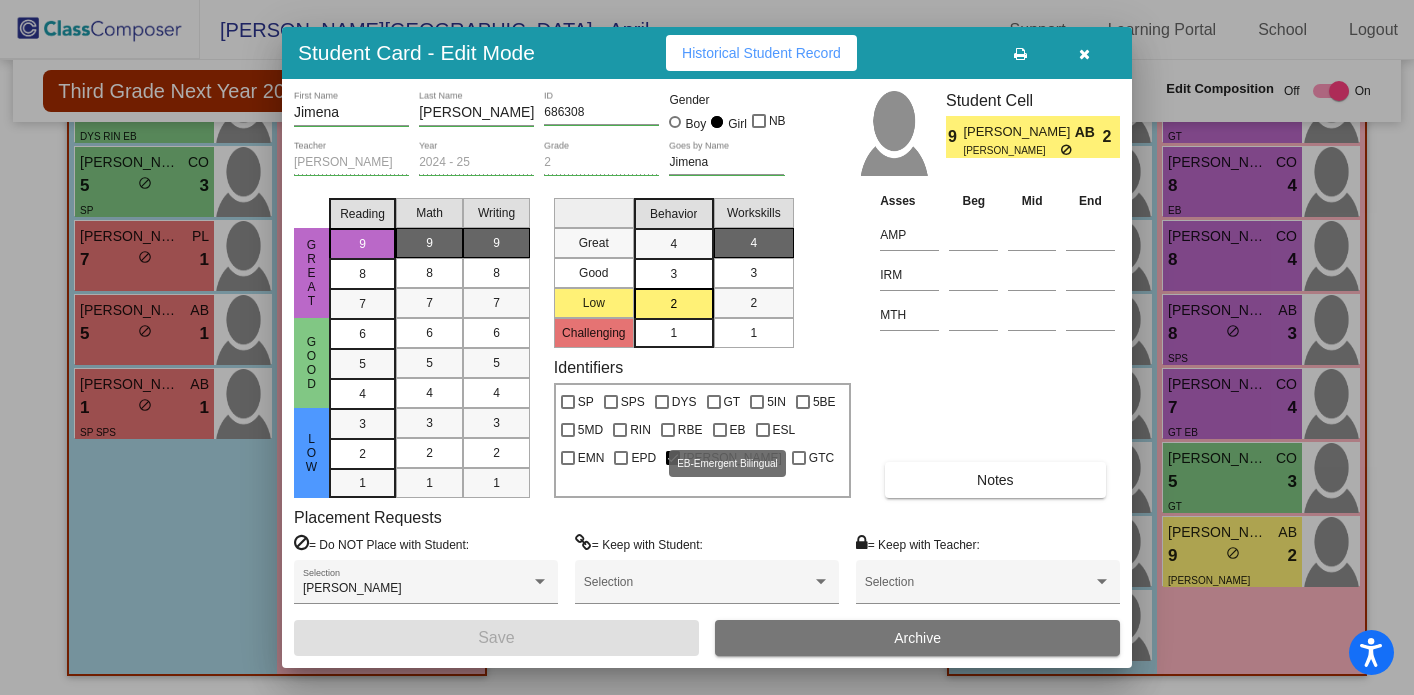 click at bounding box center [720, 430] 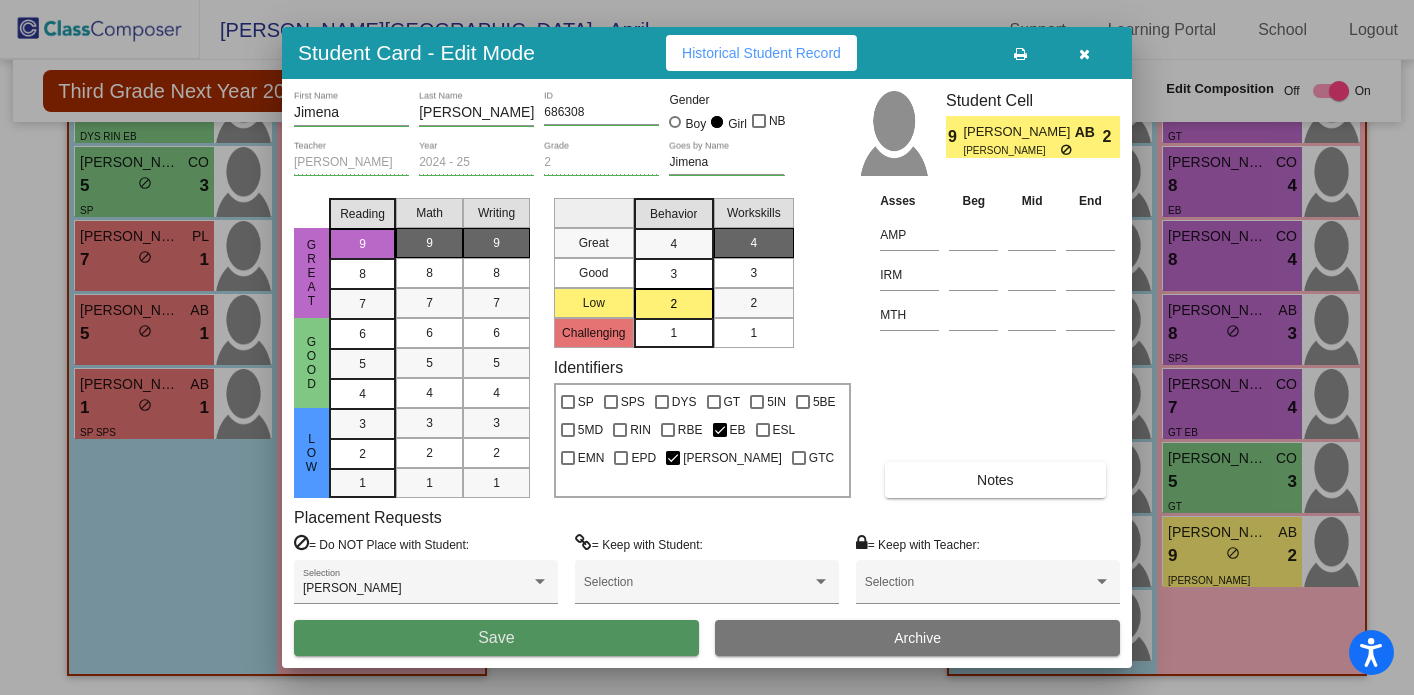 click on "Save" at bounding box center [496, 638] 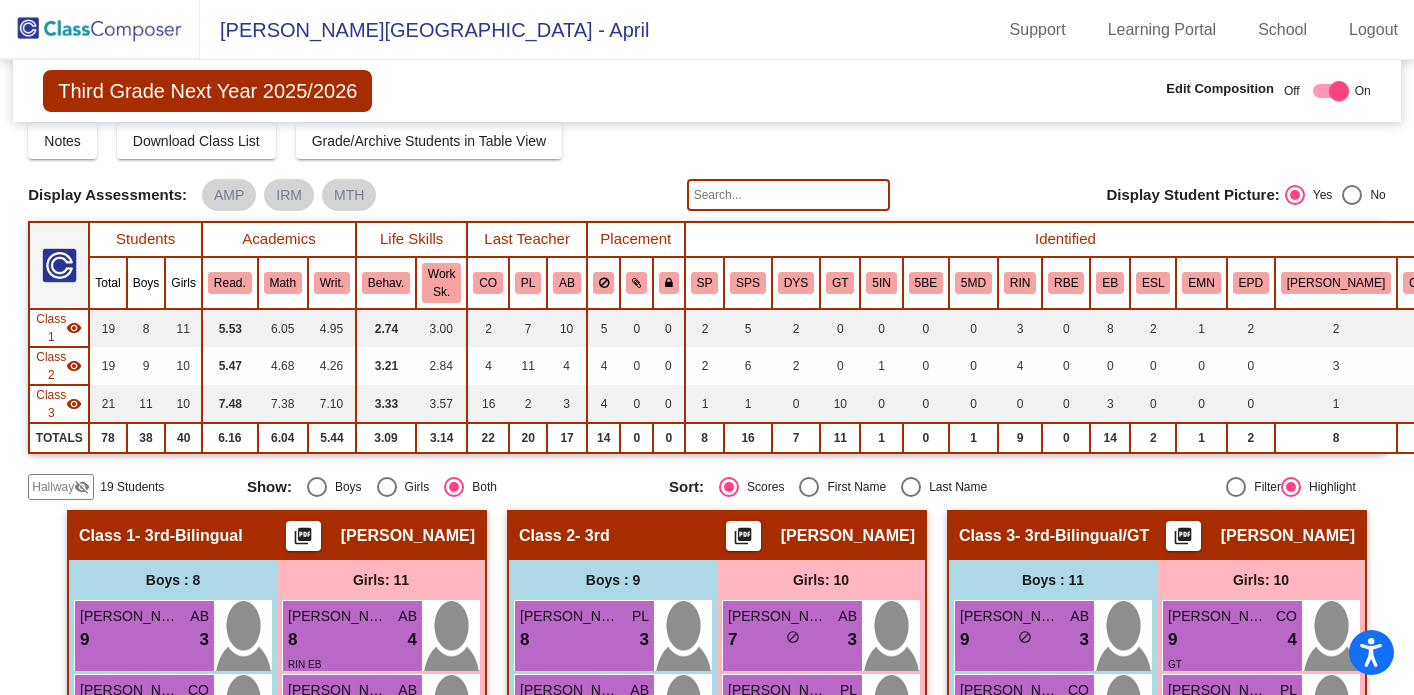 scroll, scrollTop: 0, scrollLeft: 0, axis: both 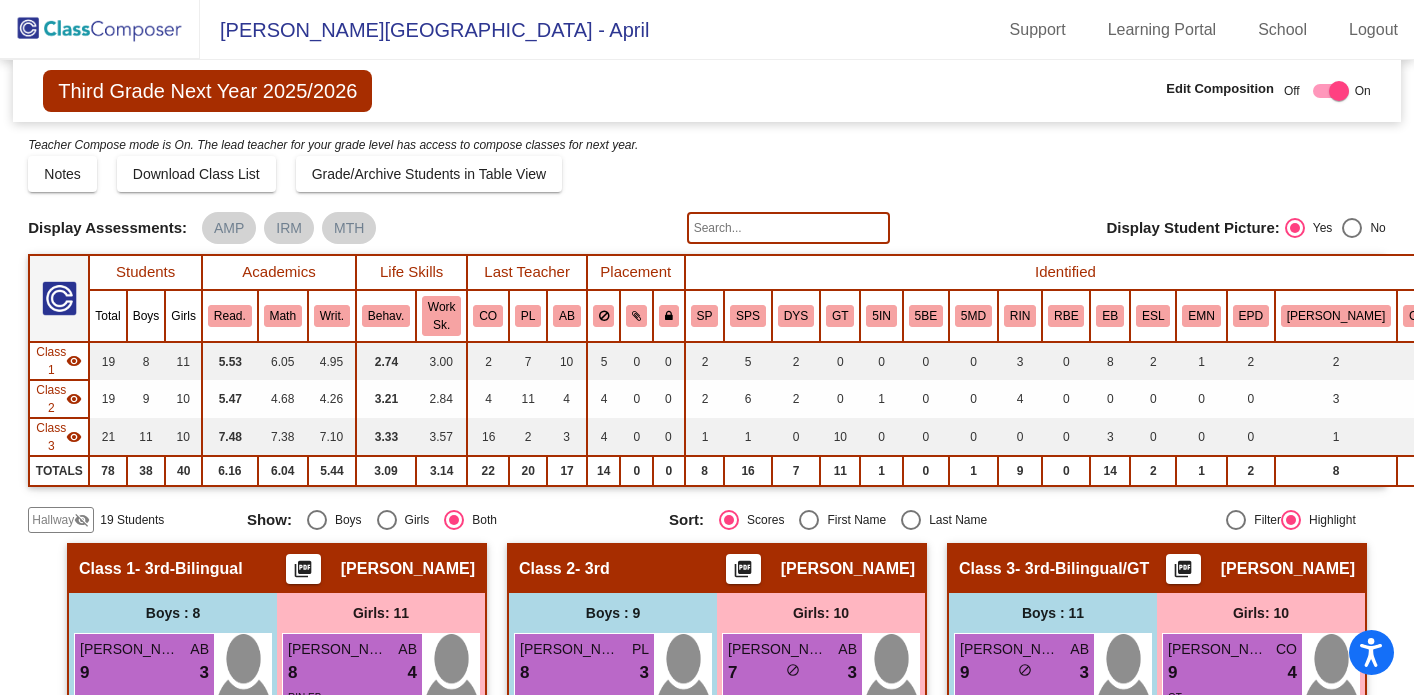 click 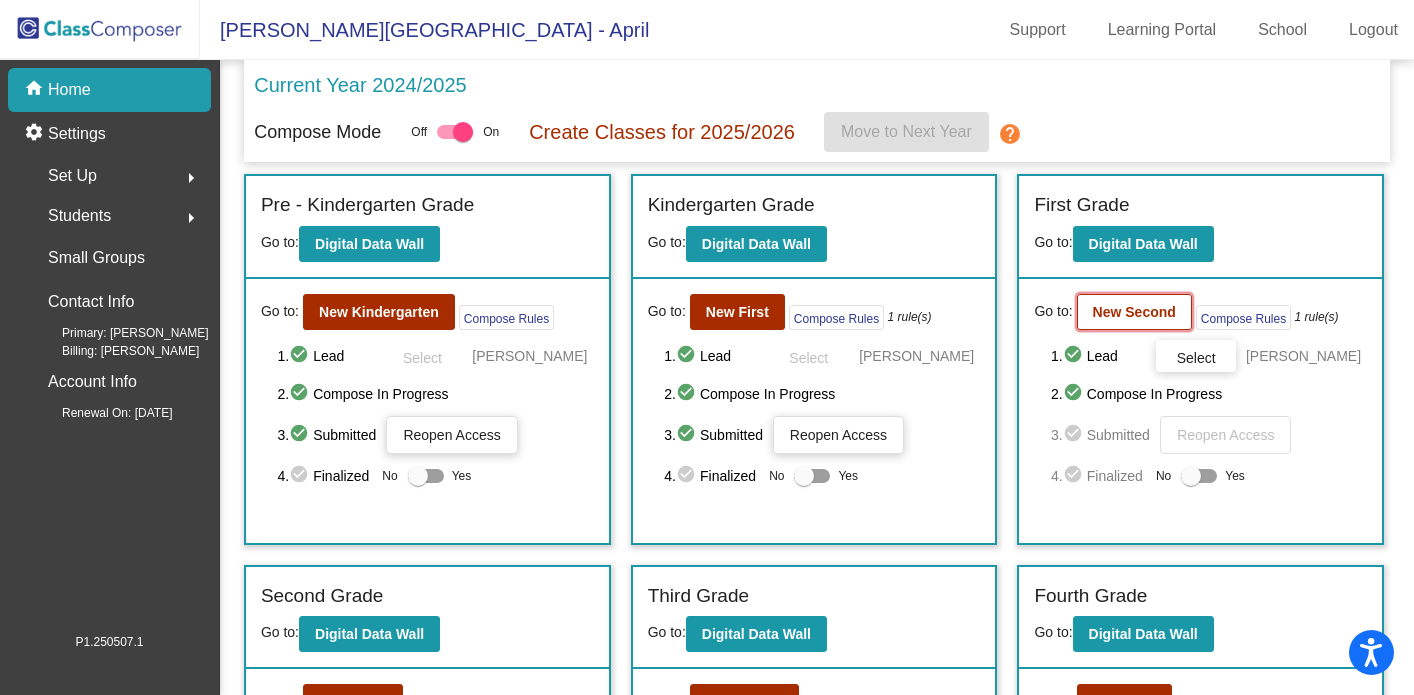 click on "New Second" 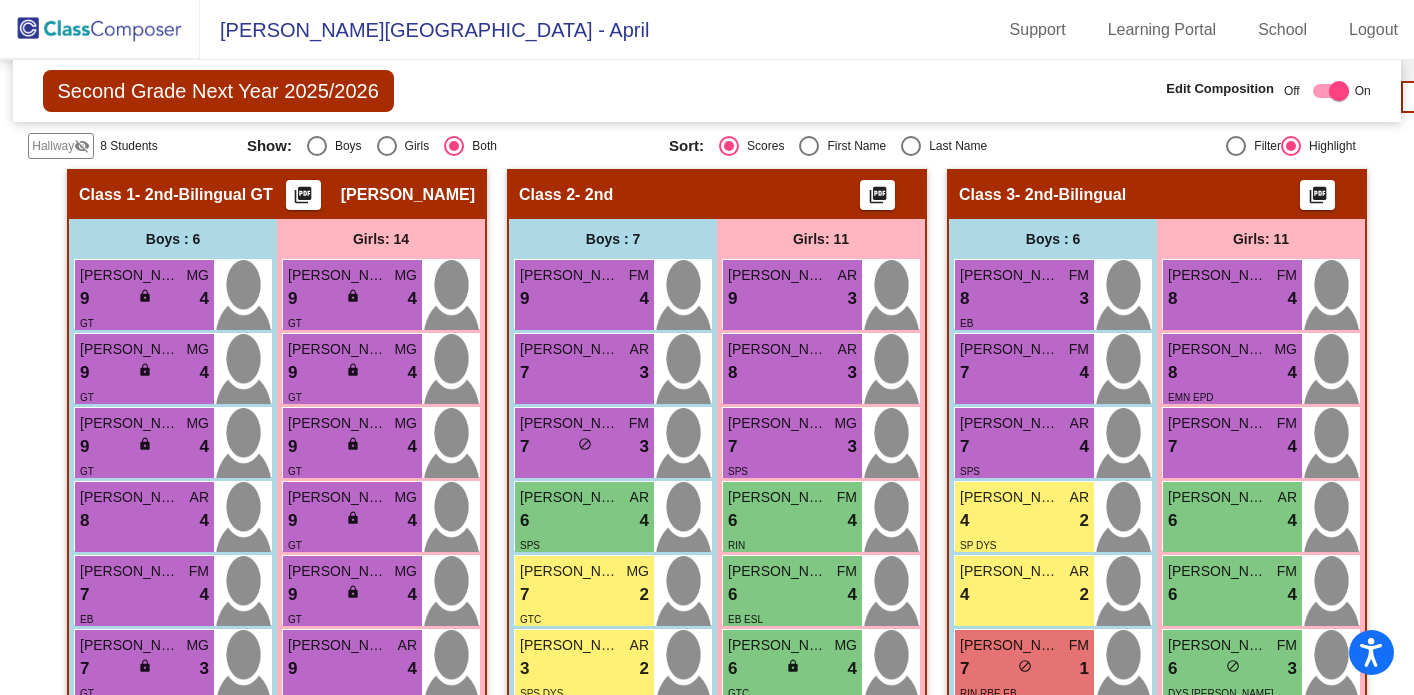 scroll, scrollTop: 377, scrollLeft: 0, axis: vertical 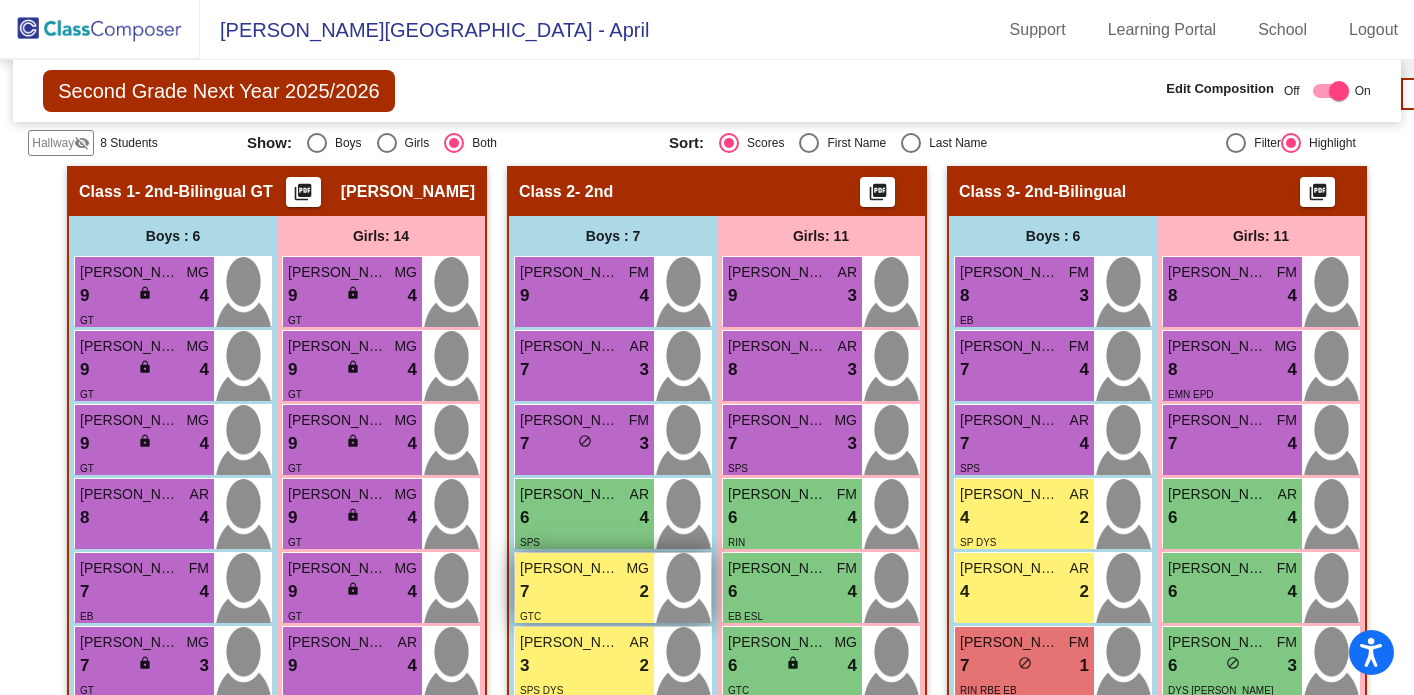 click on "7 lock do_not_disturb_alt 2" at bounding box center (584, 592) 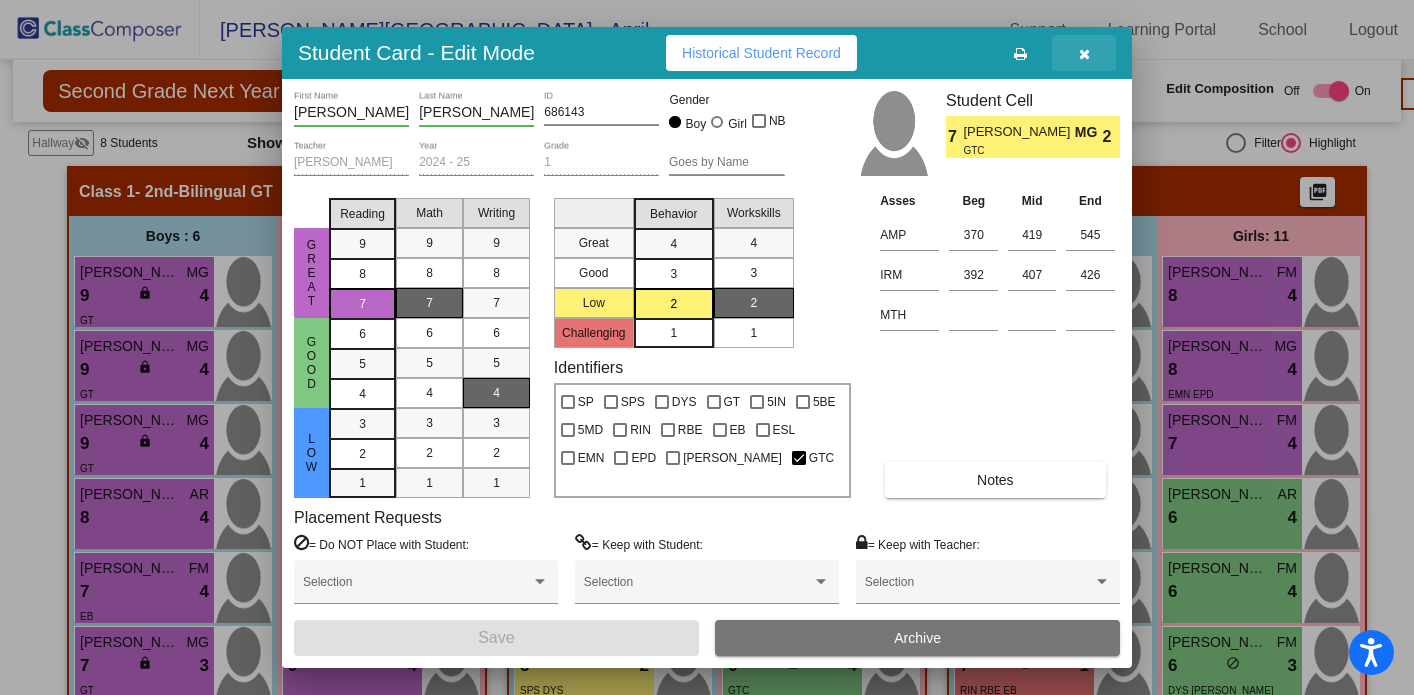 click at bounding box center [1084, 54] 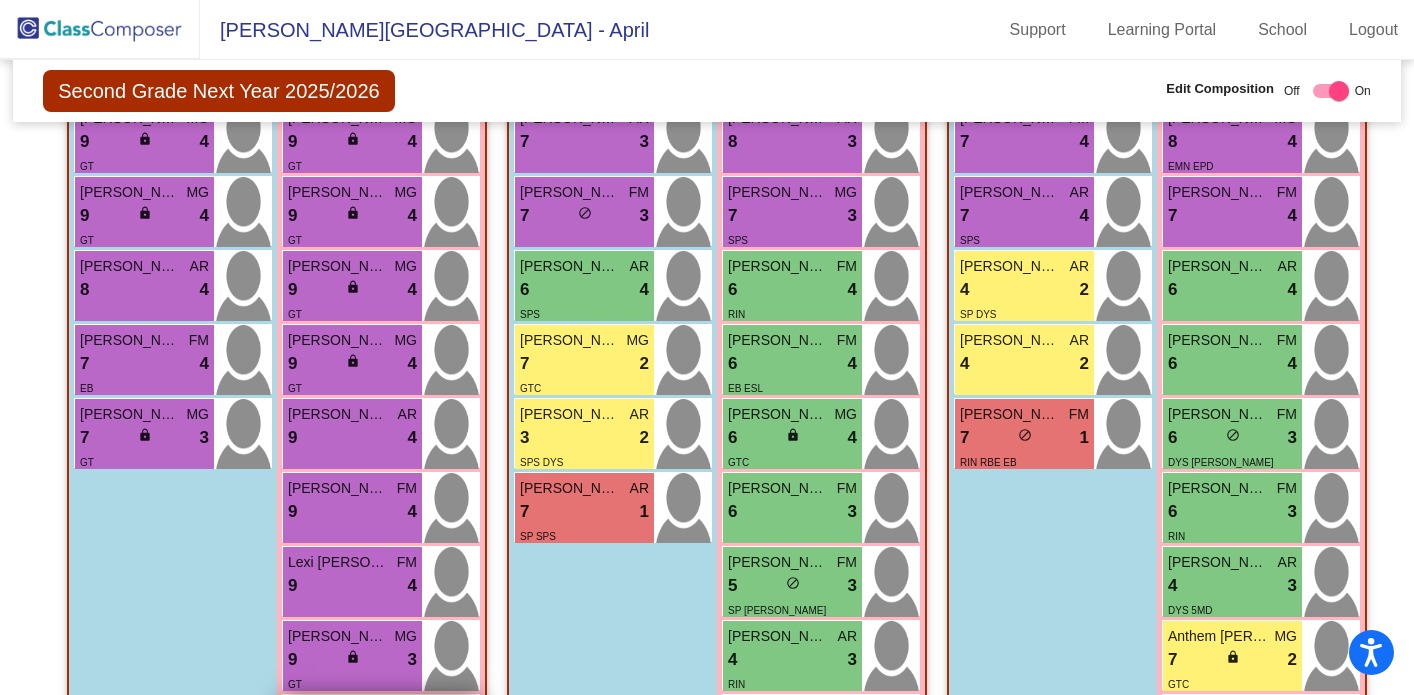 scroll, scrollTop: 602, scrollLeft: 0, axis: vertical 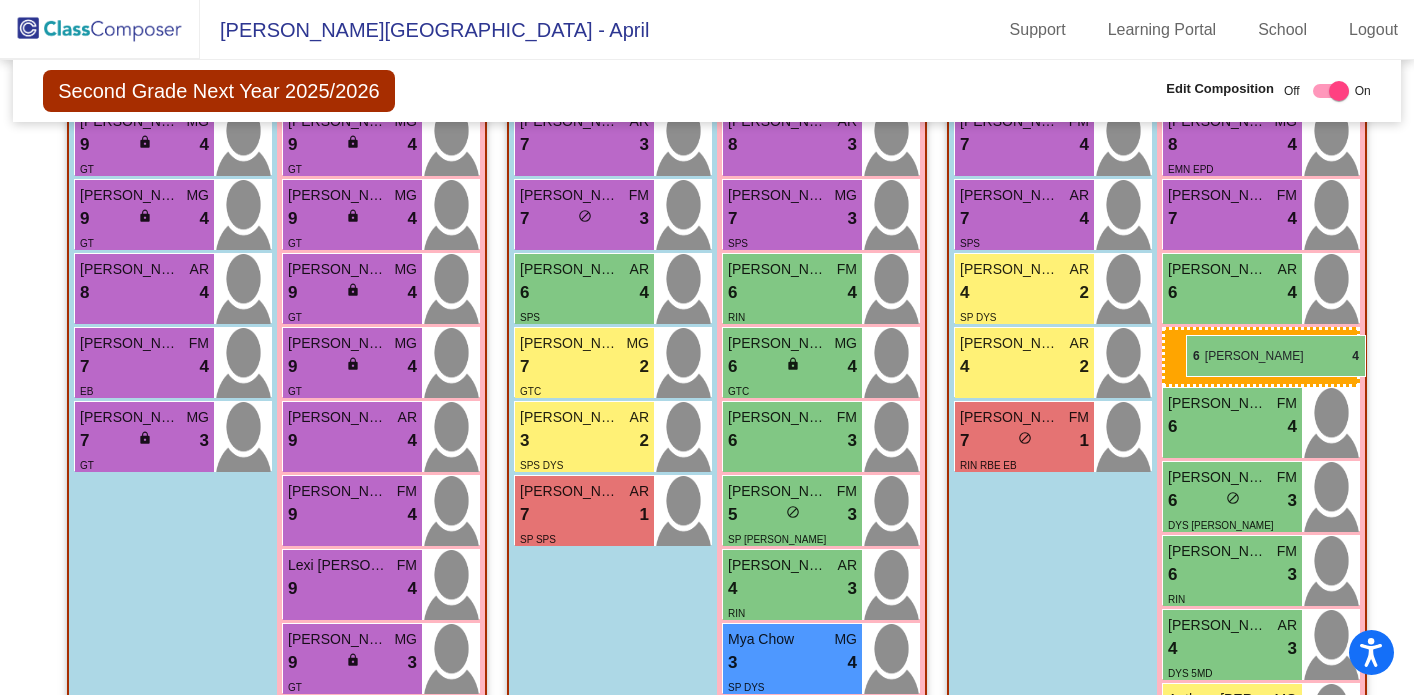 drag, startPoint x: 797, startPoint y: 356, endPoint x: 1186, endPoint y: 335, distance: 389.56644 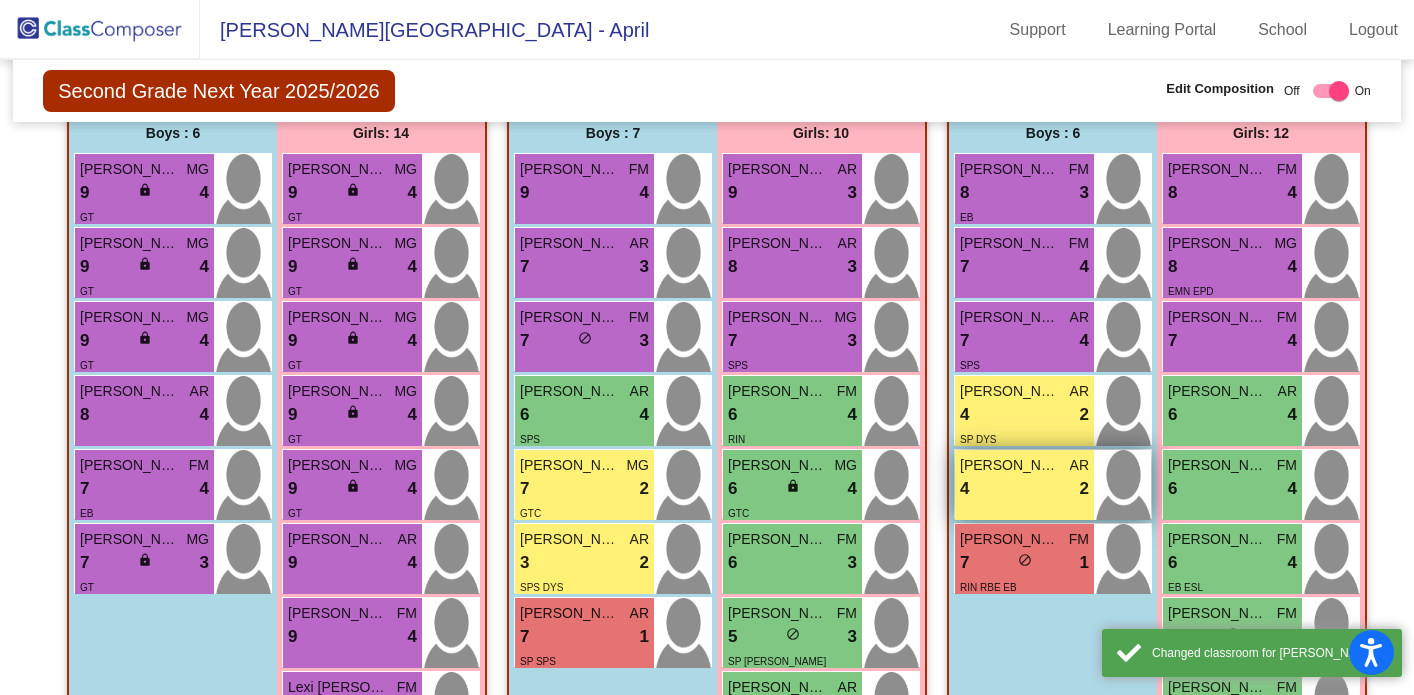 scroll, scrollTop: 402, scrollLeft: 0, axis: vertical 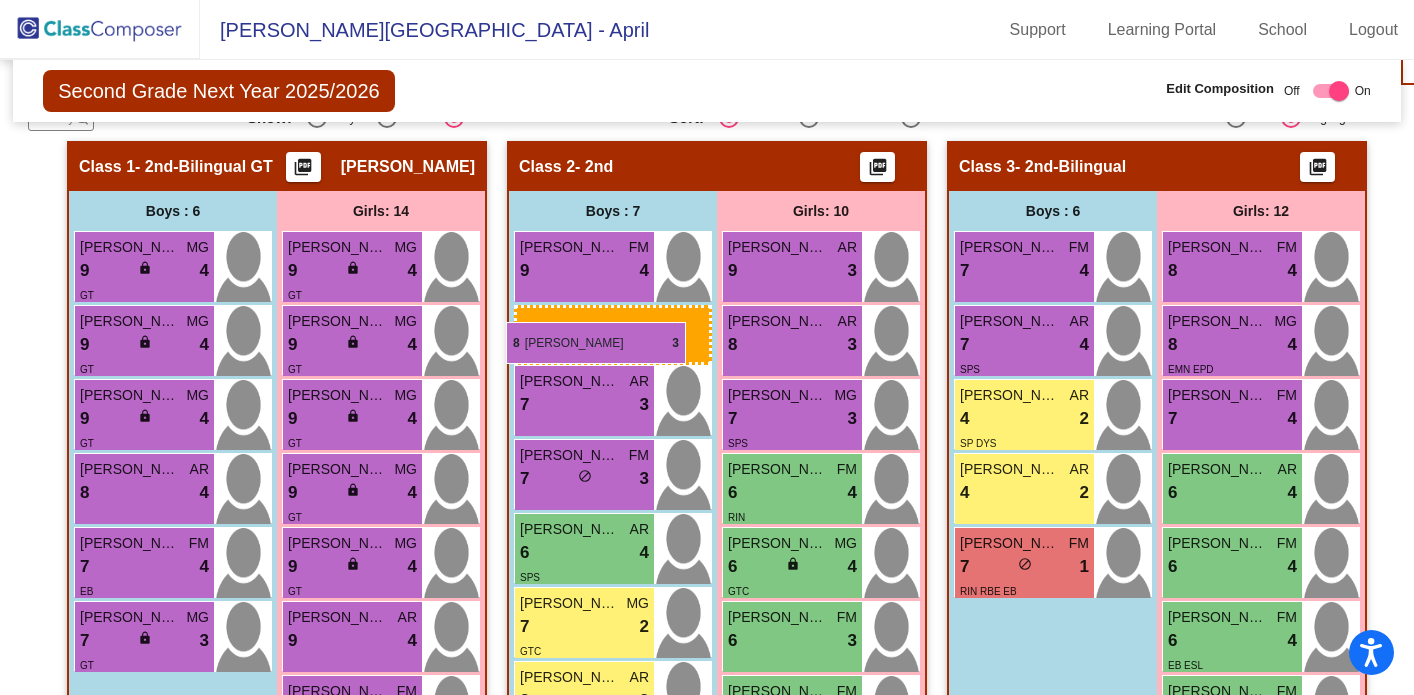 drag, startPoint x: 1007, startPoint y: 274, endPoint x: 506, endPoint y: 322, distance: 503.29416 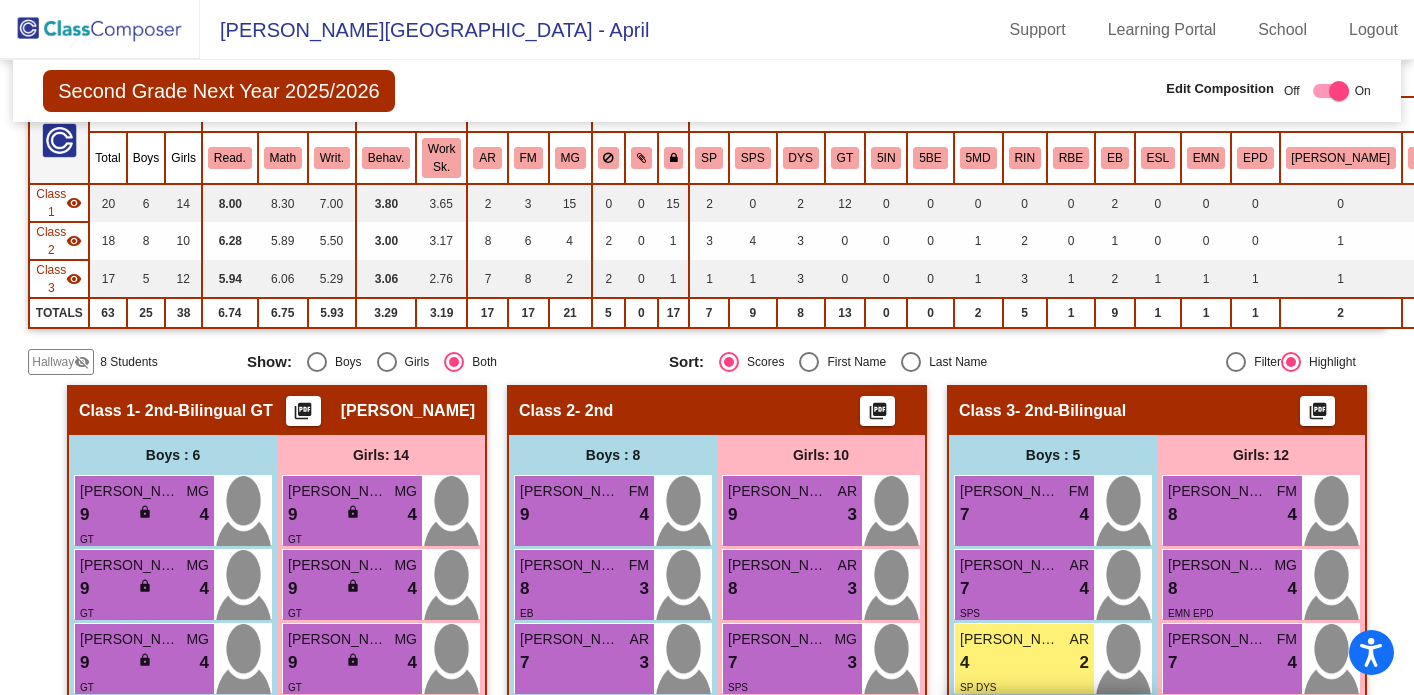 scroll, scrollTop: 155, scrollLeft: 0, axis: vertical 